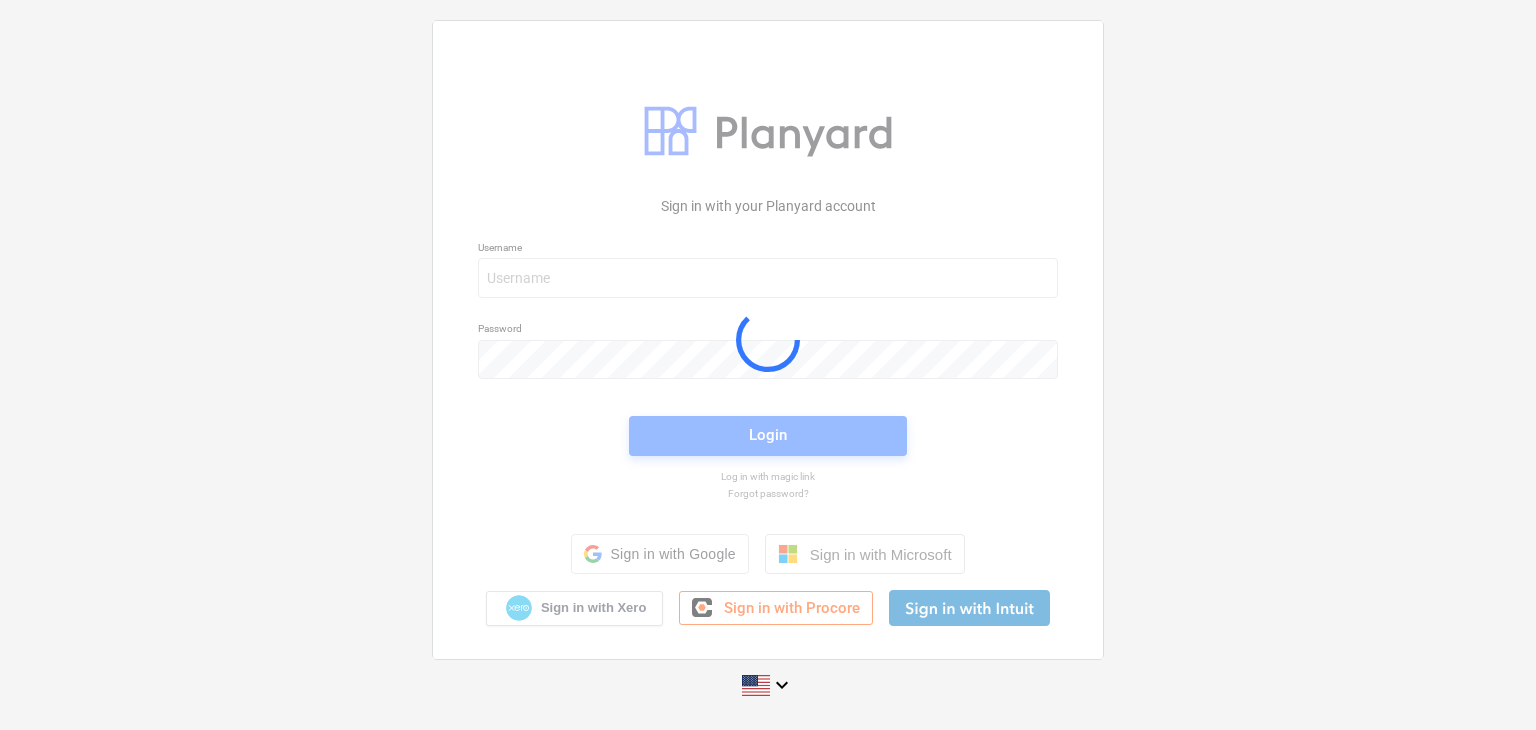 scroll, scrollTop: 0, scrollLeft: 0, axis: both 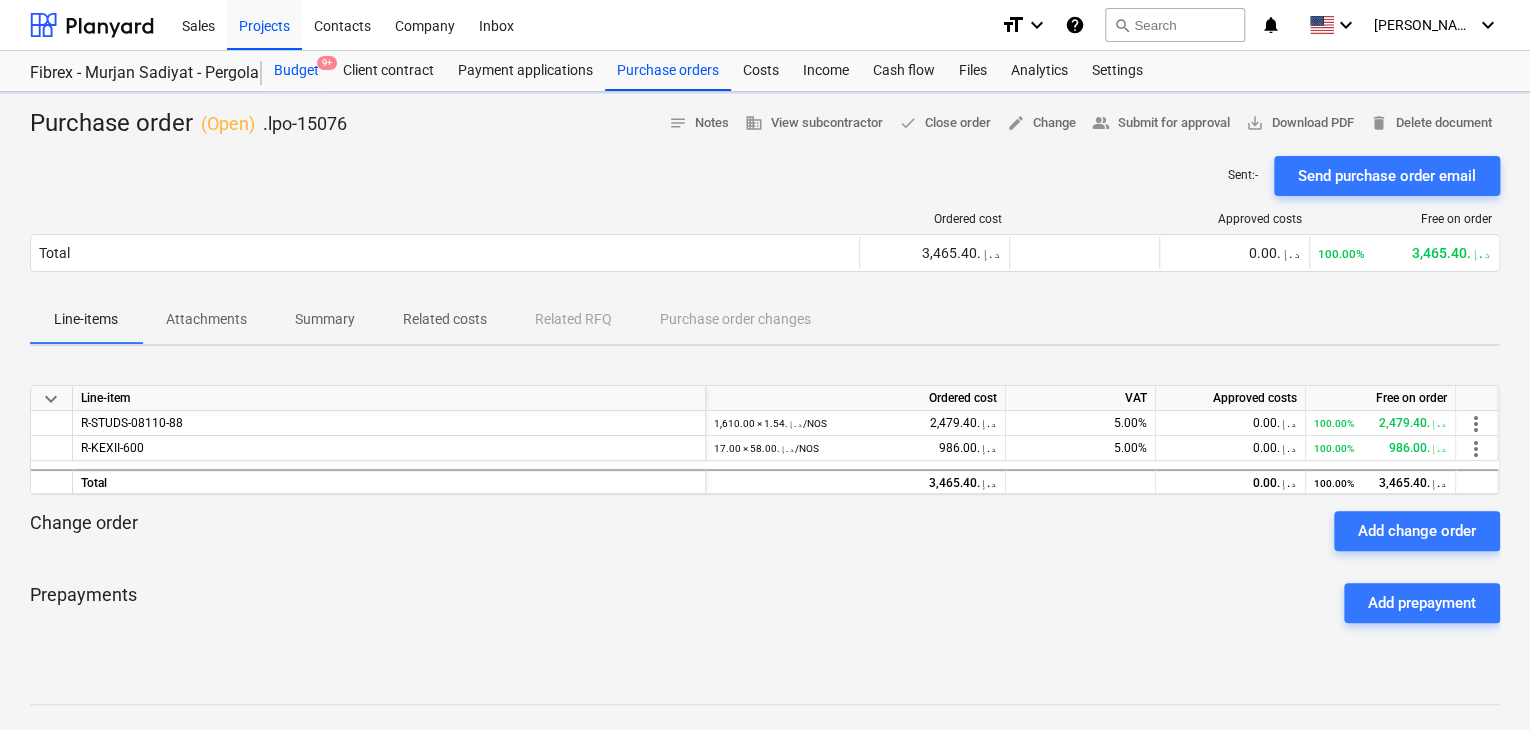 click on "Budget 9+" at bounding box center [296, 71] 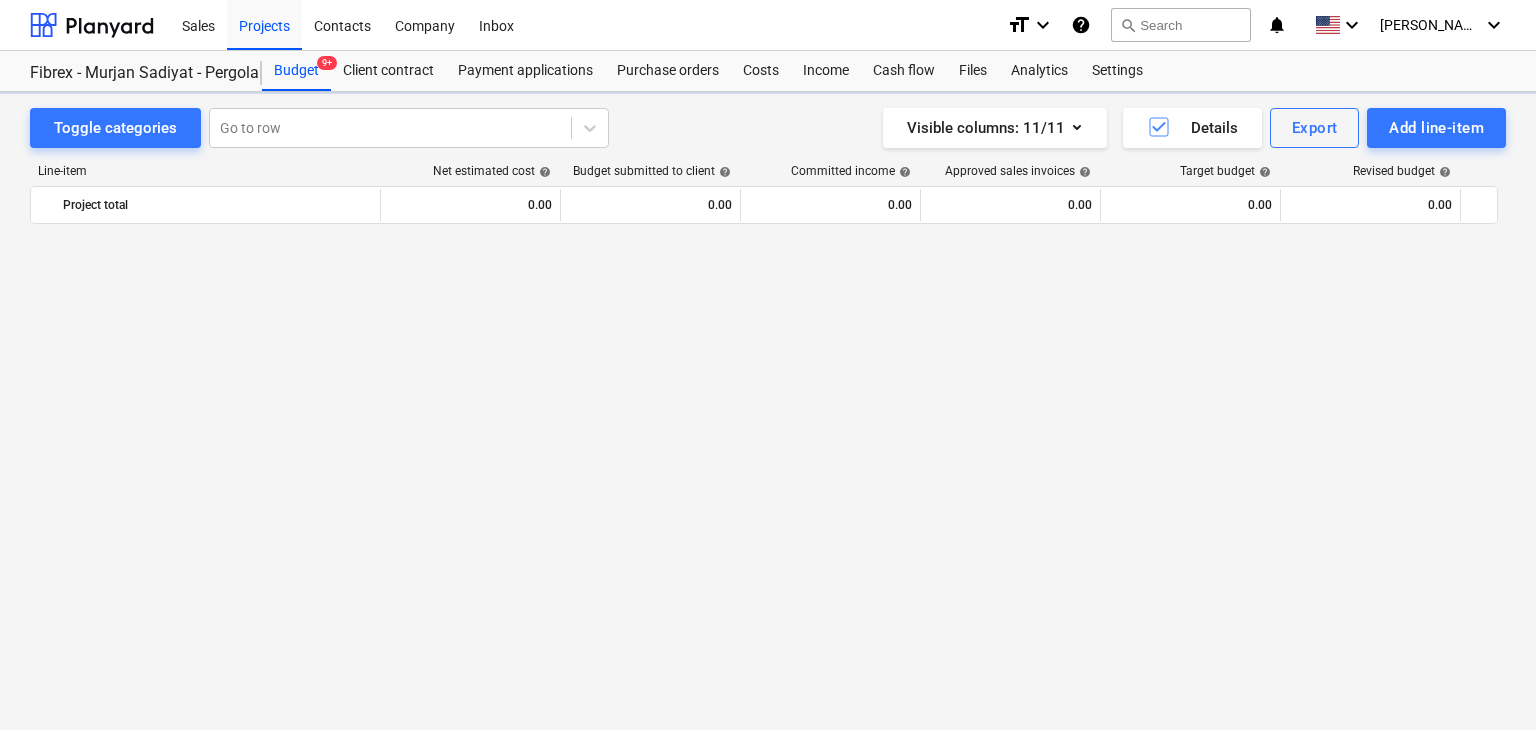 scroll, scrollTop: 9384, scrollLeft: 0, axis: vertical 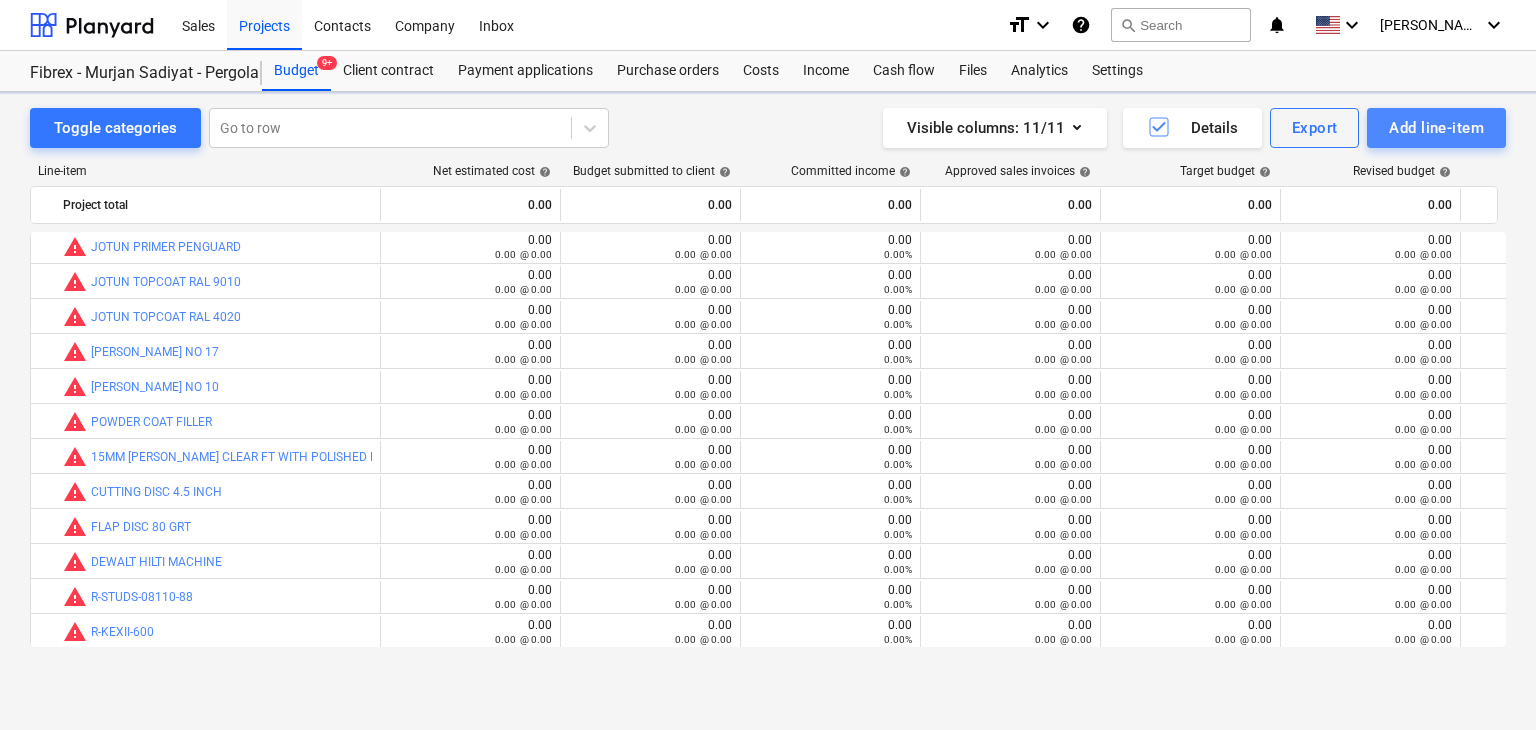 click on "Add line-item" at bounding box center (1436, 128) 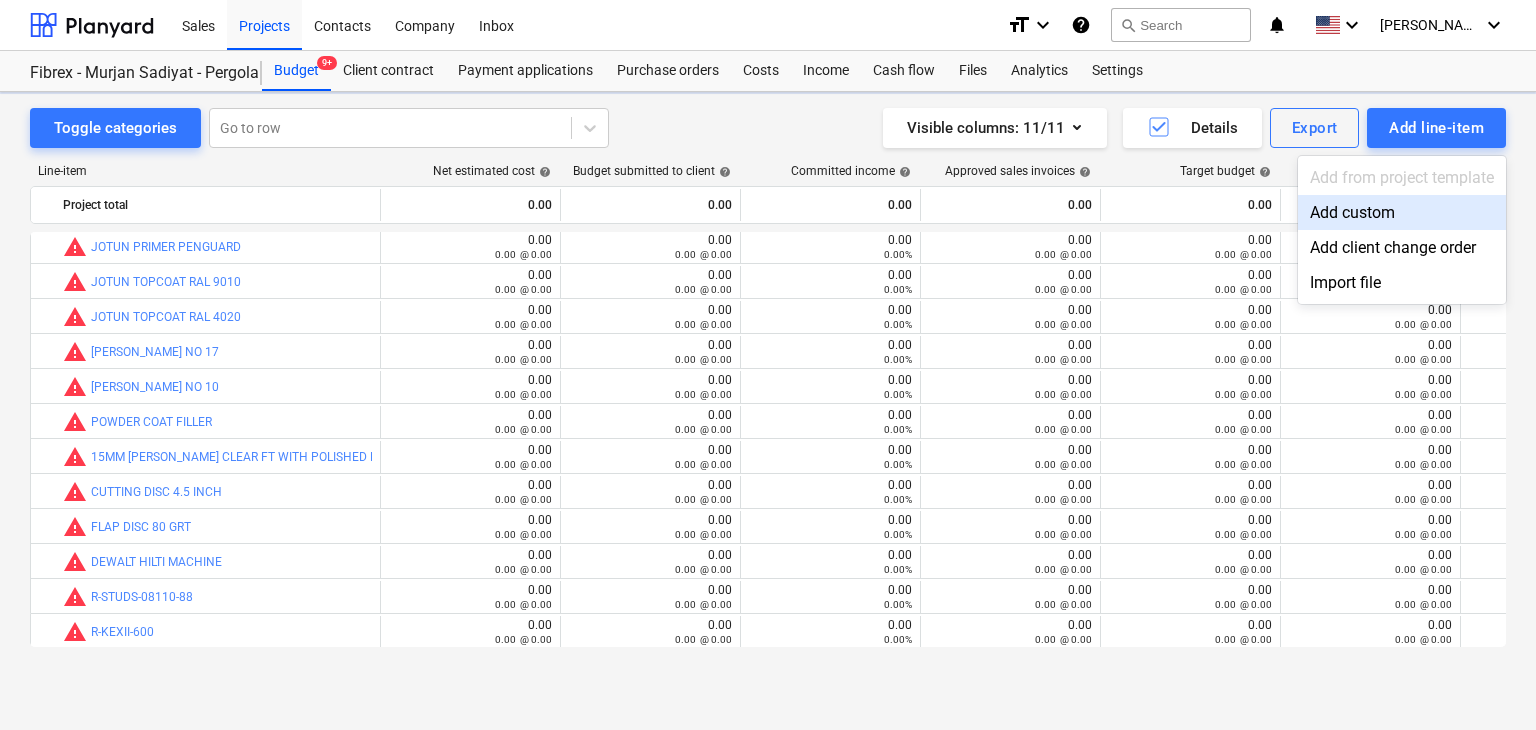 click on "Add custom" at bounding box center (1402, 212) 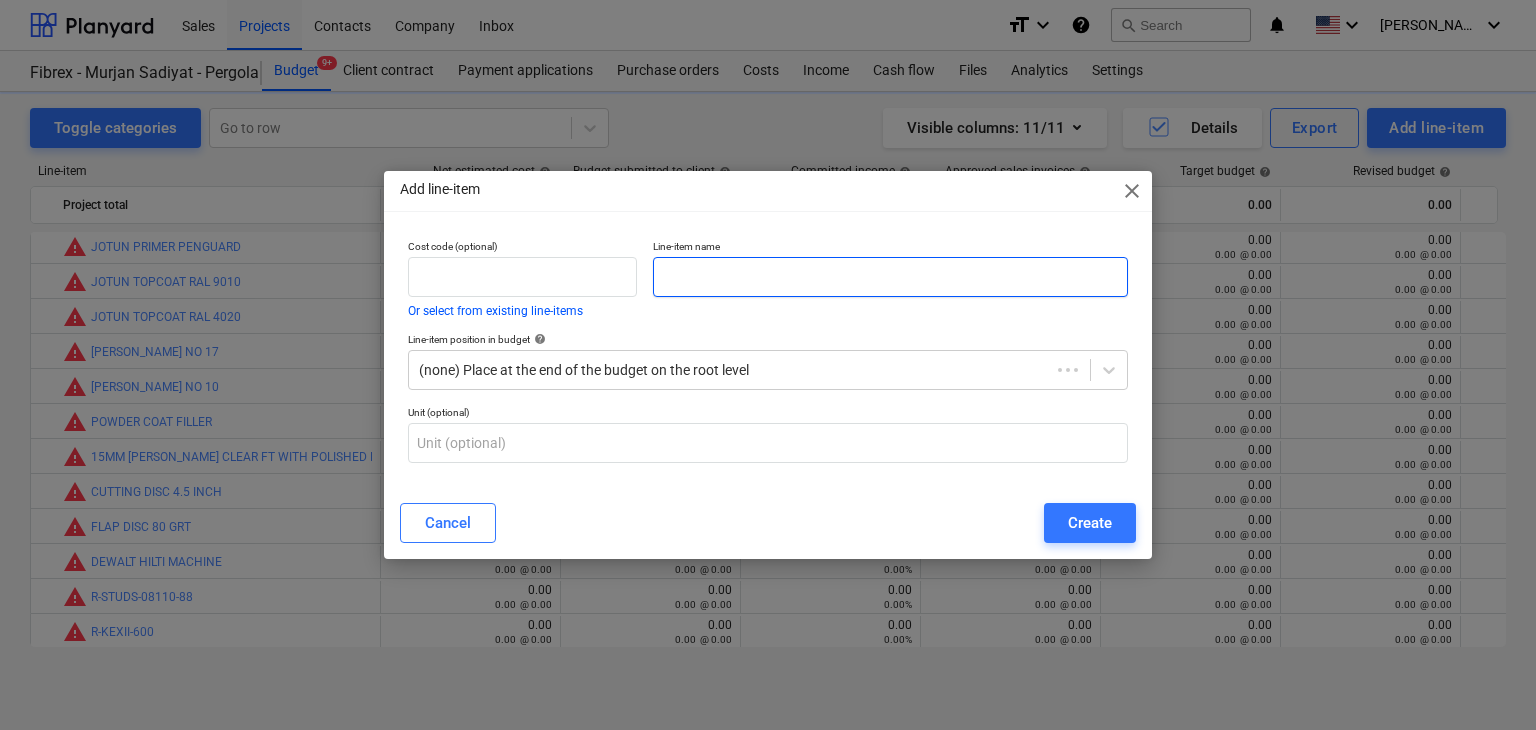 click at bounding box center (890, 277) 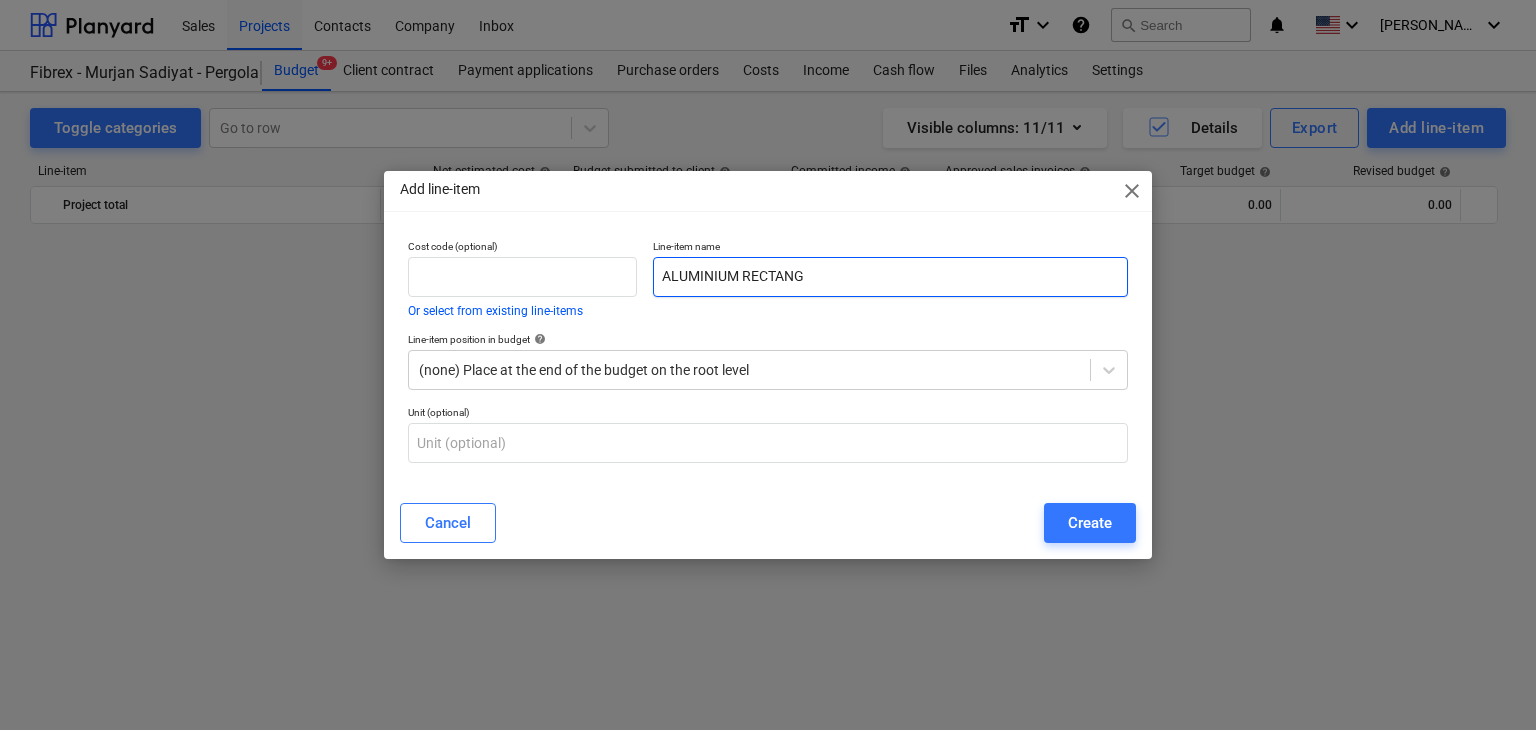 scroll, scrollTop: 9384, scrollLeft: 0, axis: vertical 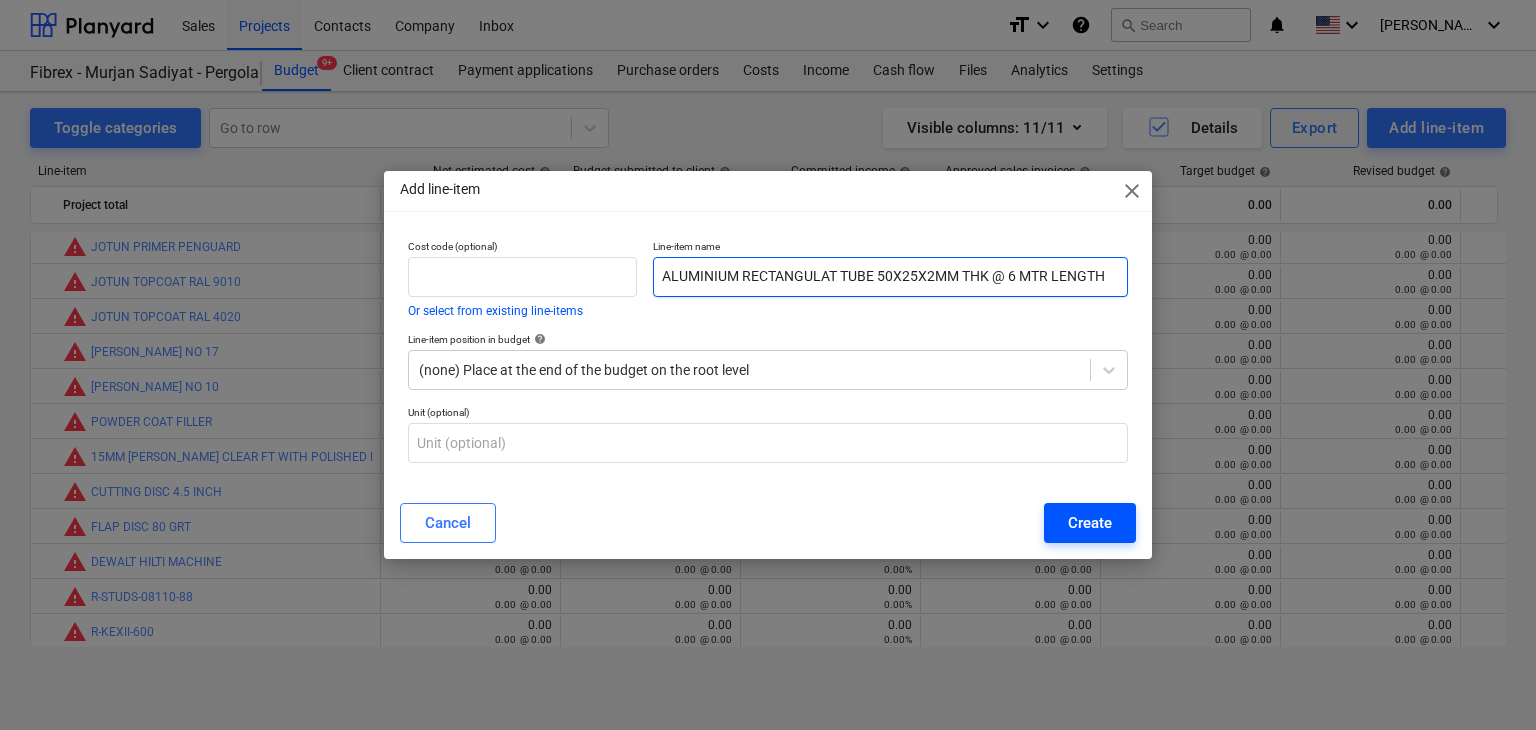 type on "ALUMINIUM RECTANGULAT TUBE 50X25X2MM THK @ 6 MTR LENGTH" 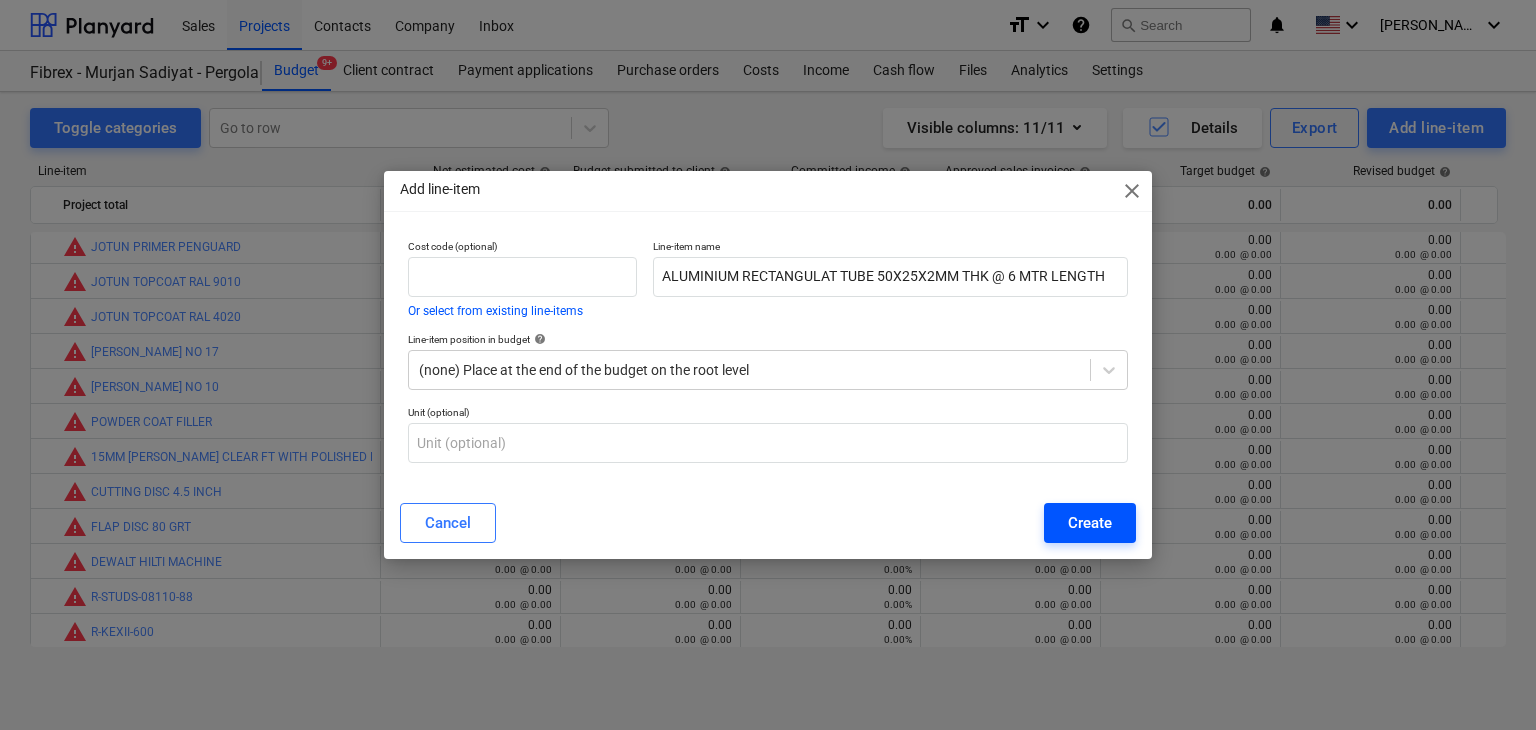click on "Create" at bounding box center (1090, 523) 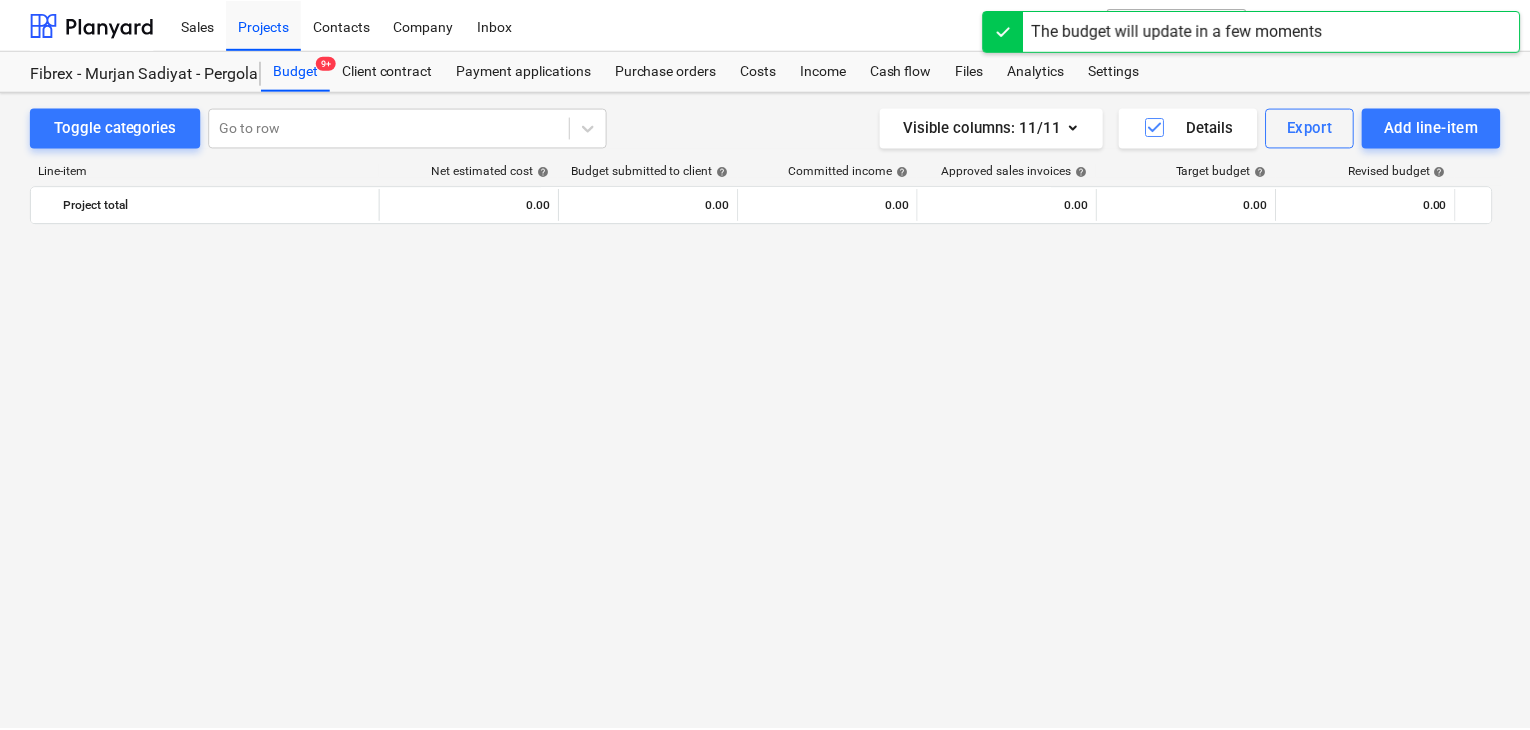 scroll, scrollTop: 9384, scrollLeft: 0, axis: vertical 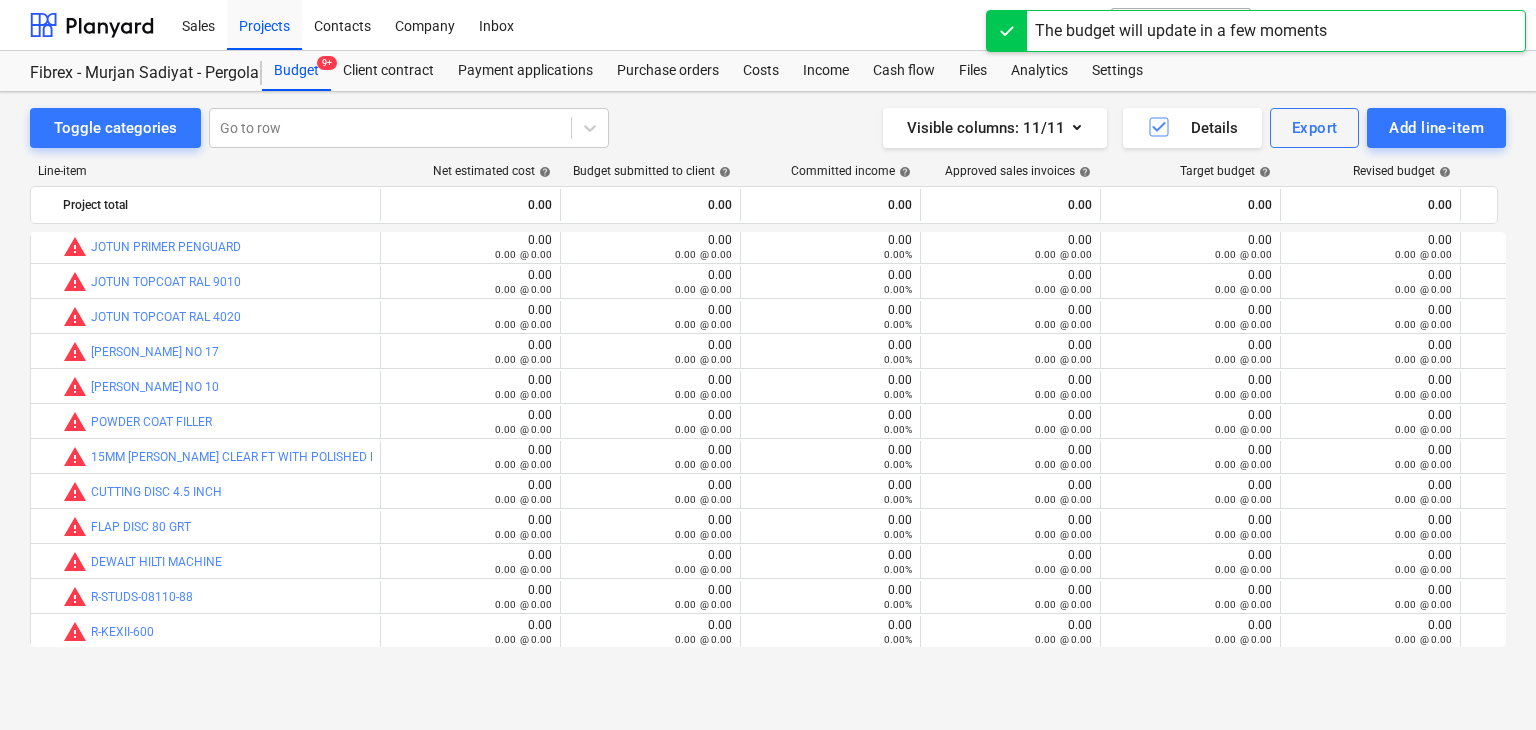 click on "Fibrex - Murjan Sadiyat - Pergola & Canopies Fibrex - Murjan Sadiyat - Pergola & Canopies Budget 9+ Client contract Payment applications Purchase orders Costs Income Cash flow Files Analytics Settings" at bounding box center (768, 71) 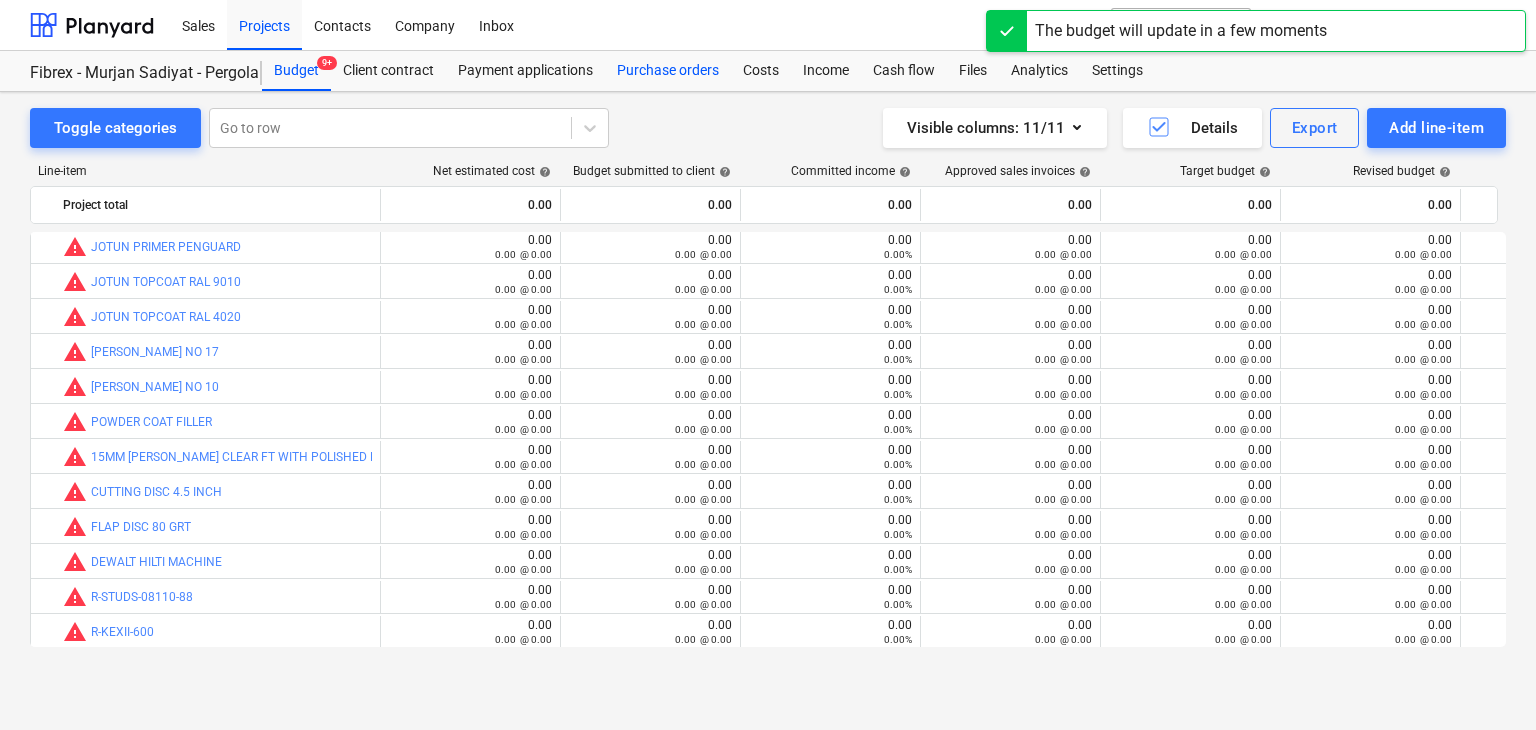 click on "Purchase orders" at bounding box center (668, 71) 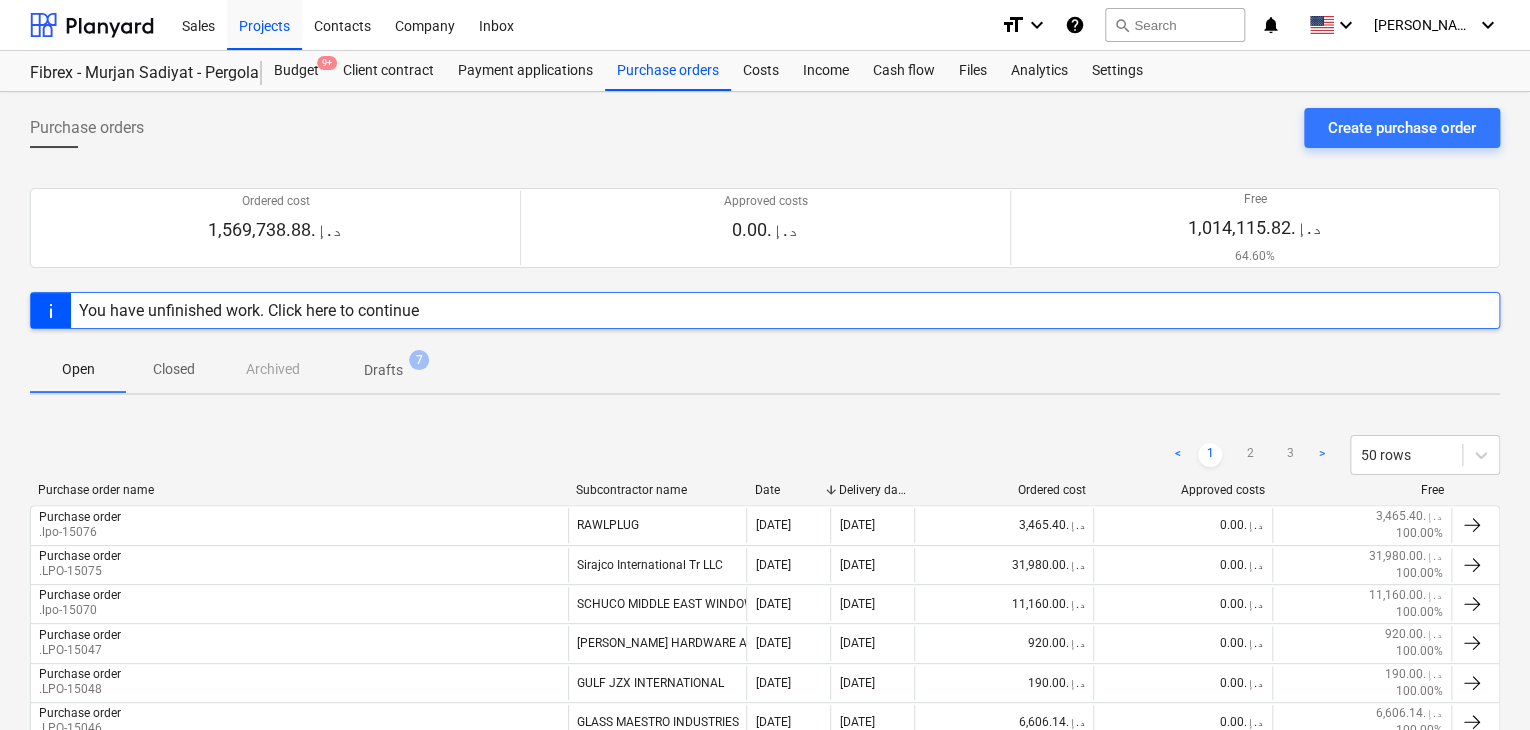 drag, startPoint x: 1336, startPoint y: 101, endPoint x: 1316, endPoint y: 105, distance: 20.396078 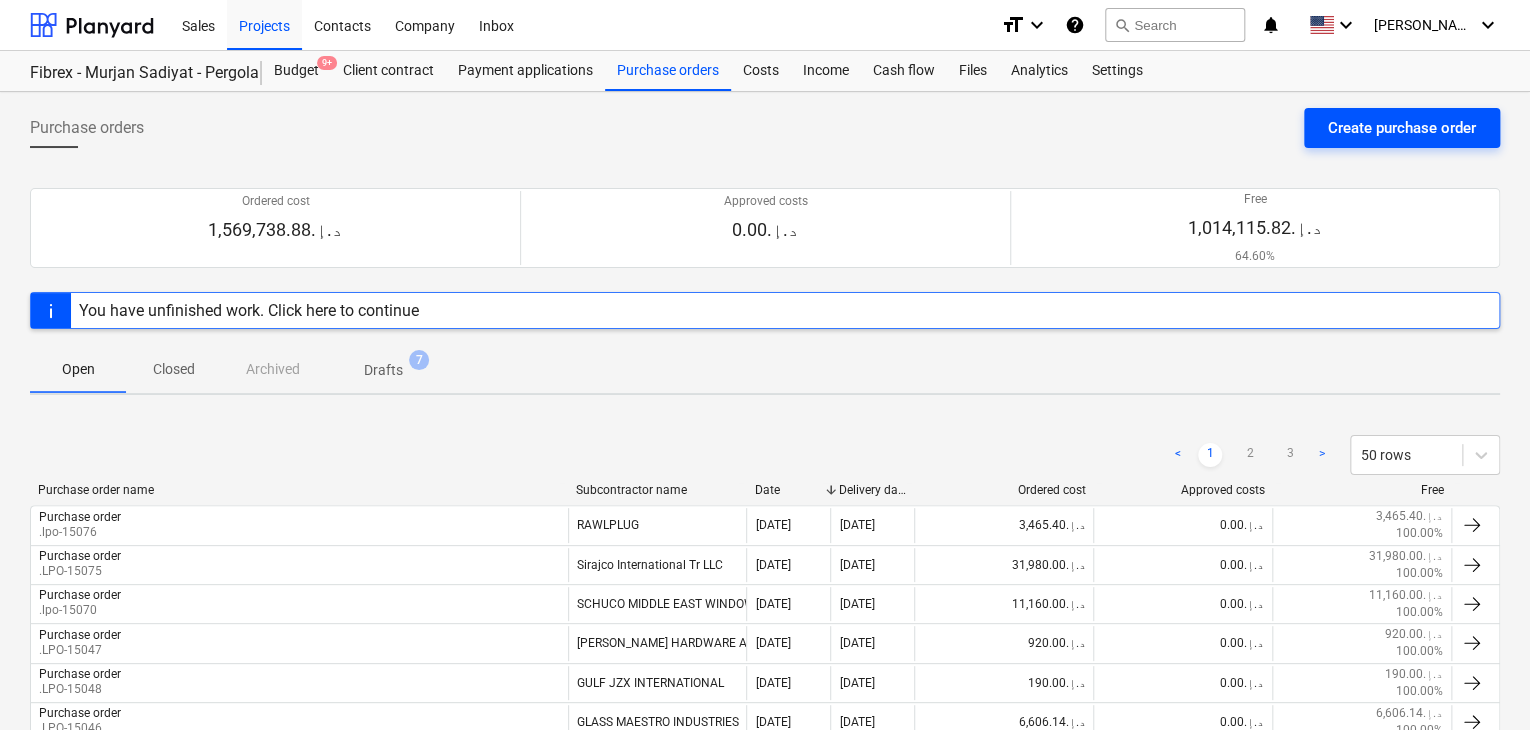 click on "Create purchase order" at bounding box center (1402, 128) 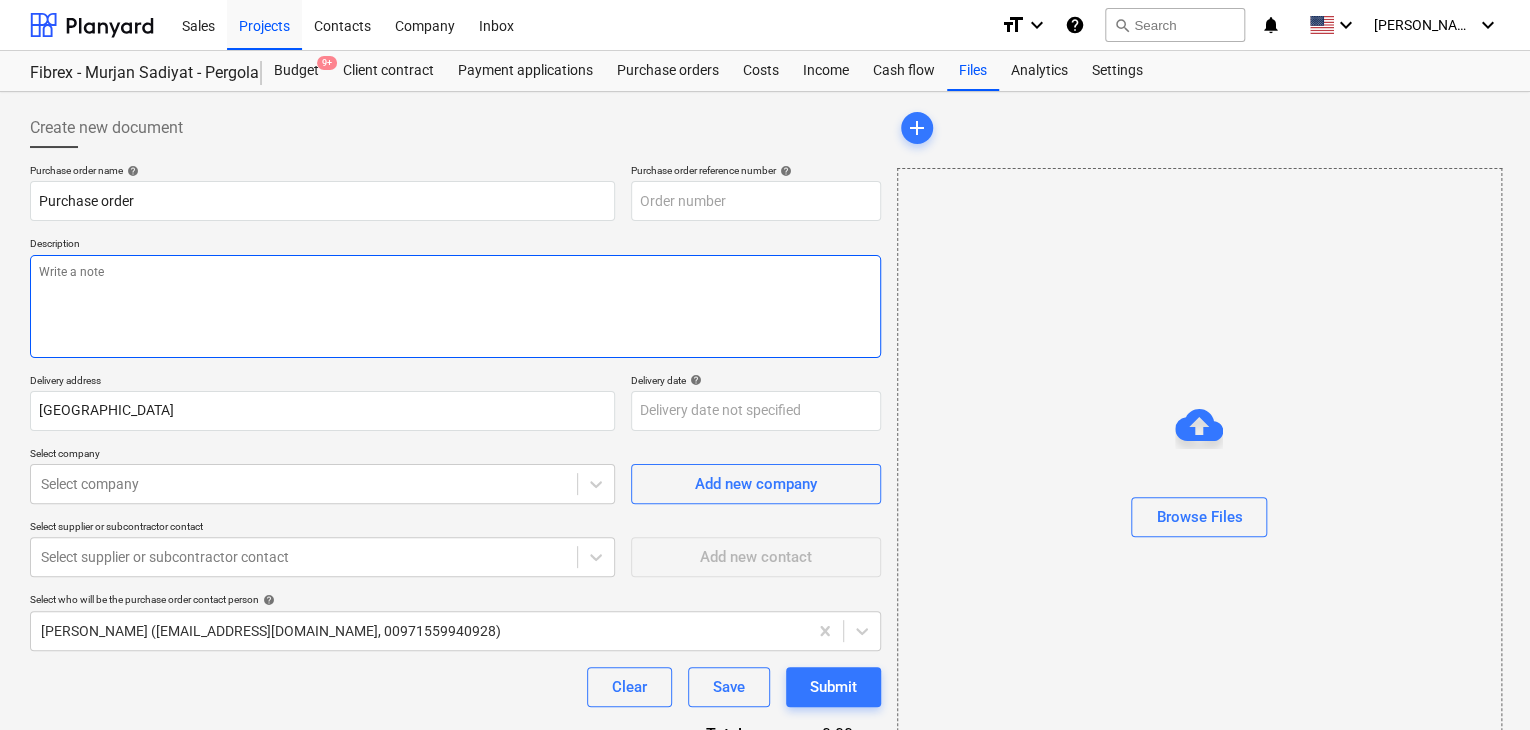 click at bounding box center (455, 306) 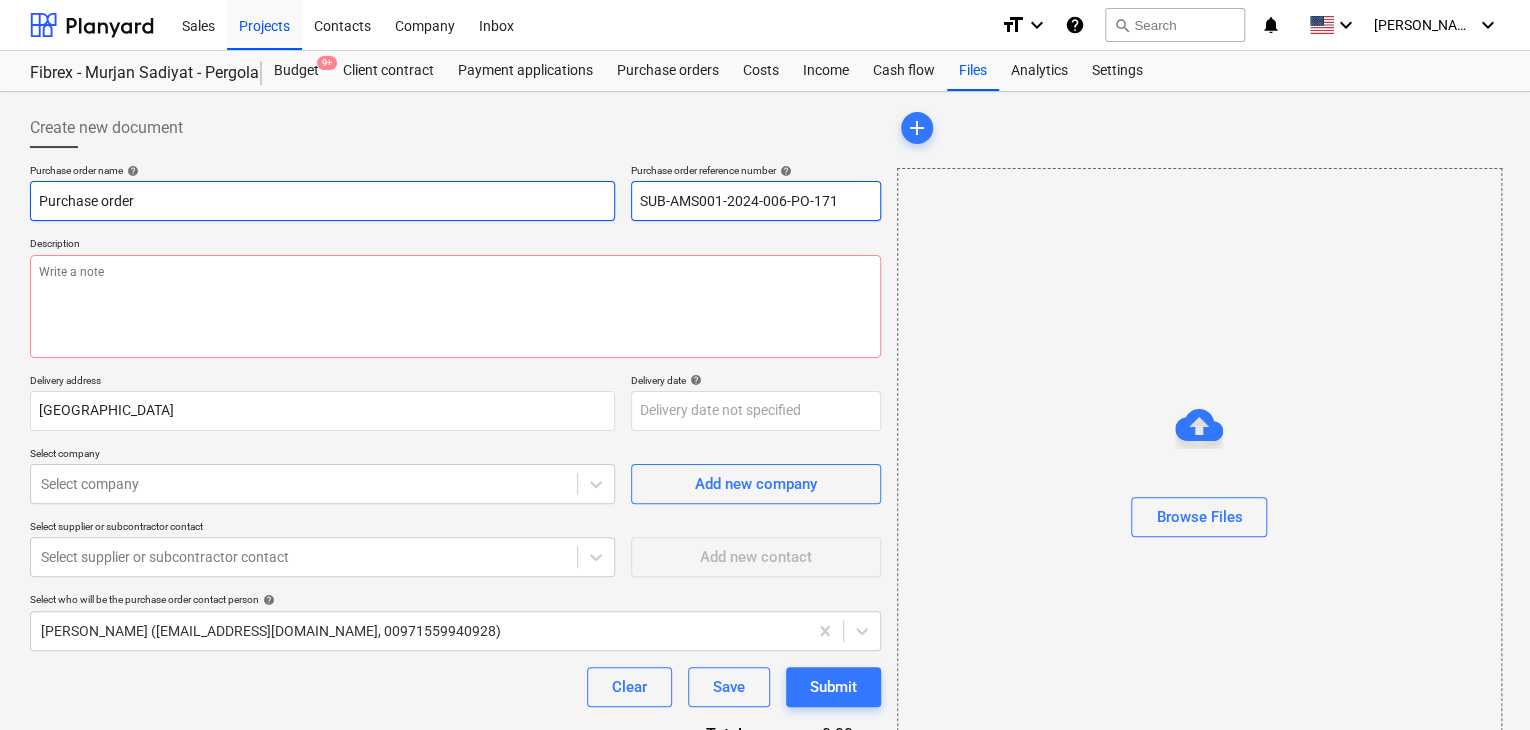 drag, startPoint x: 844, startPoint y: 205, endPoint x: 574, endPoint y: 189, distance: 270.47366 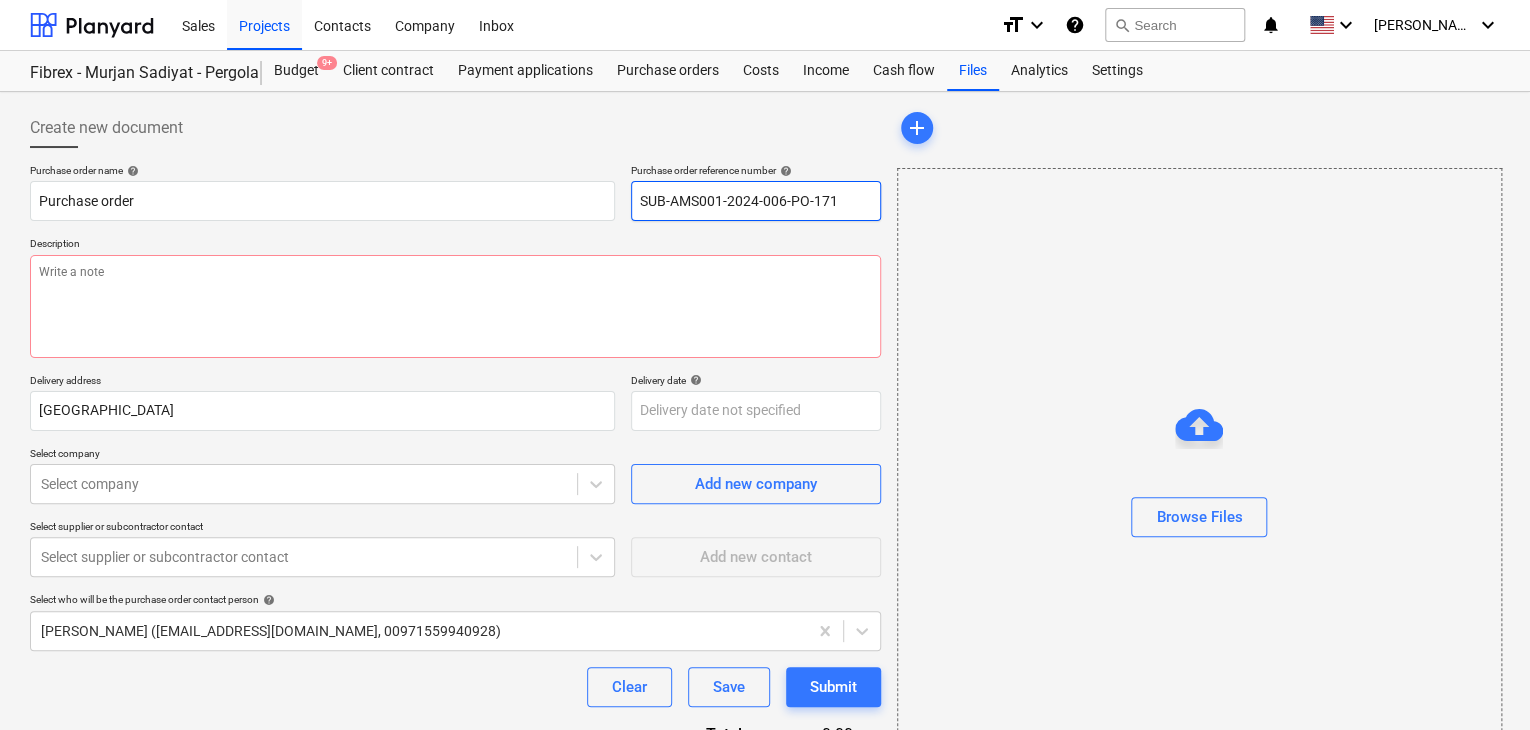 type on "x" 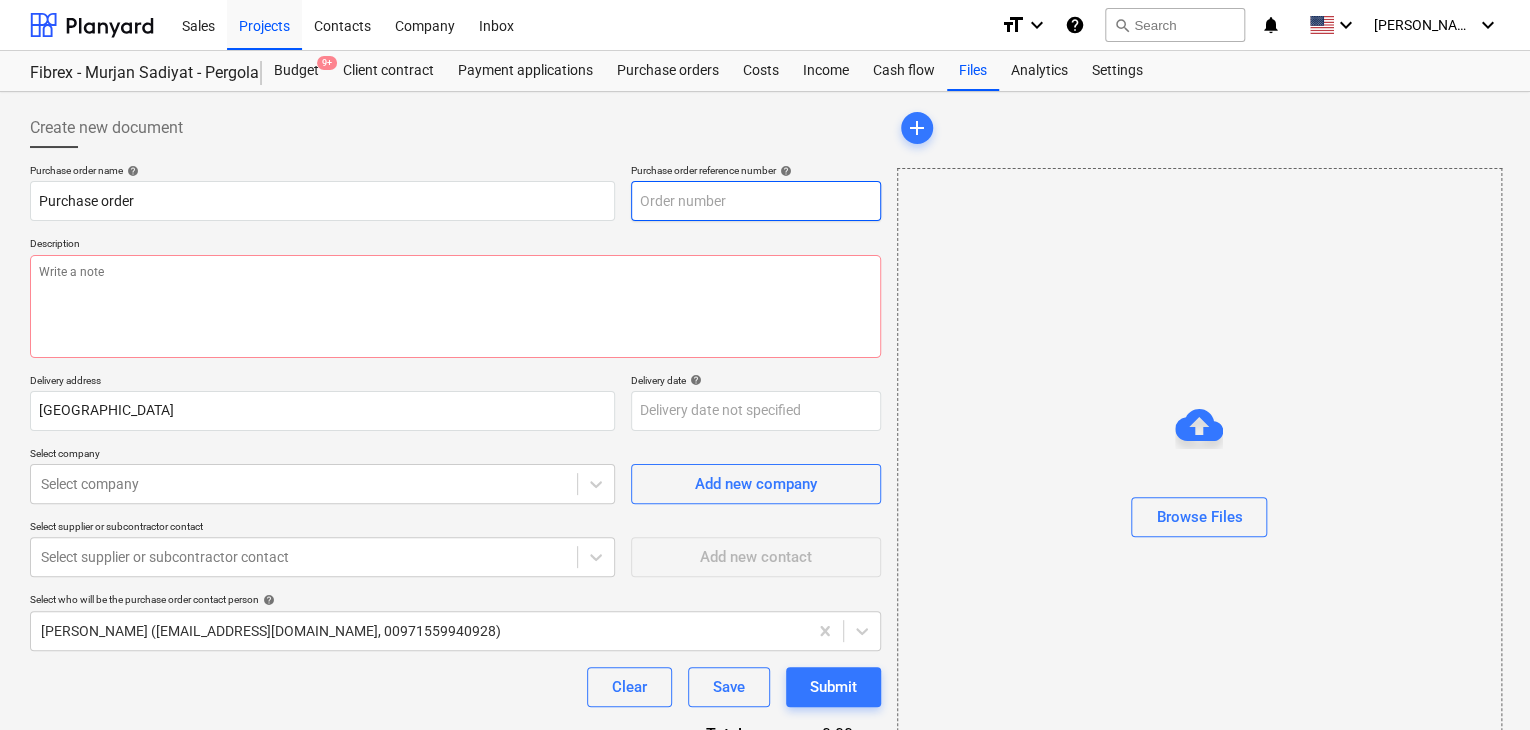 type on "x" 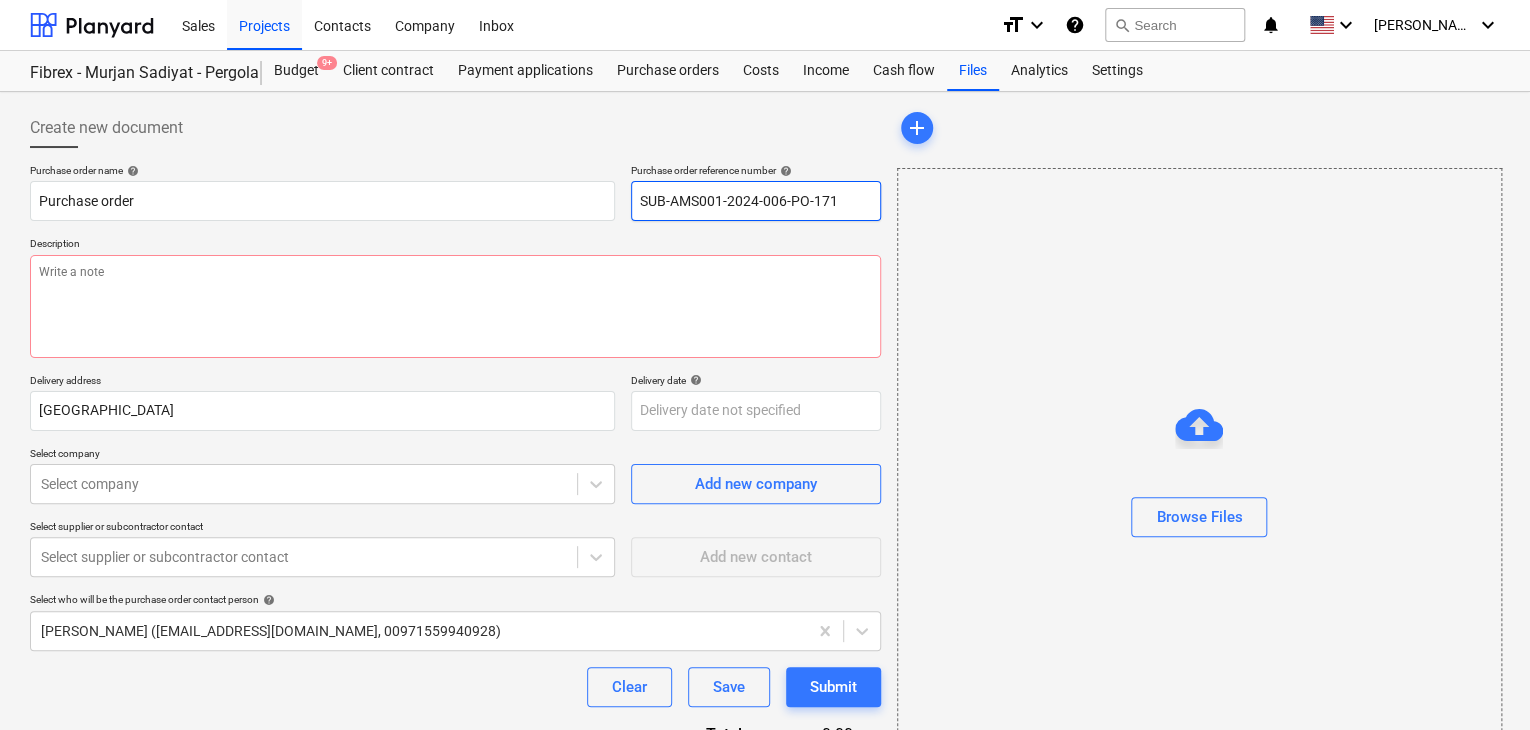 drag, startPoint x: 845, startPoint y: 188, endPoint x: 641, endPoint y: 193, distance: 204.06126 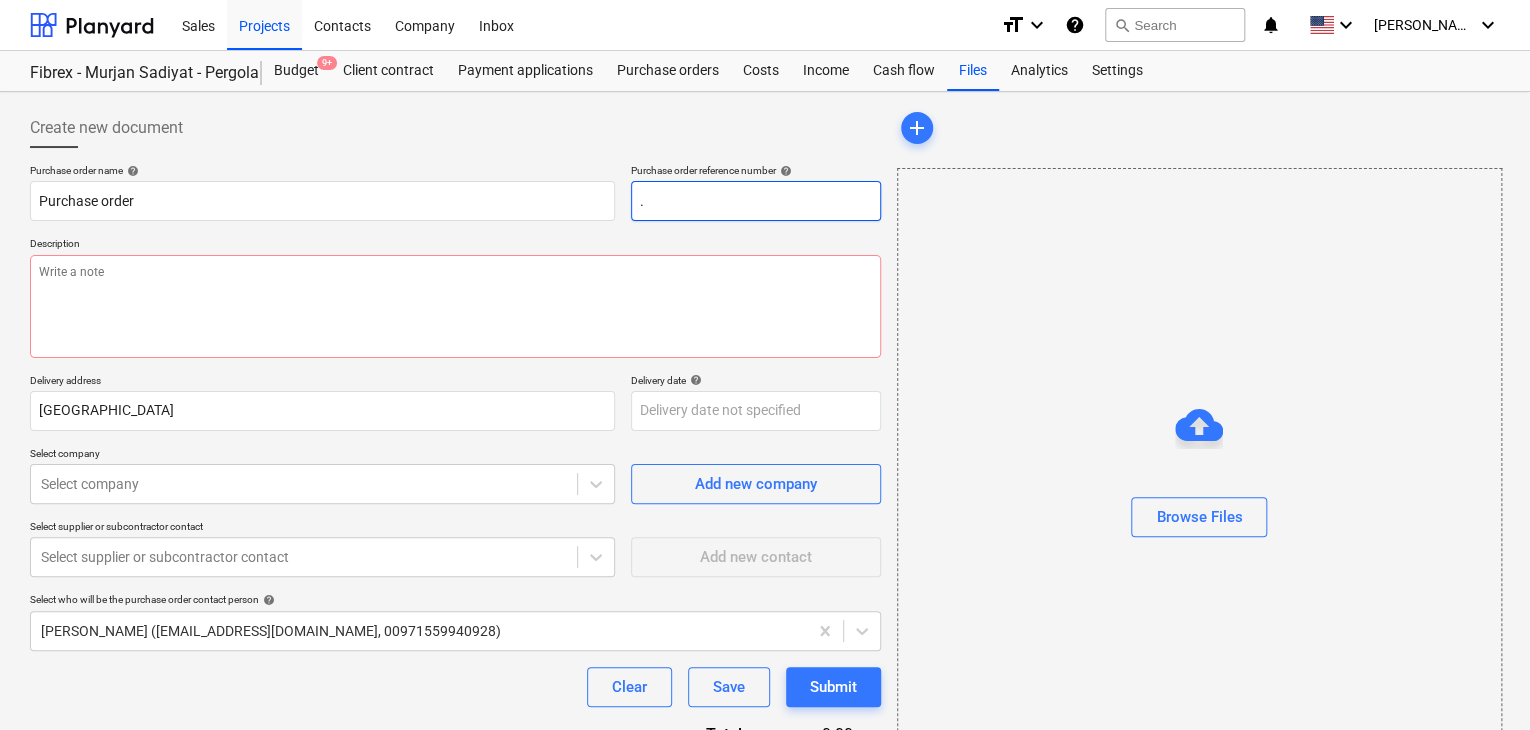 type on "x" 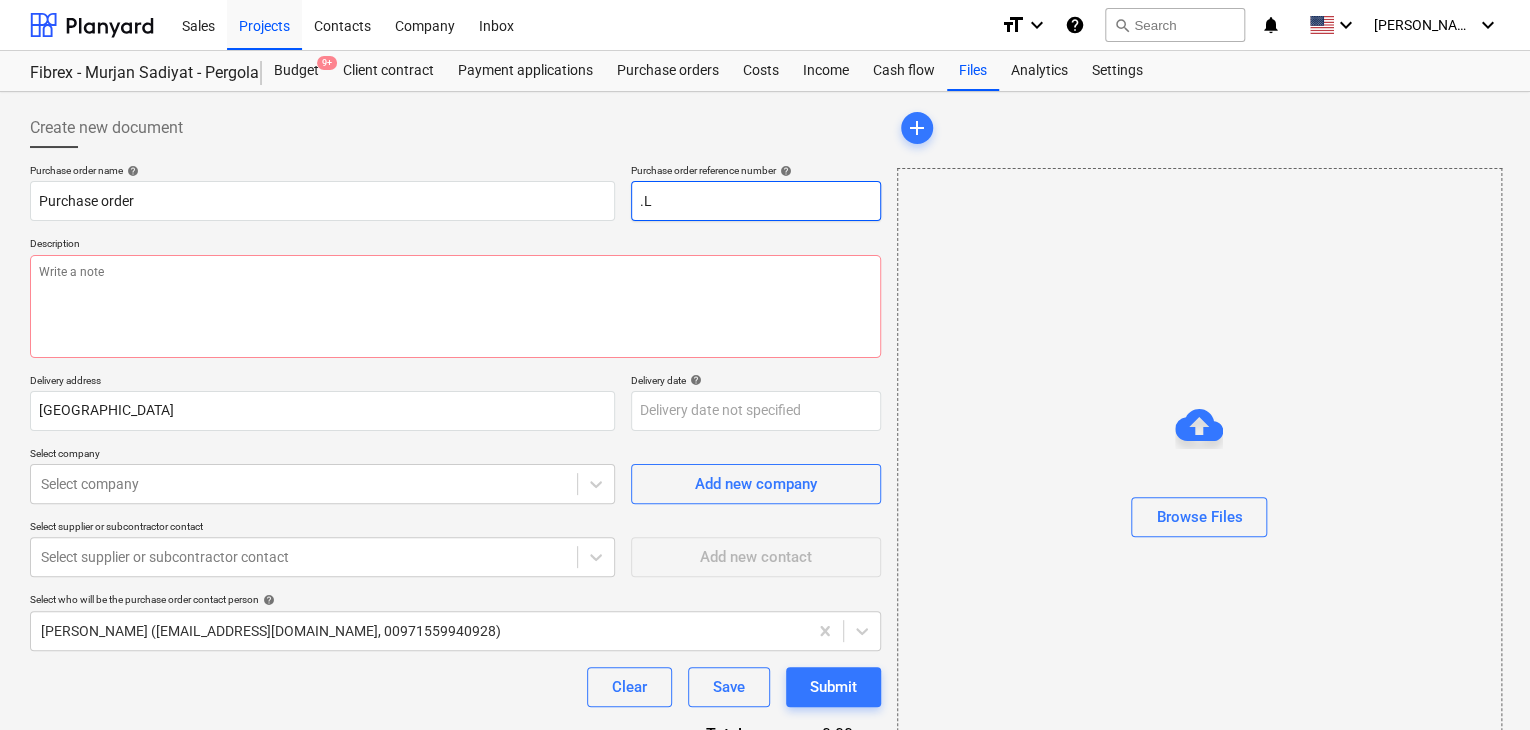 type on "x" 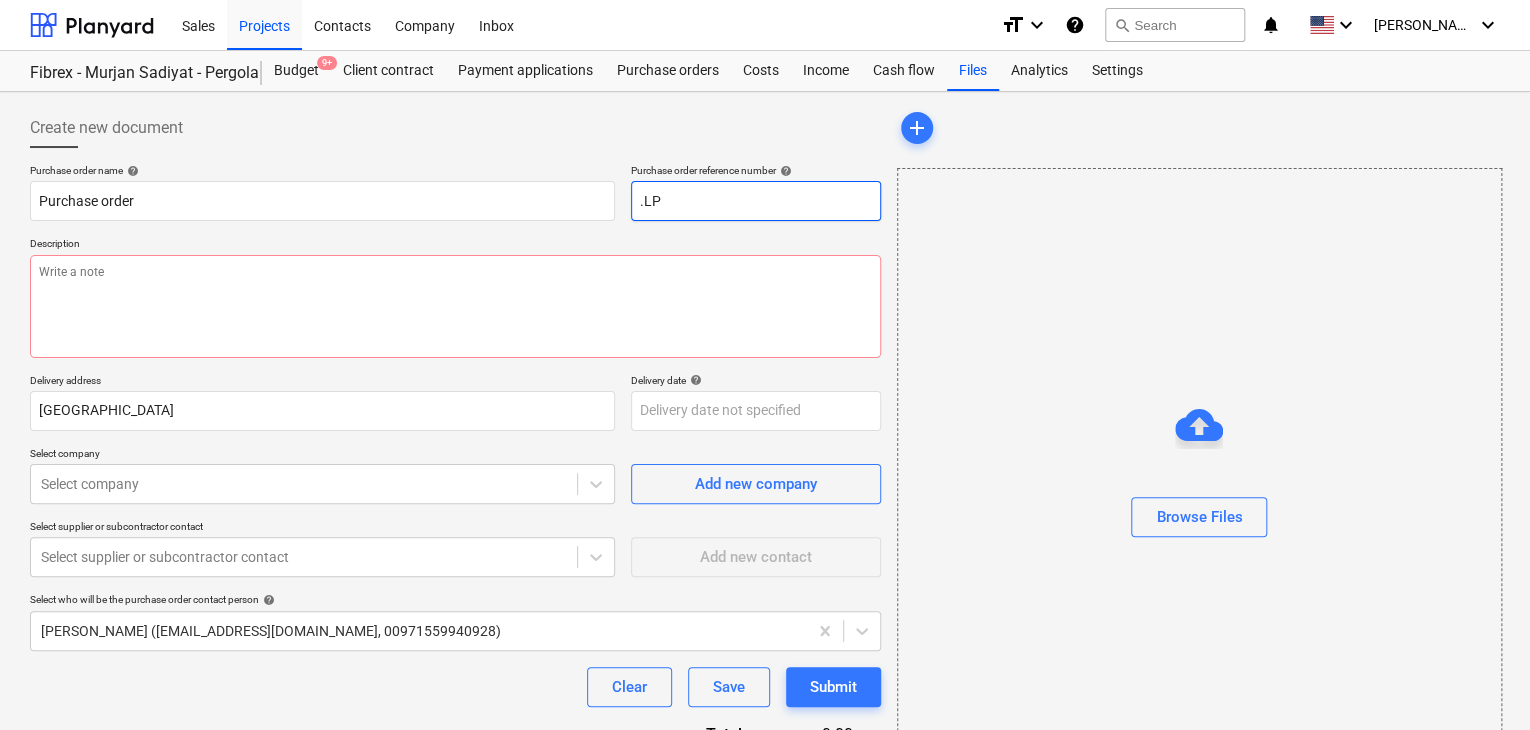 type on "x" 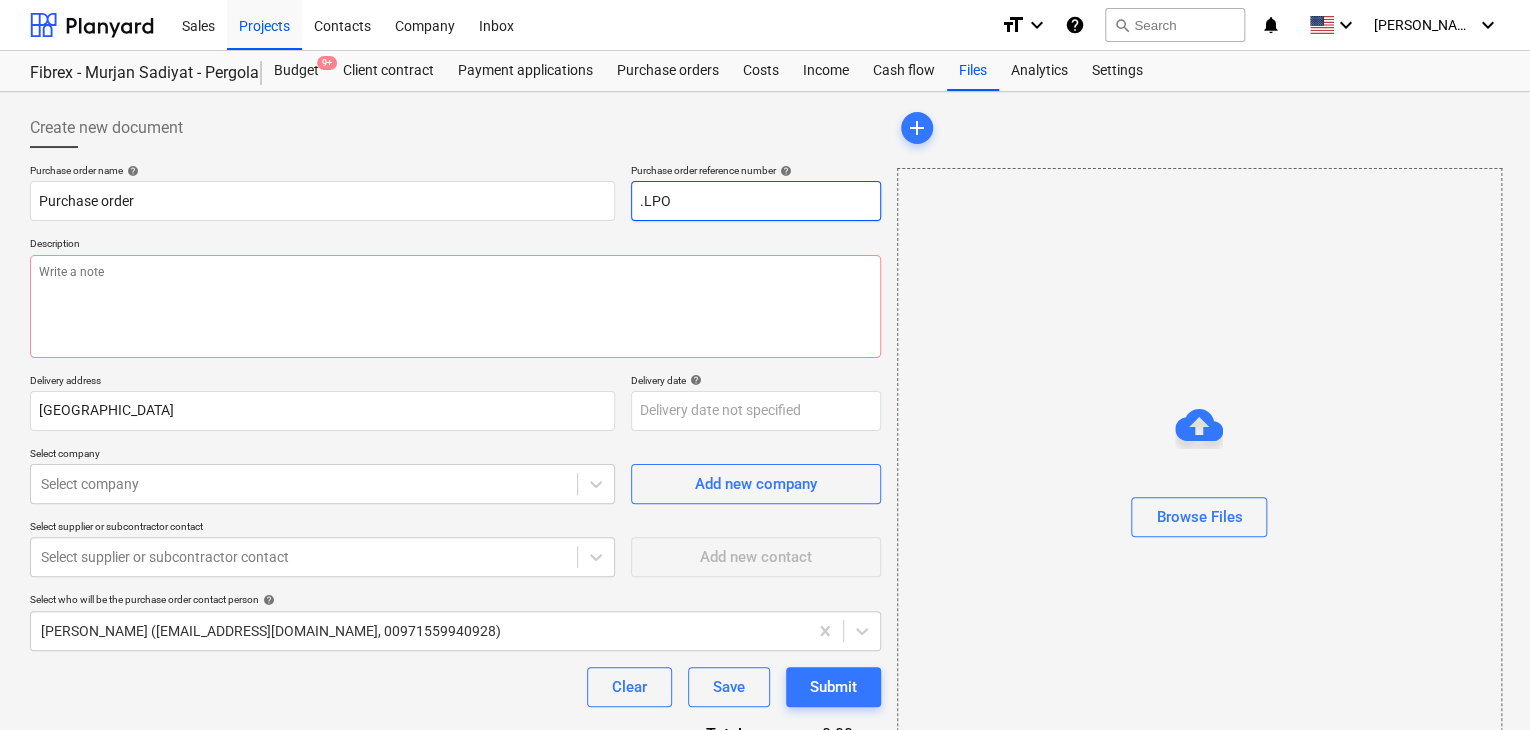 type on "x" 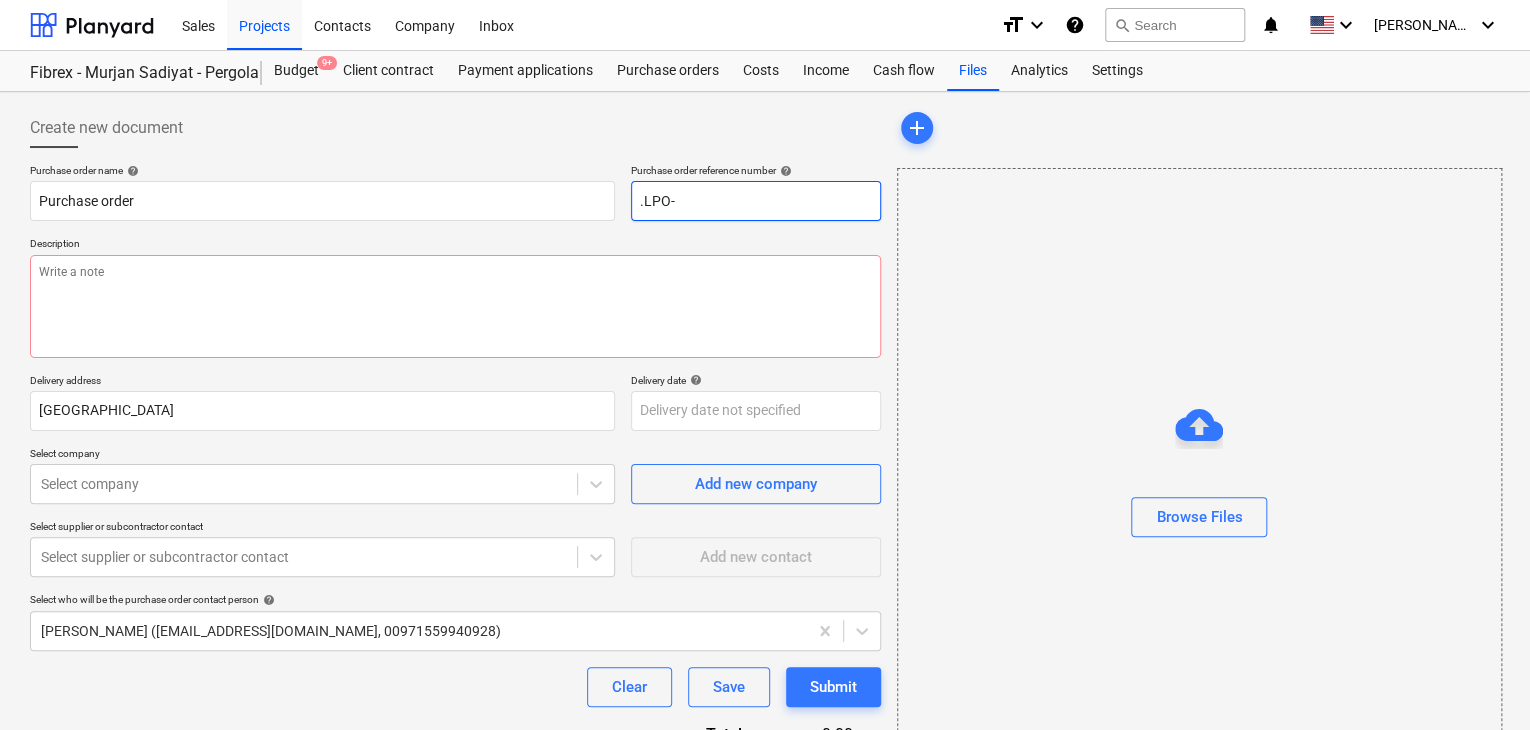 type on "x" 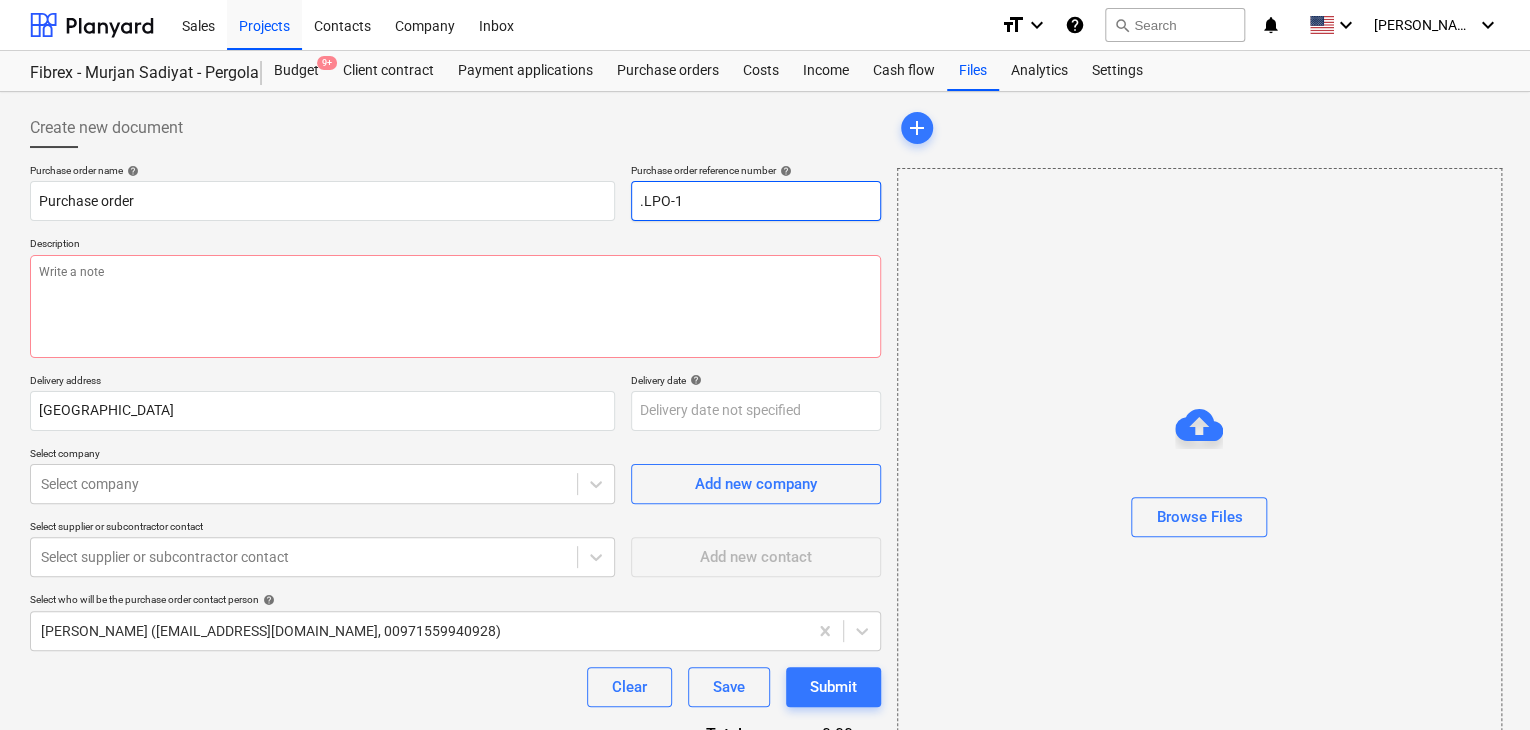 type on "x" 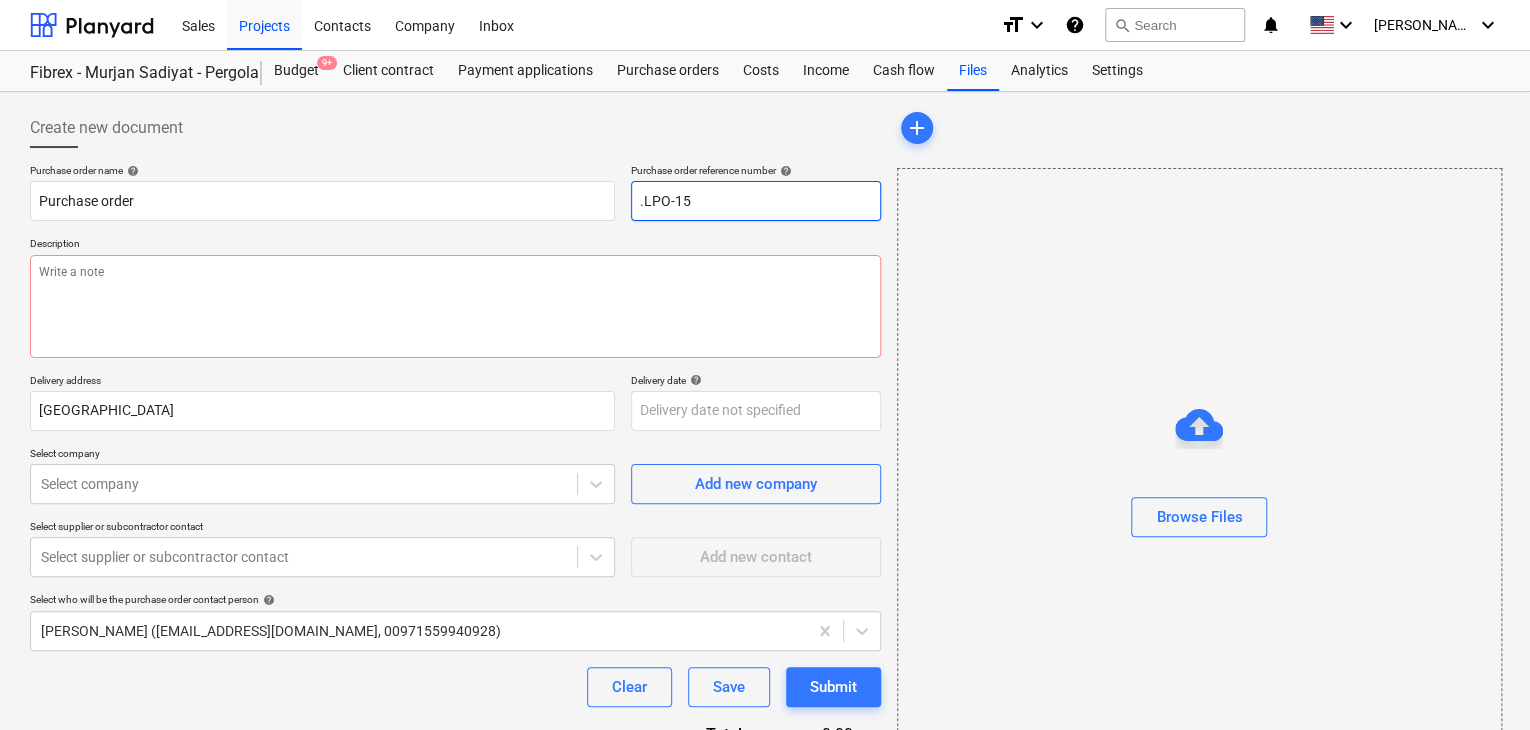 type on "x" 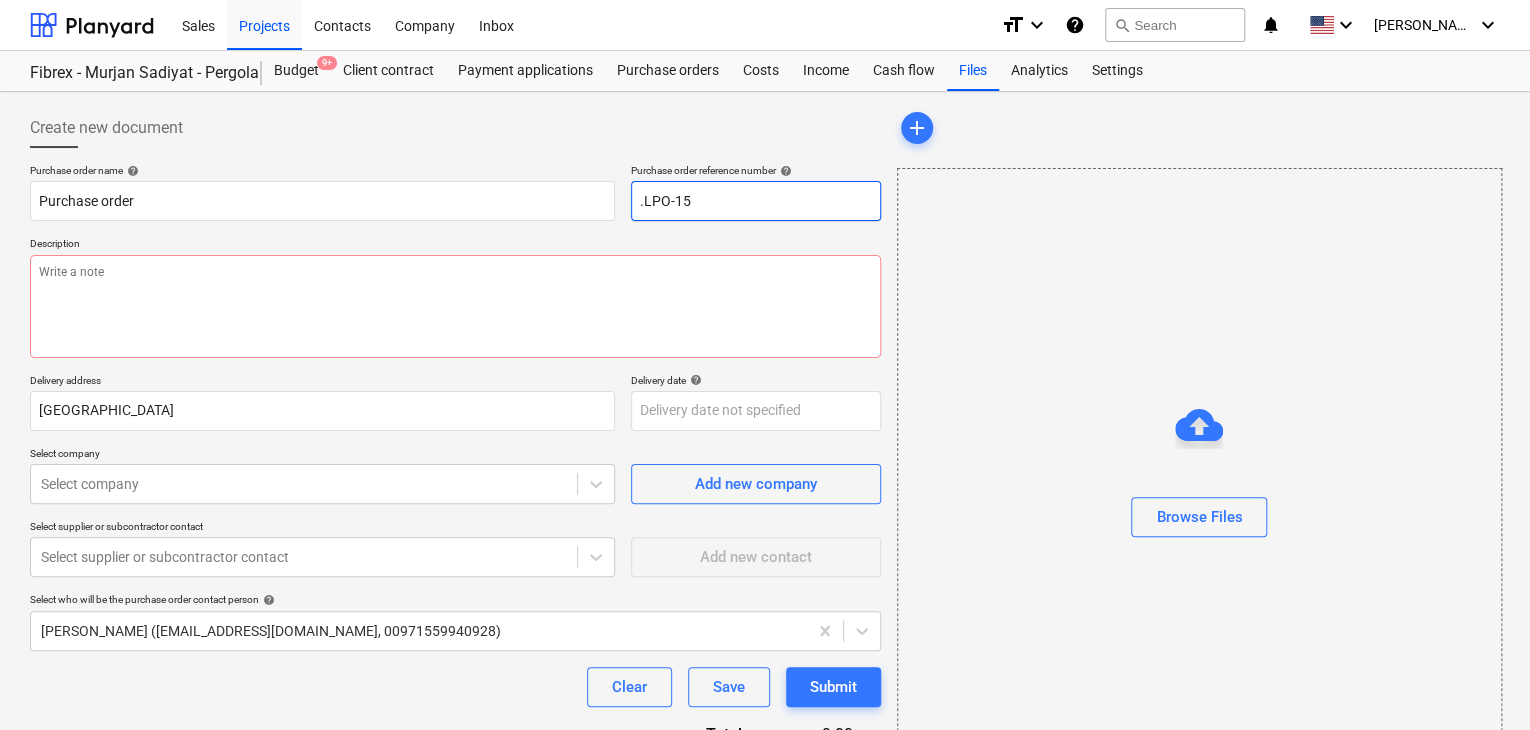 type on ".LPO-150" 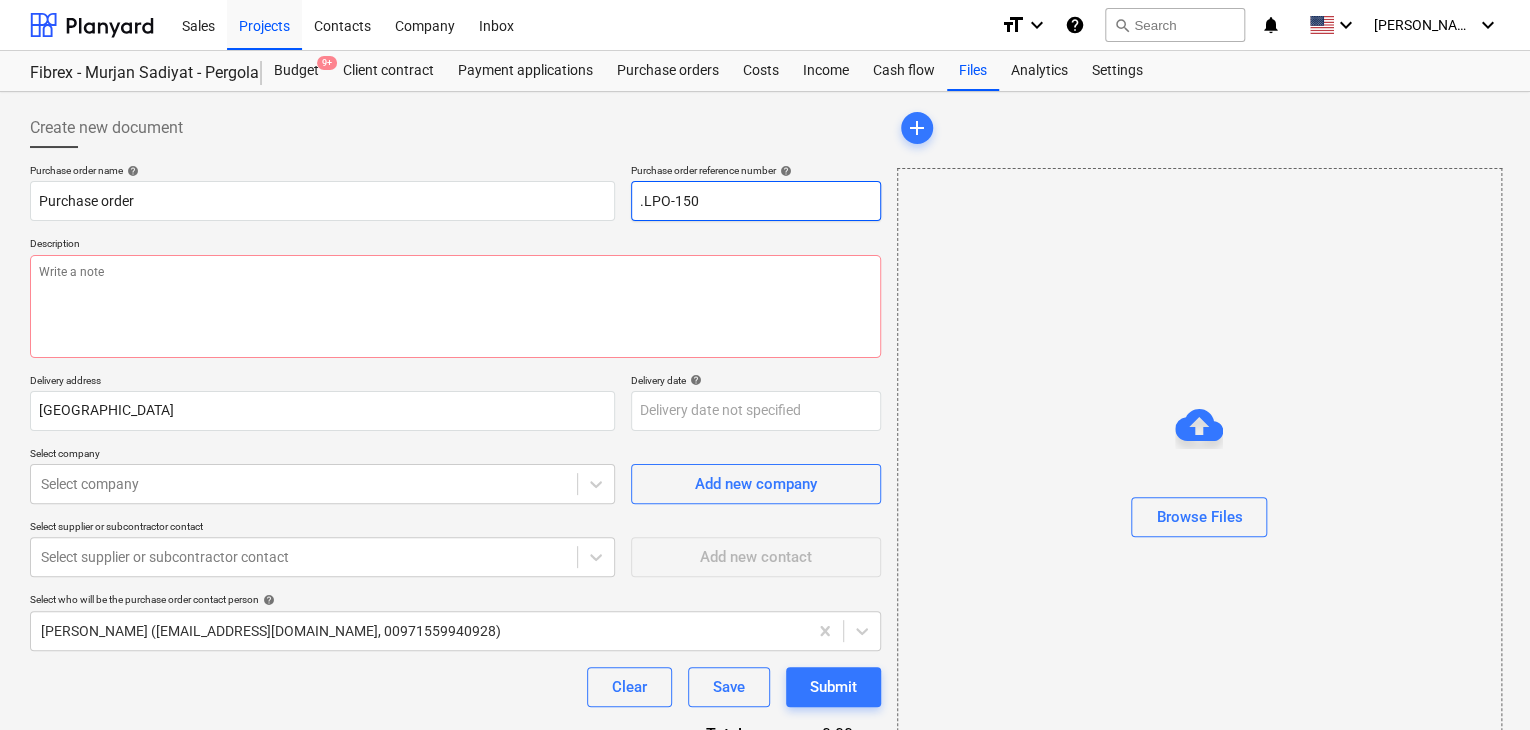 type on "x" 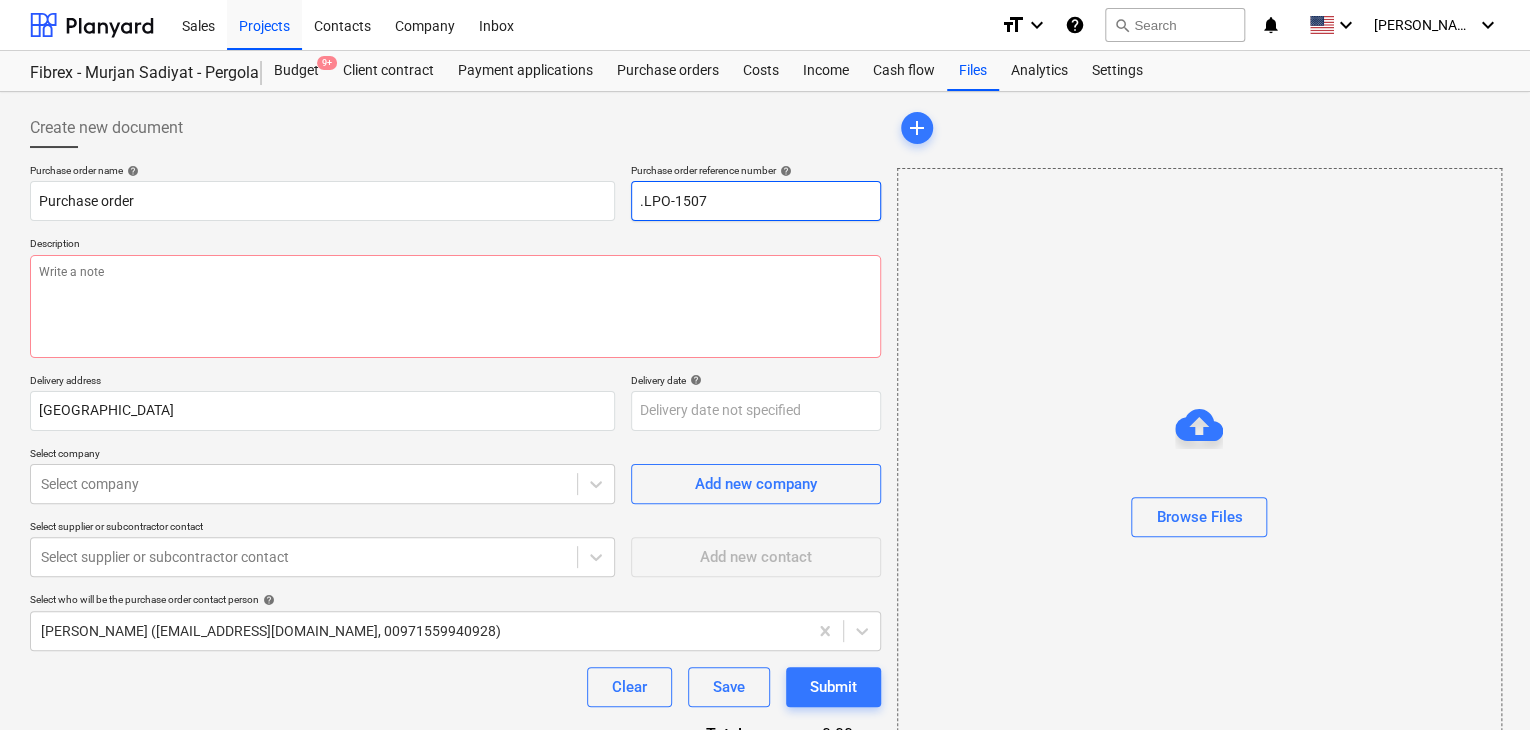 type on "x" 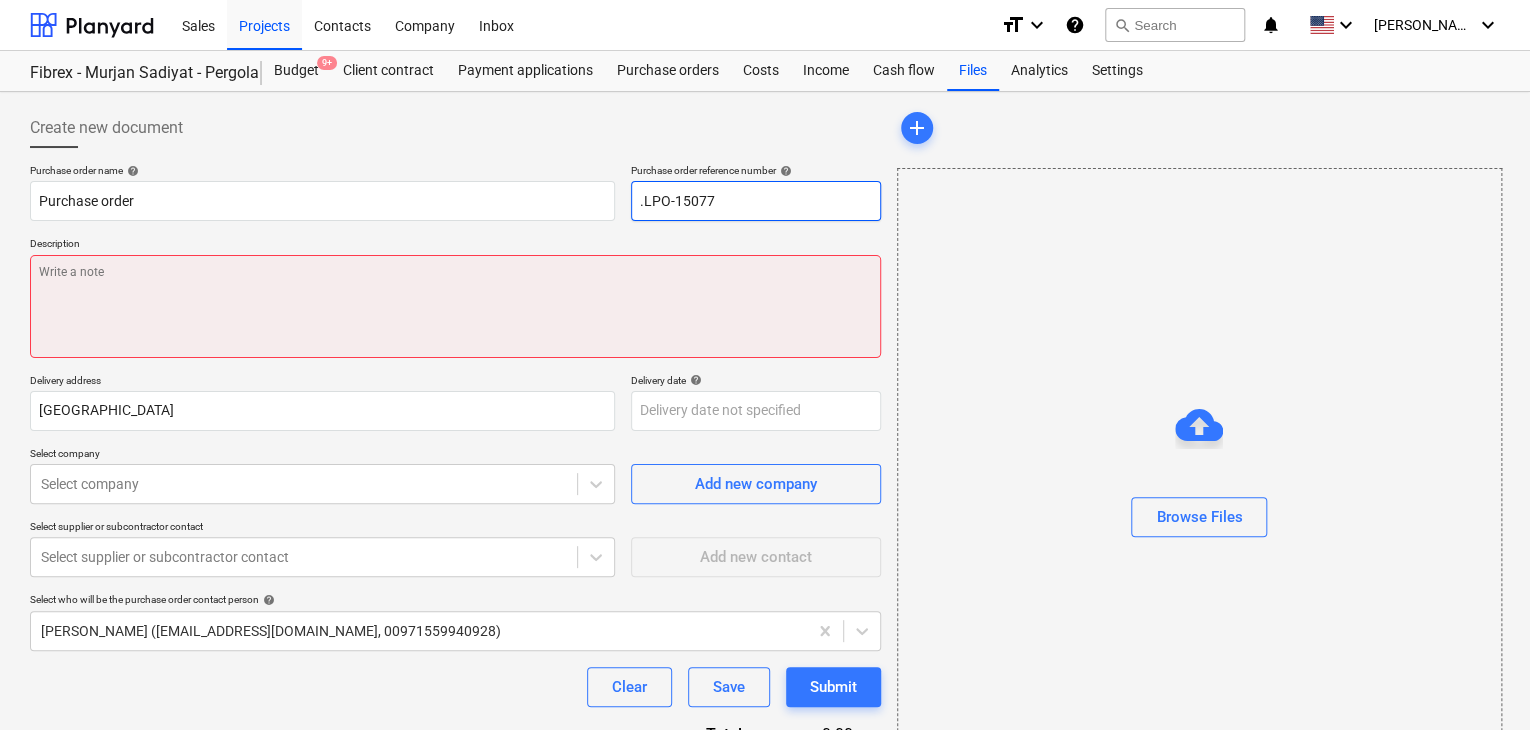 type on ".LPO-15077" 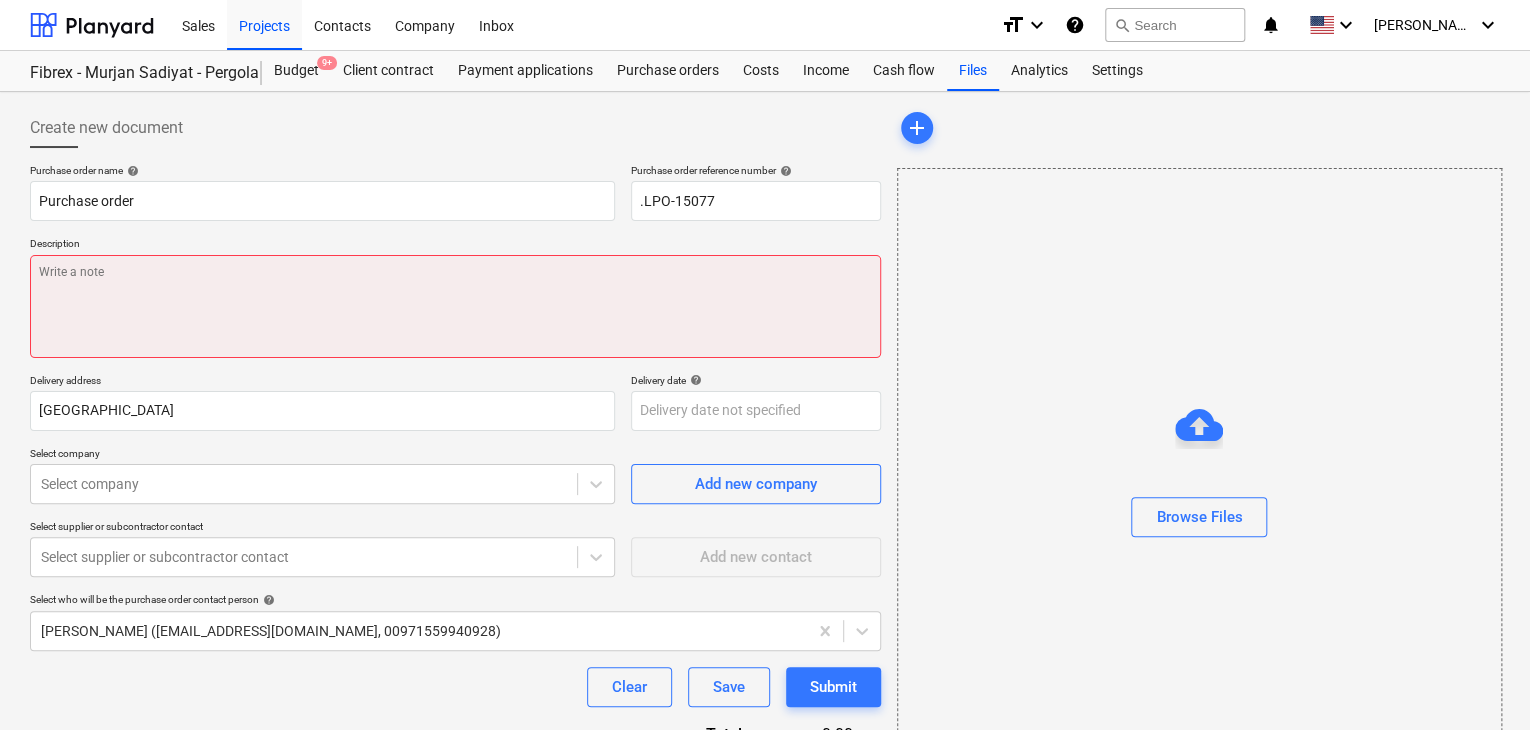 click at bounding box center (455, 306) 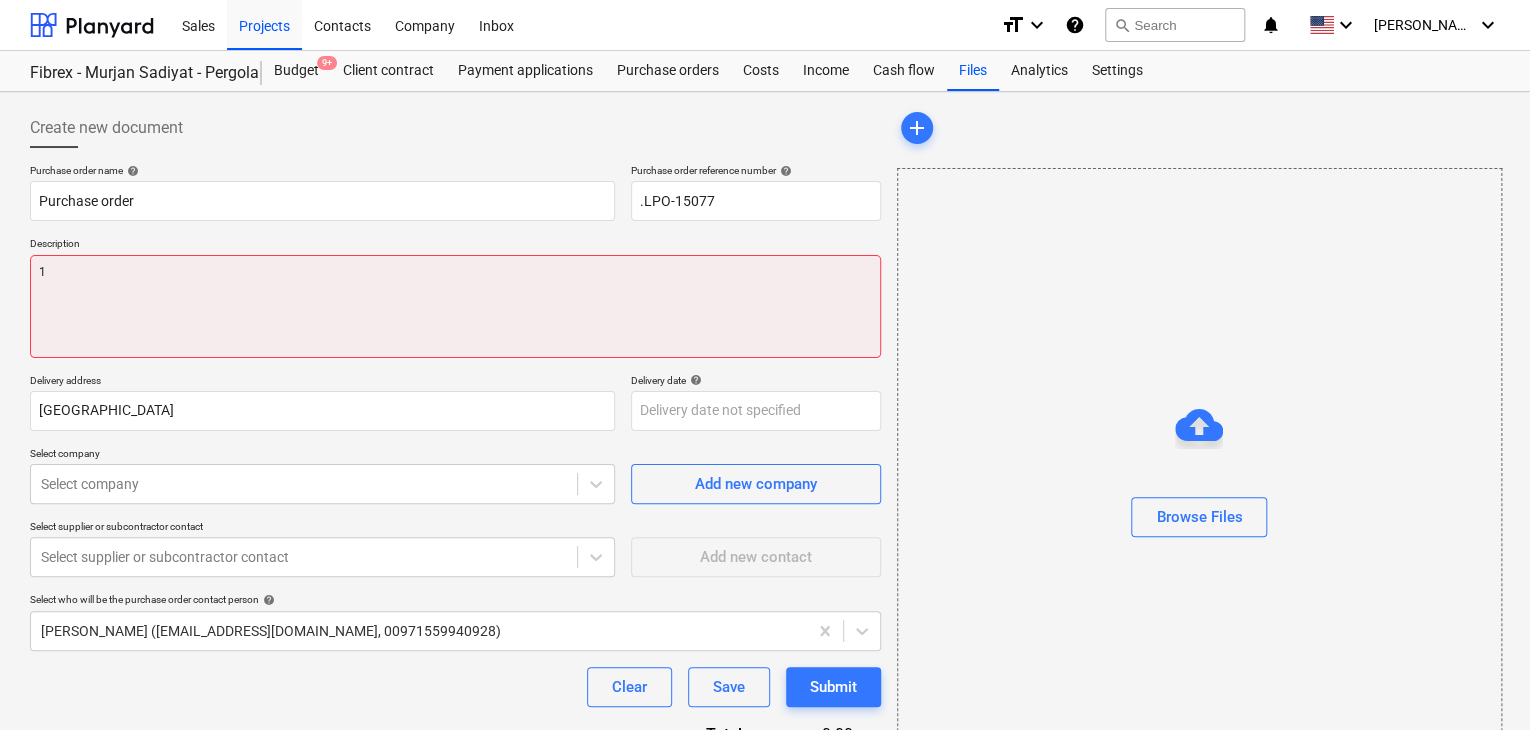 type on "x" 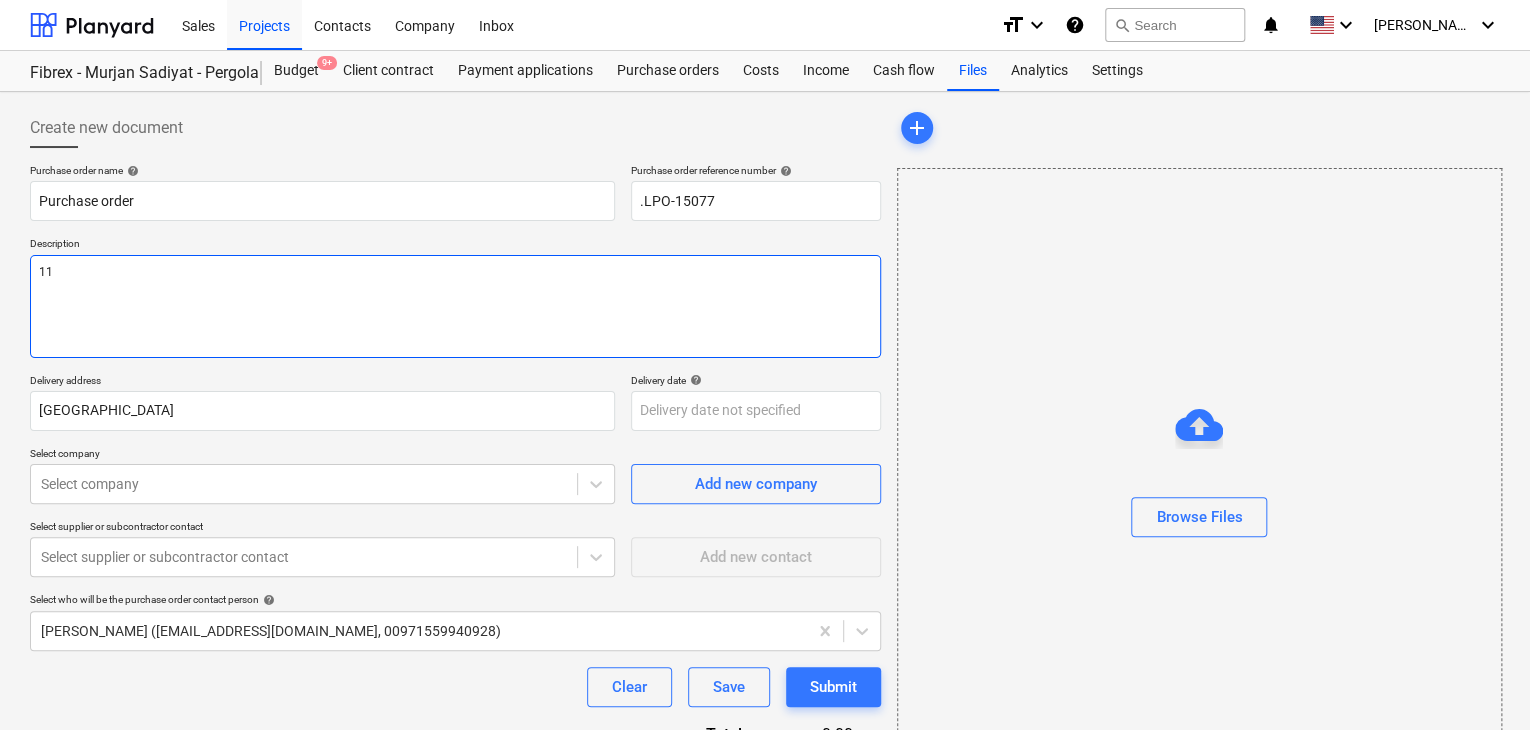 type on "x" 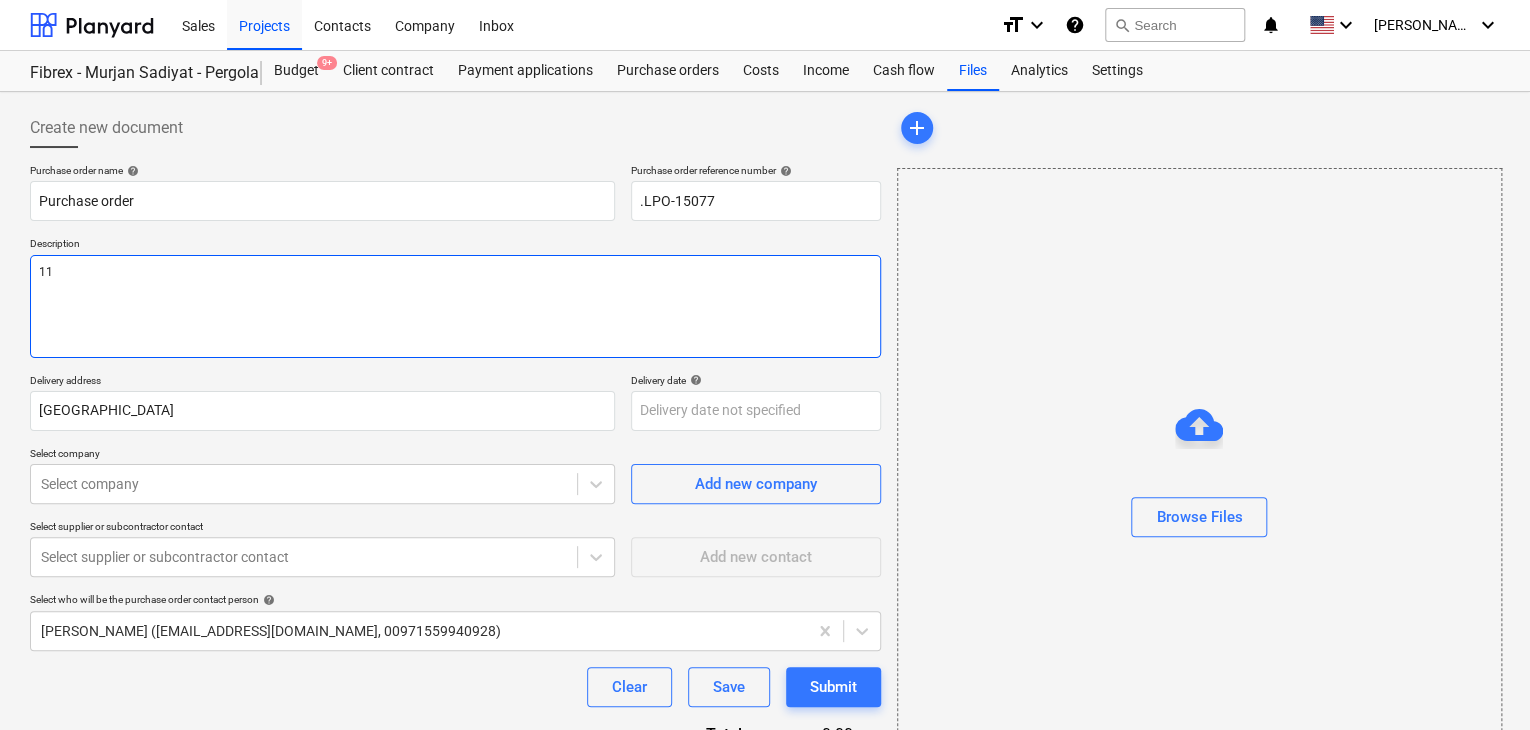 type on "11/" 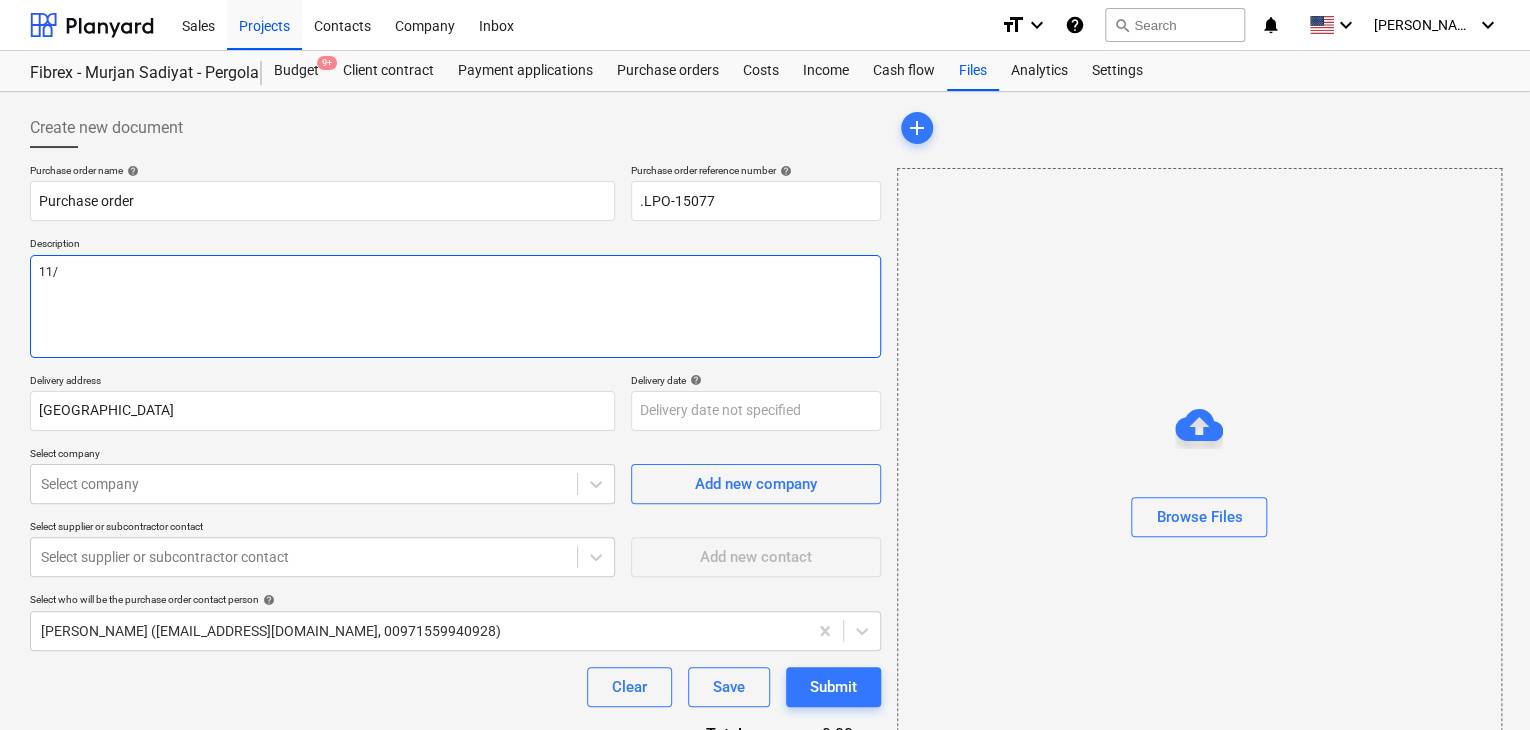 type on "x" 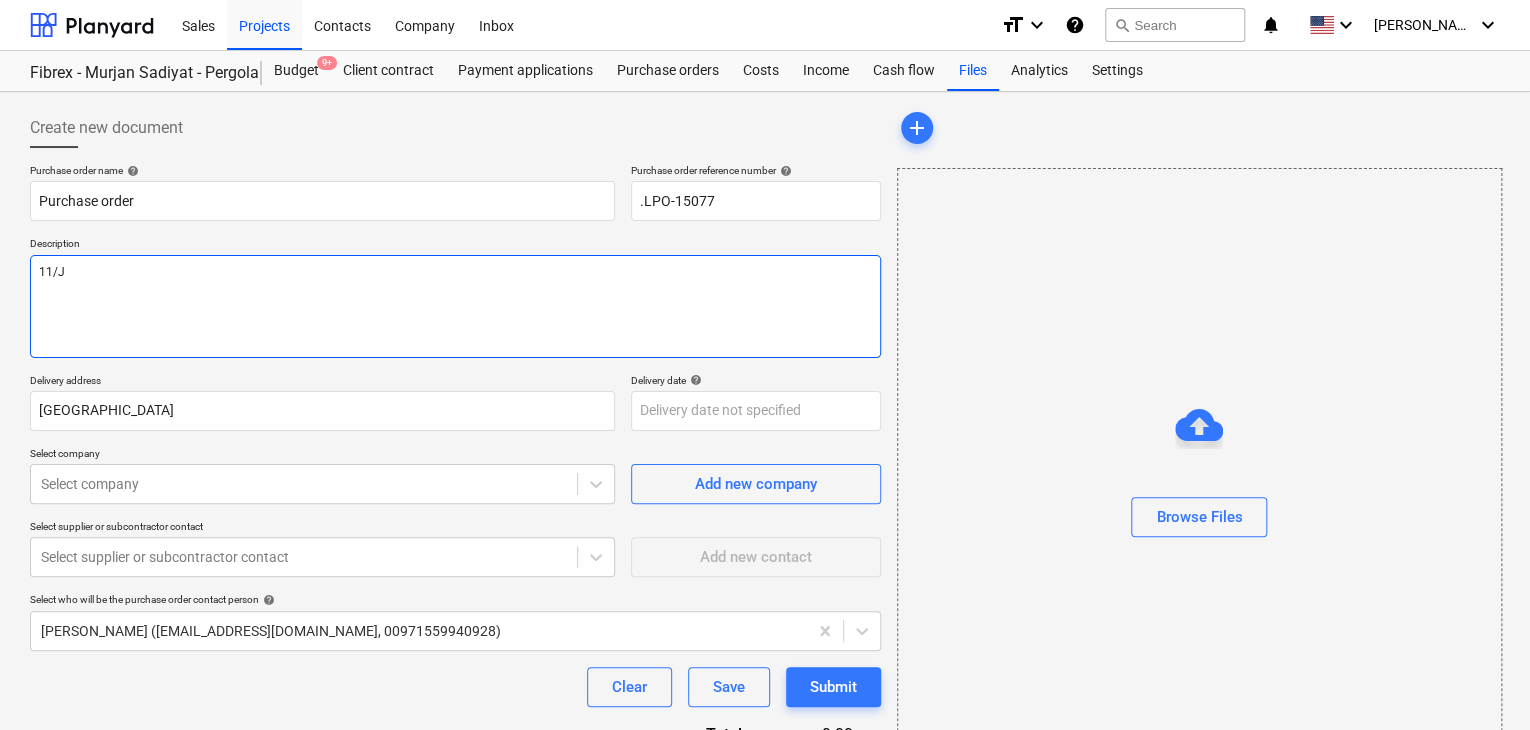 type on "x" 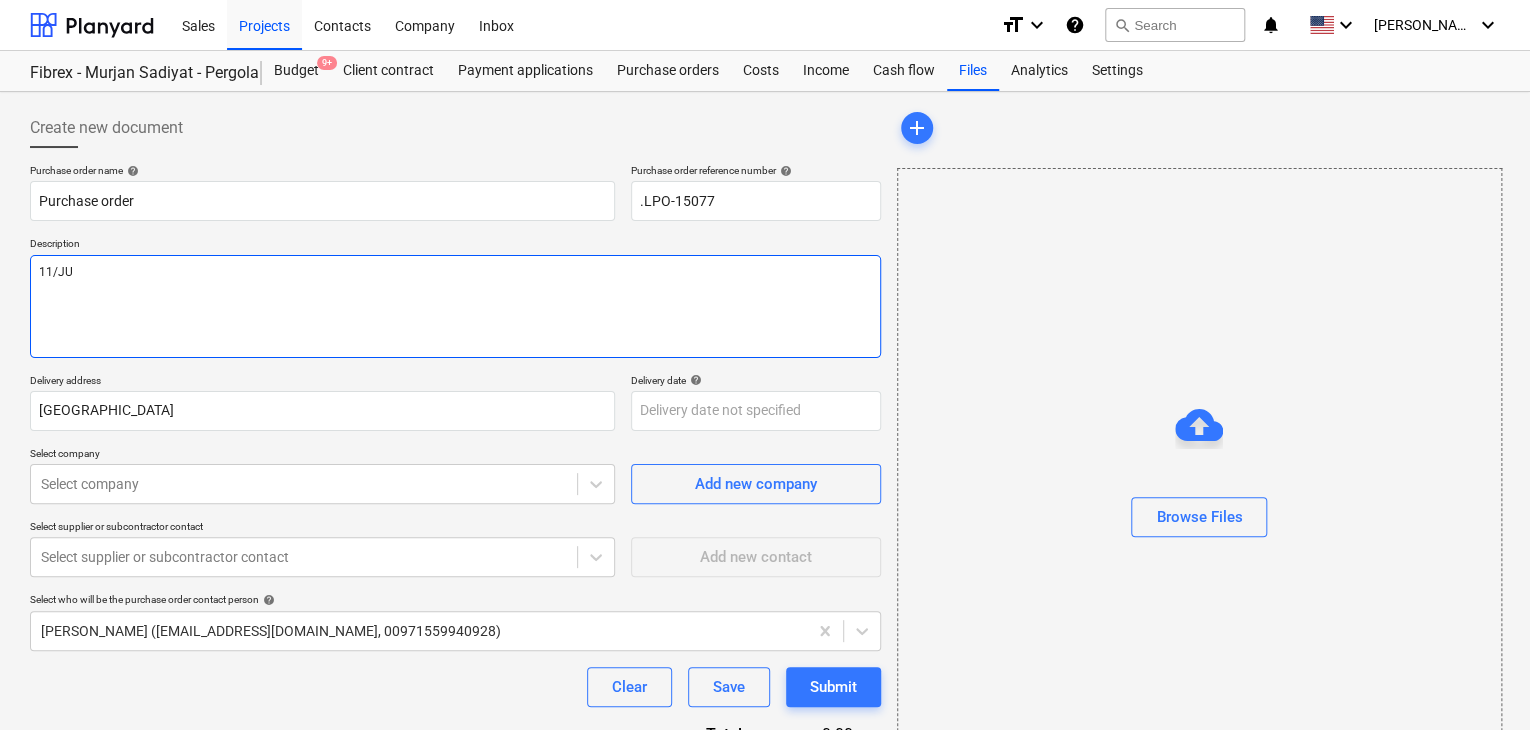 type on "x" 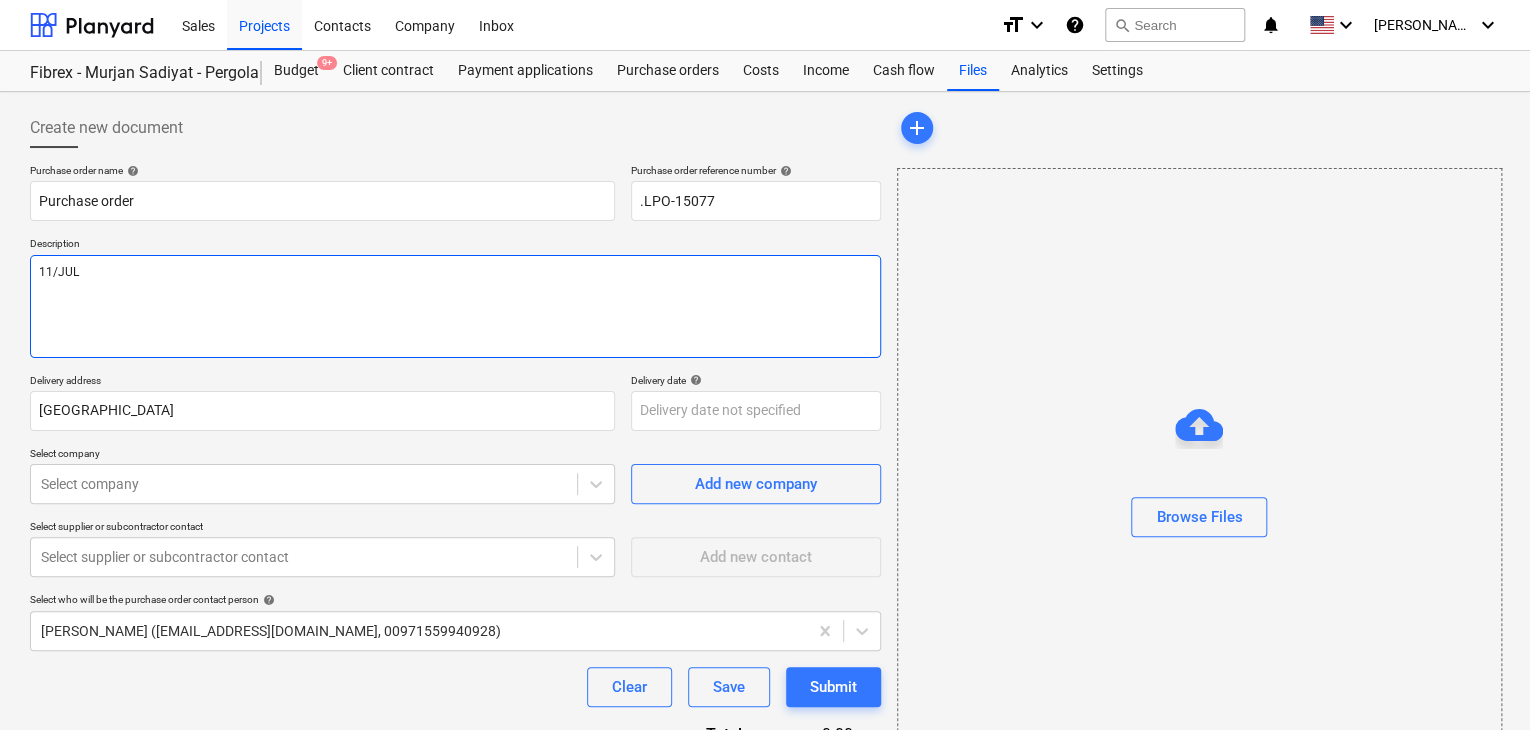 type on "x" 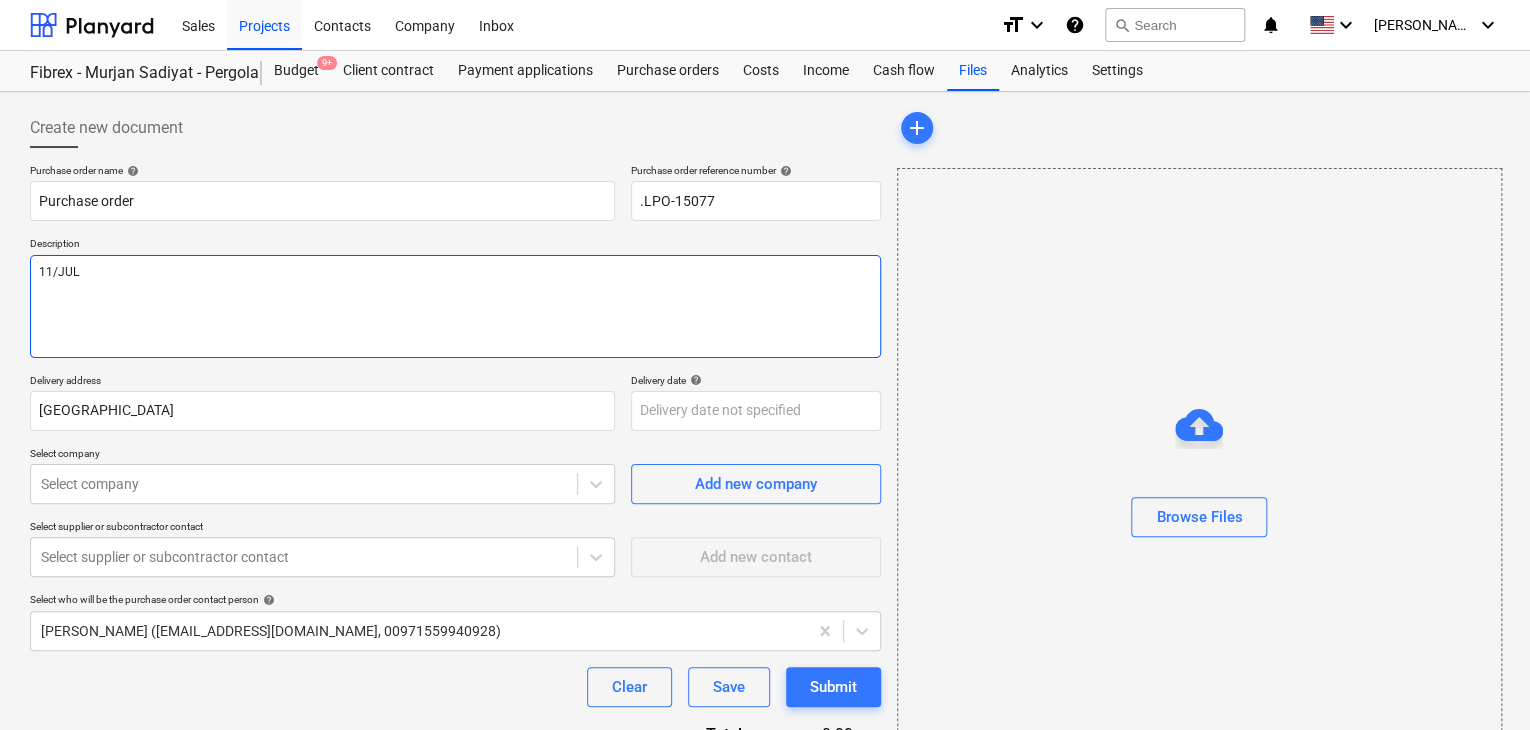 type on "11/JUL/" 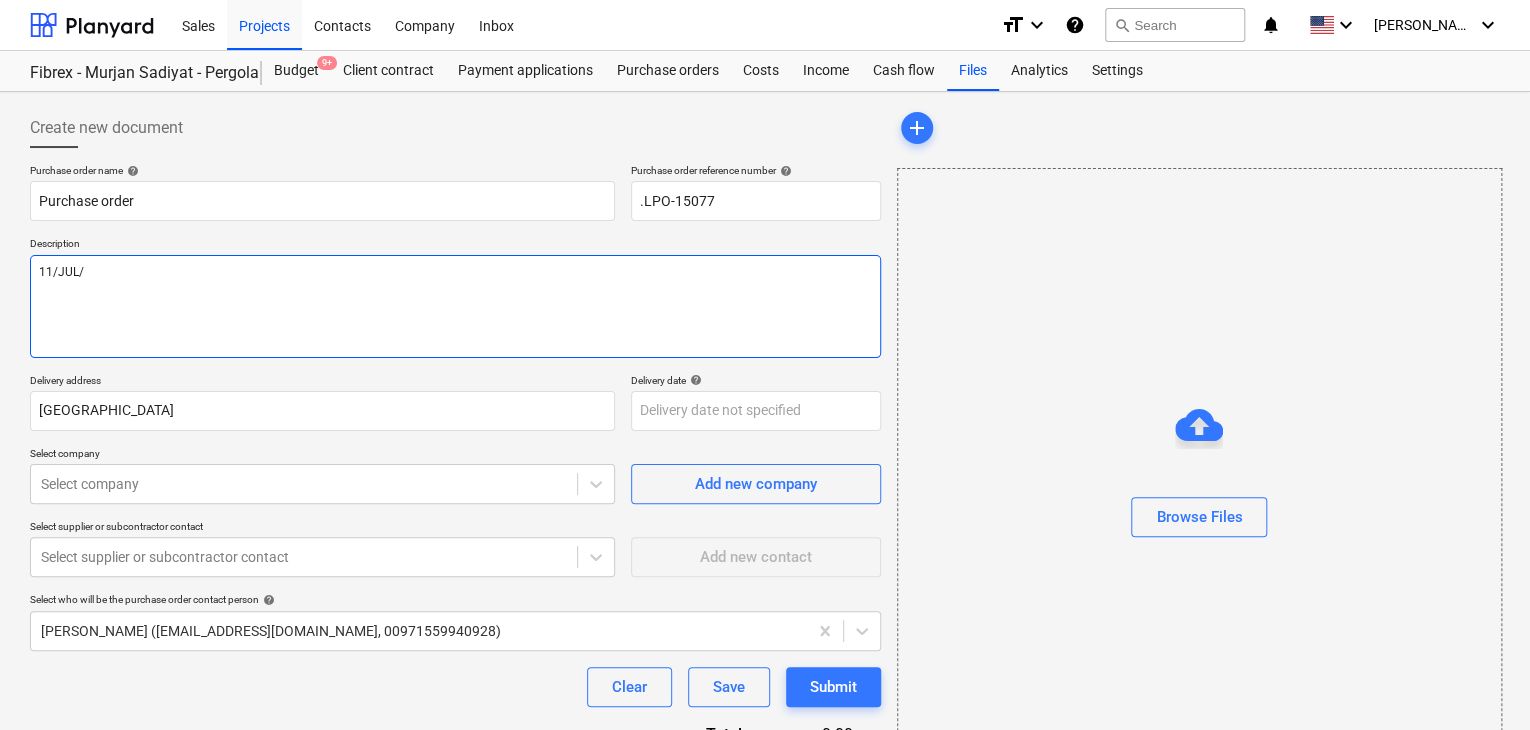 type on "x" 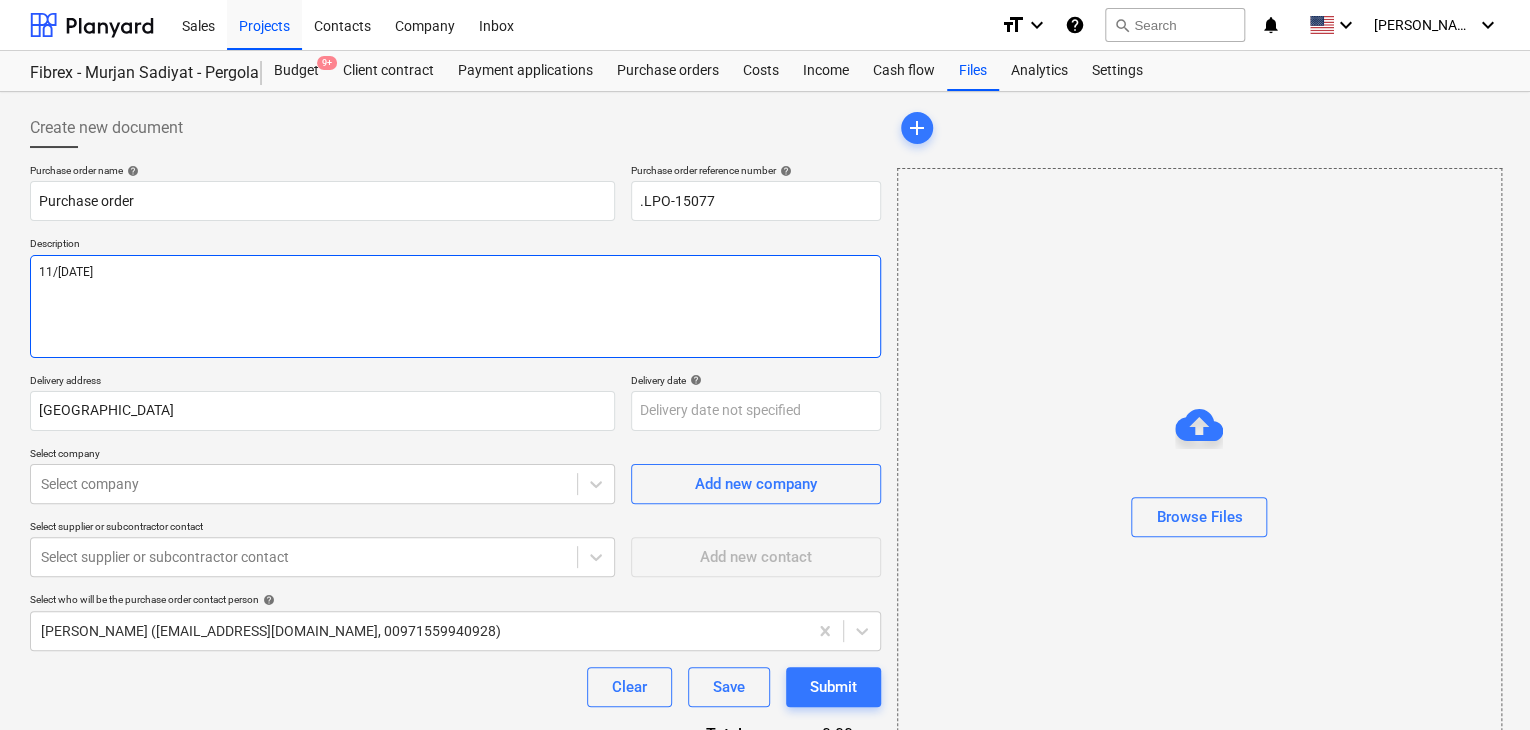 type on "x" 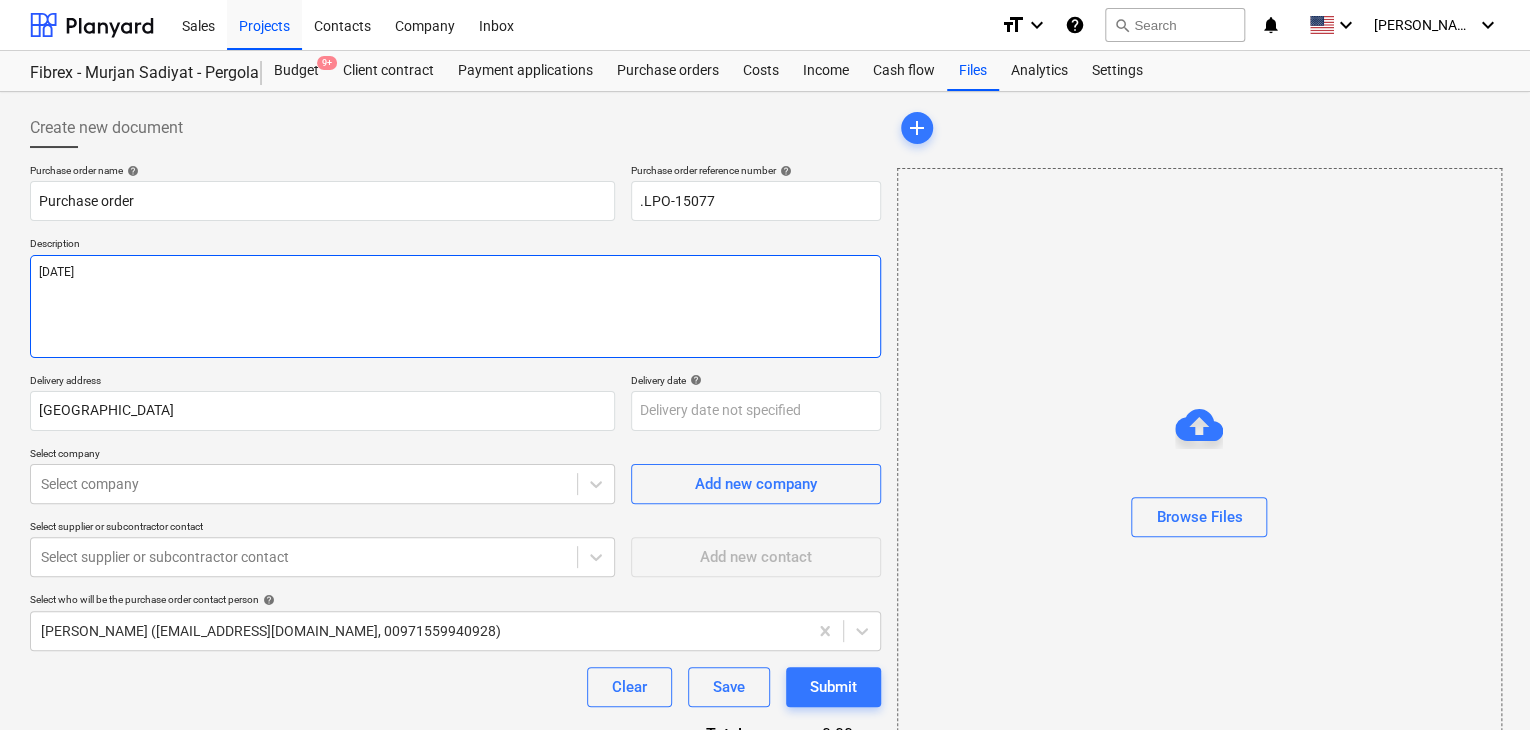 type on "x" 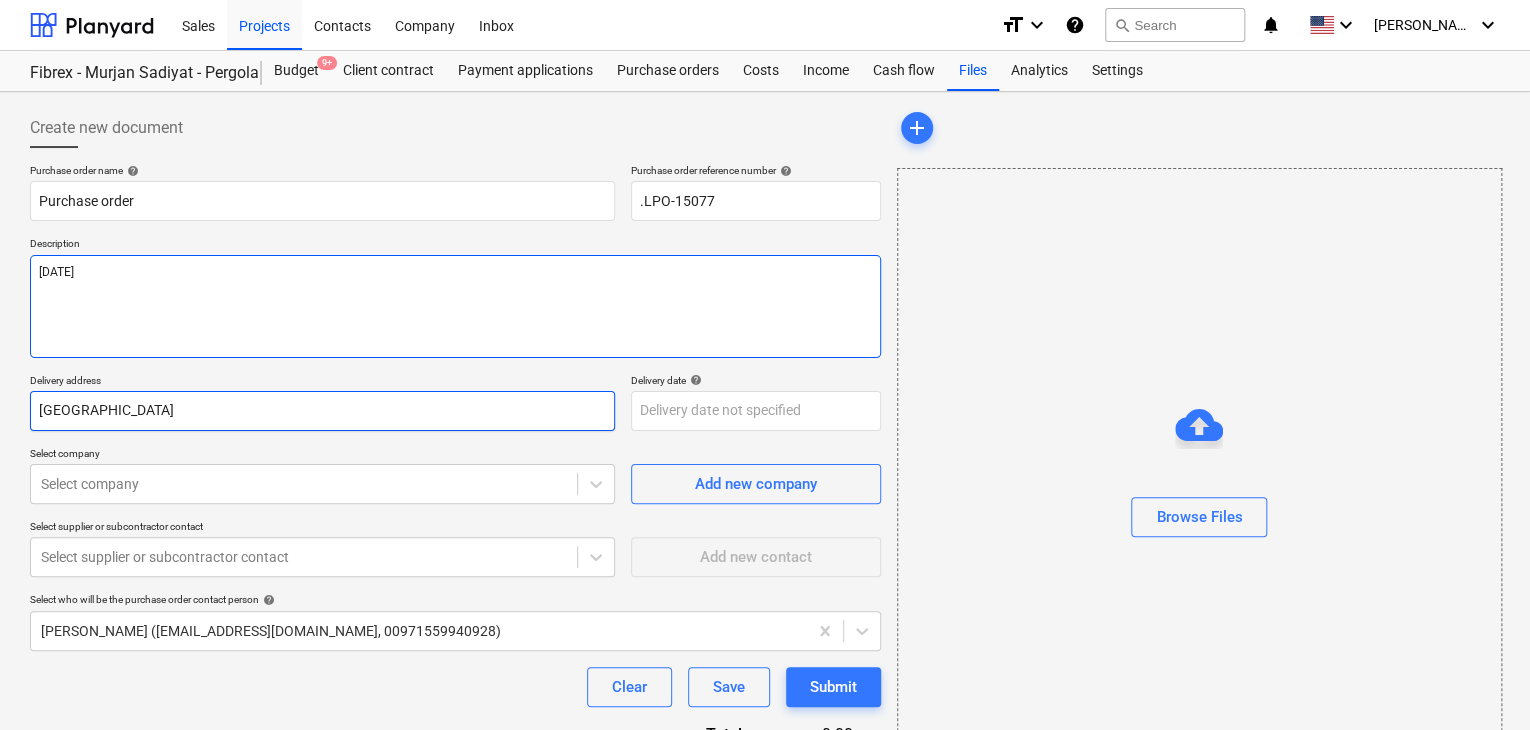 type on "[DATE]" 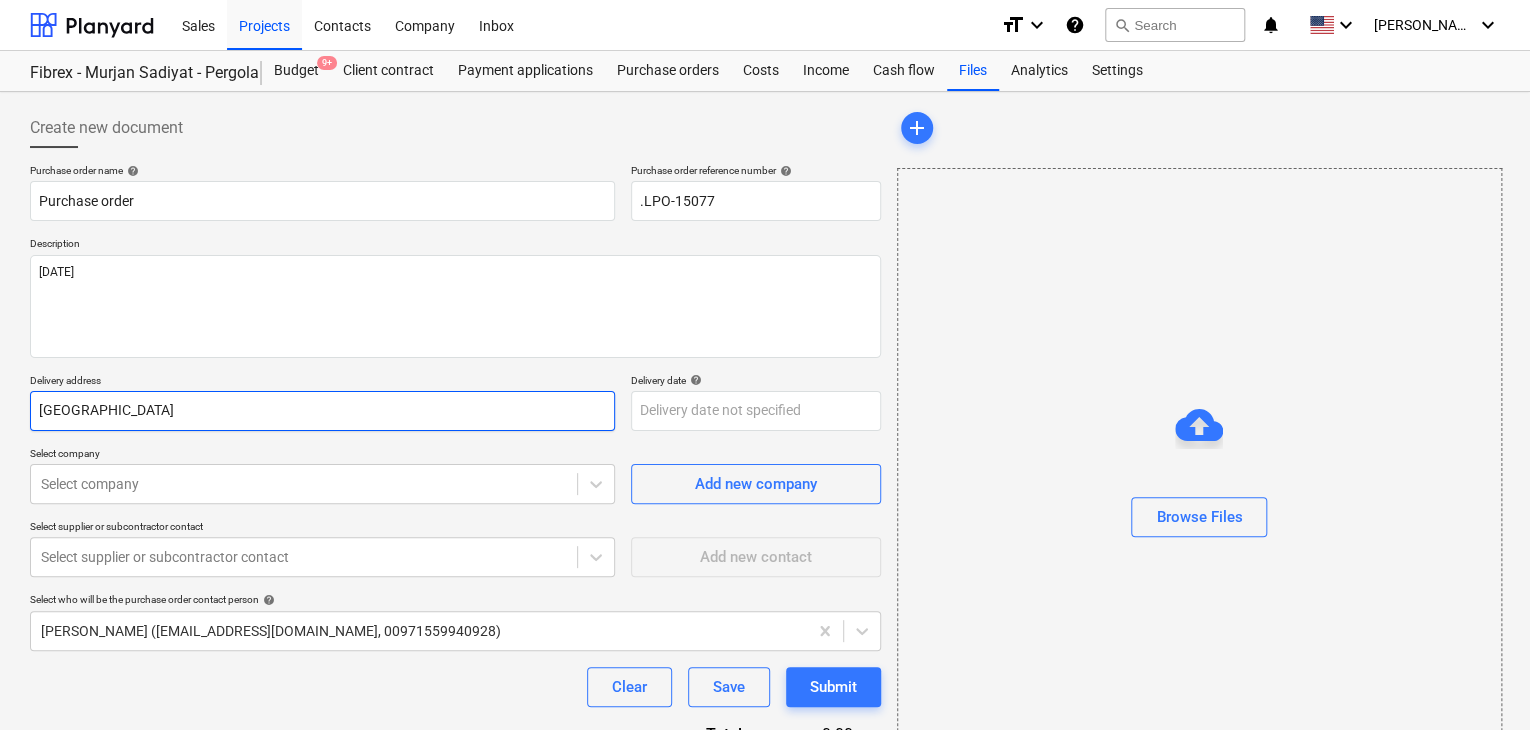 click on "[GEOGRAPHIC_DATA]" at bounding box center [322, 411] 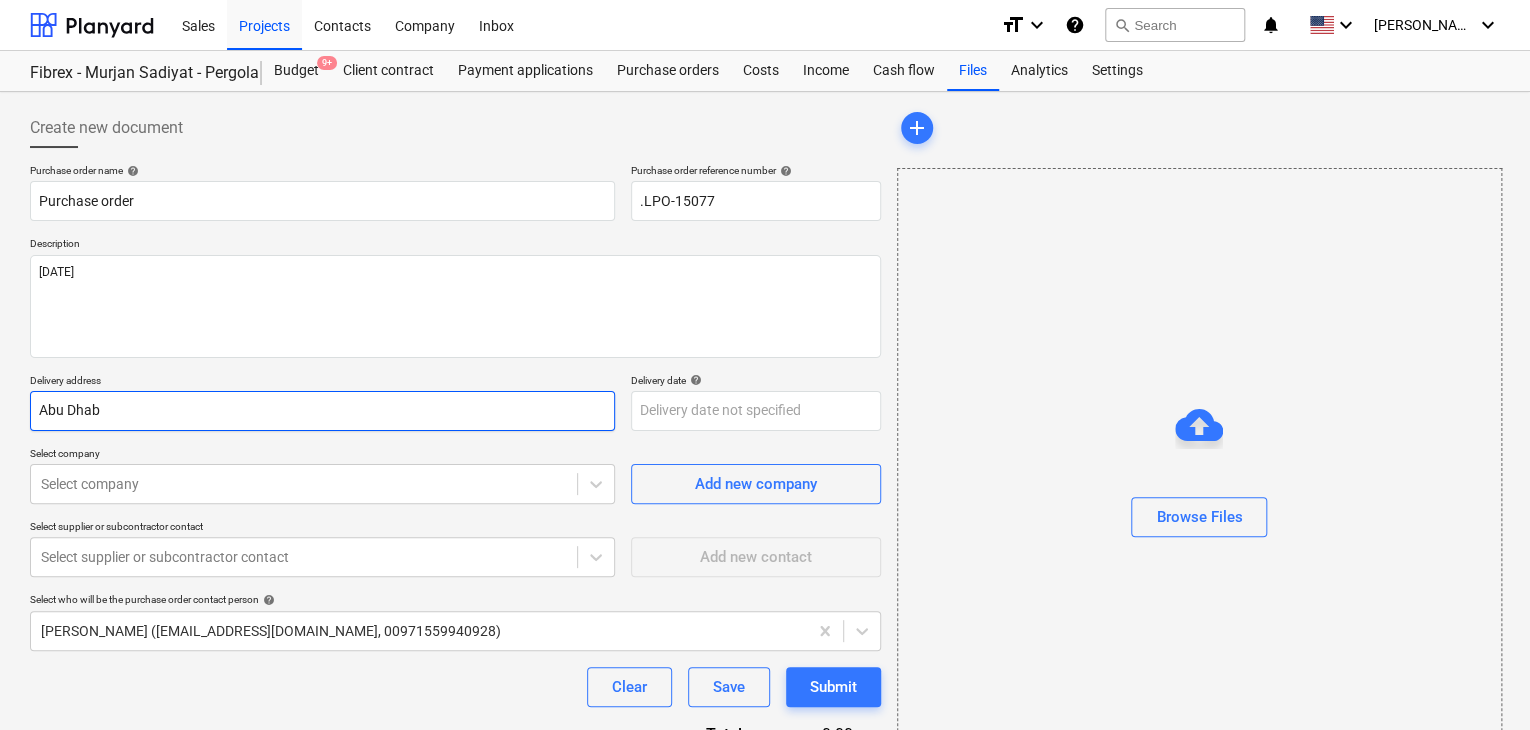 type on "Abu Dha" 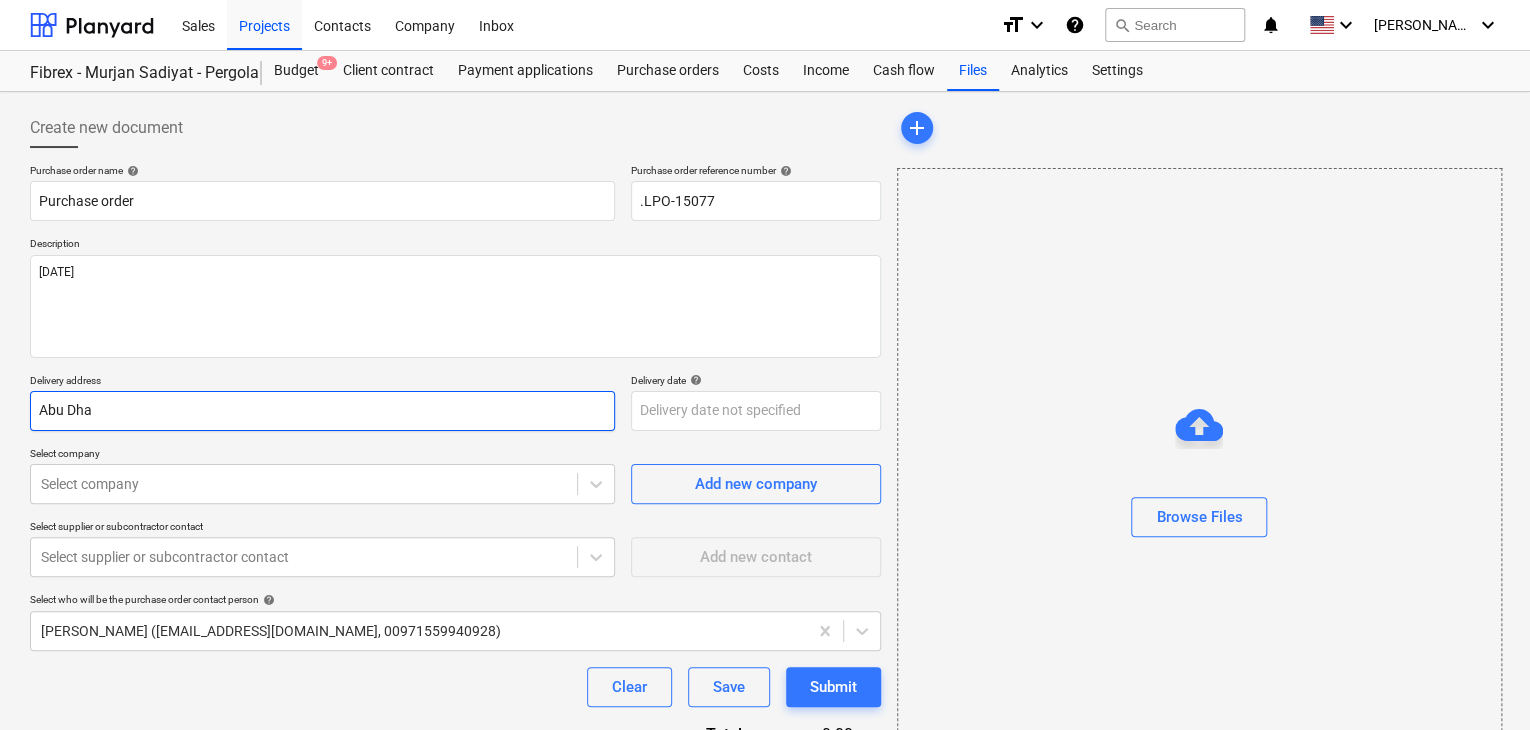 type on "x" 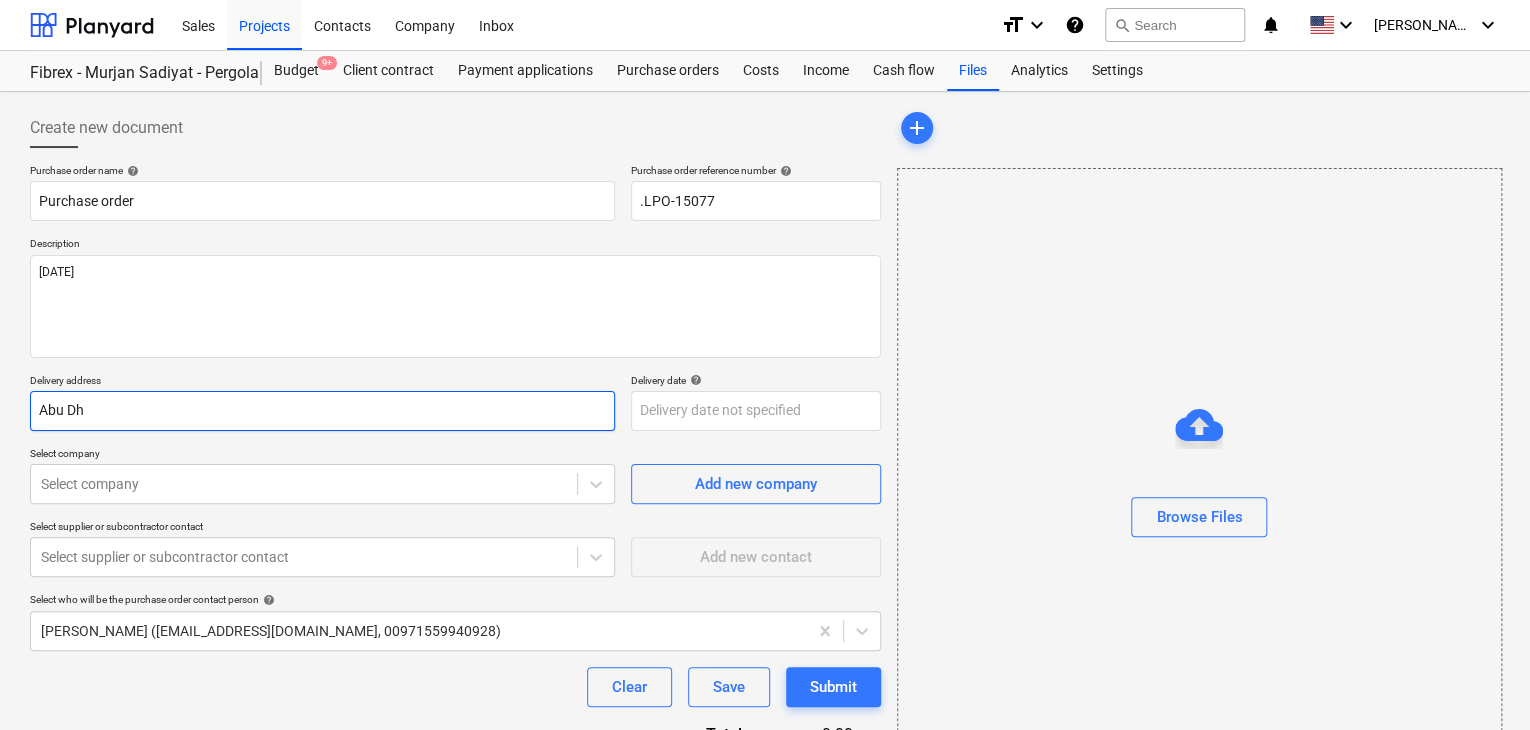 type on "x" 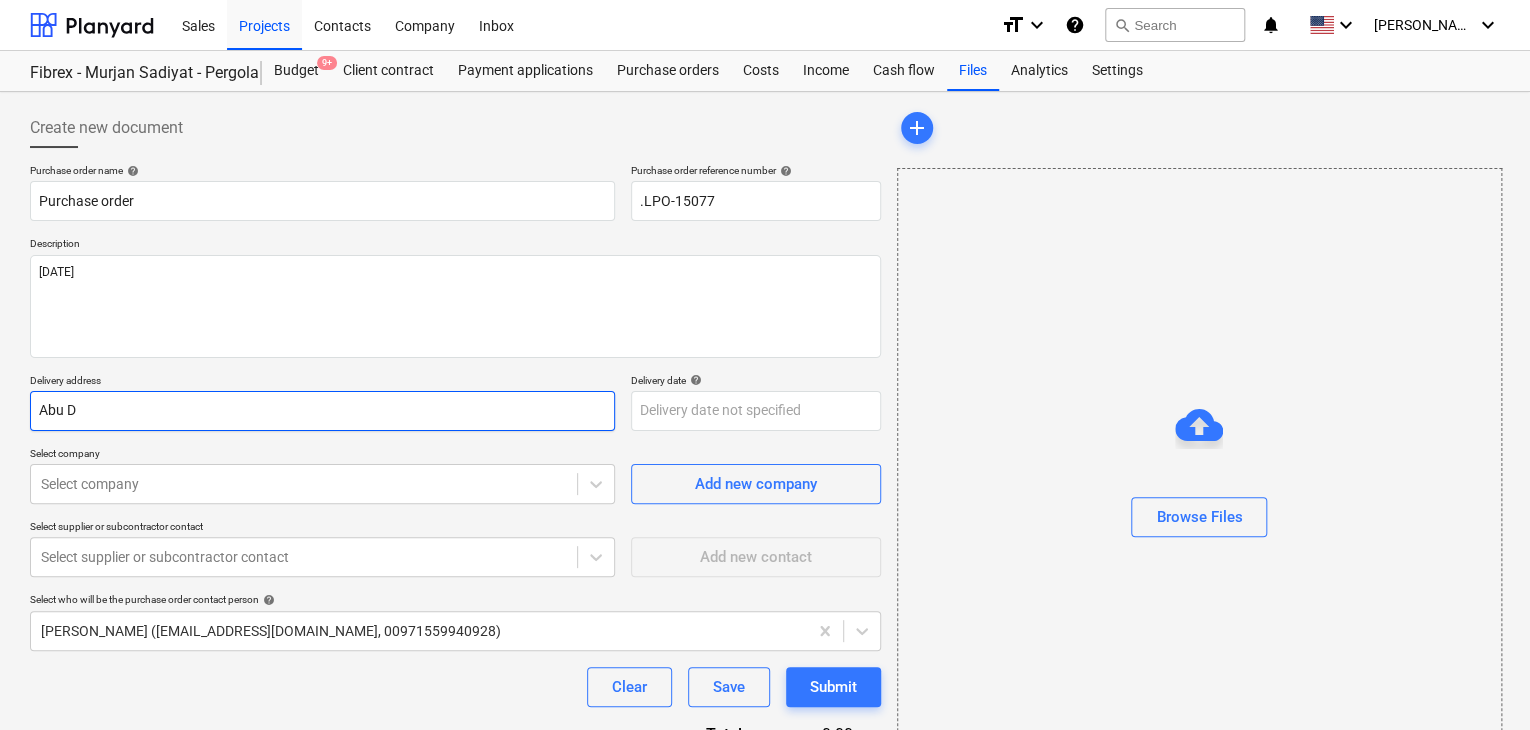 type on "Abu" 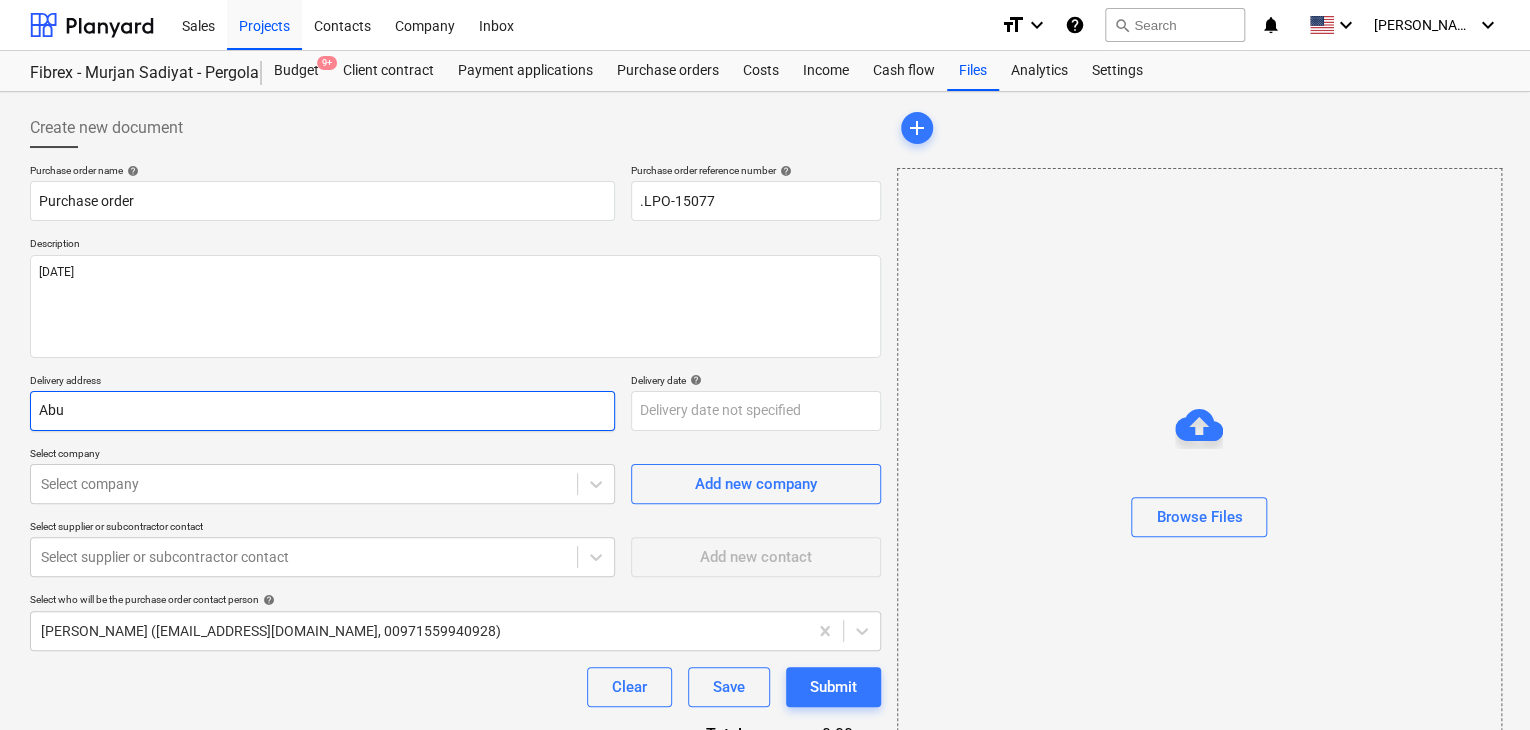 type on "x" 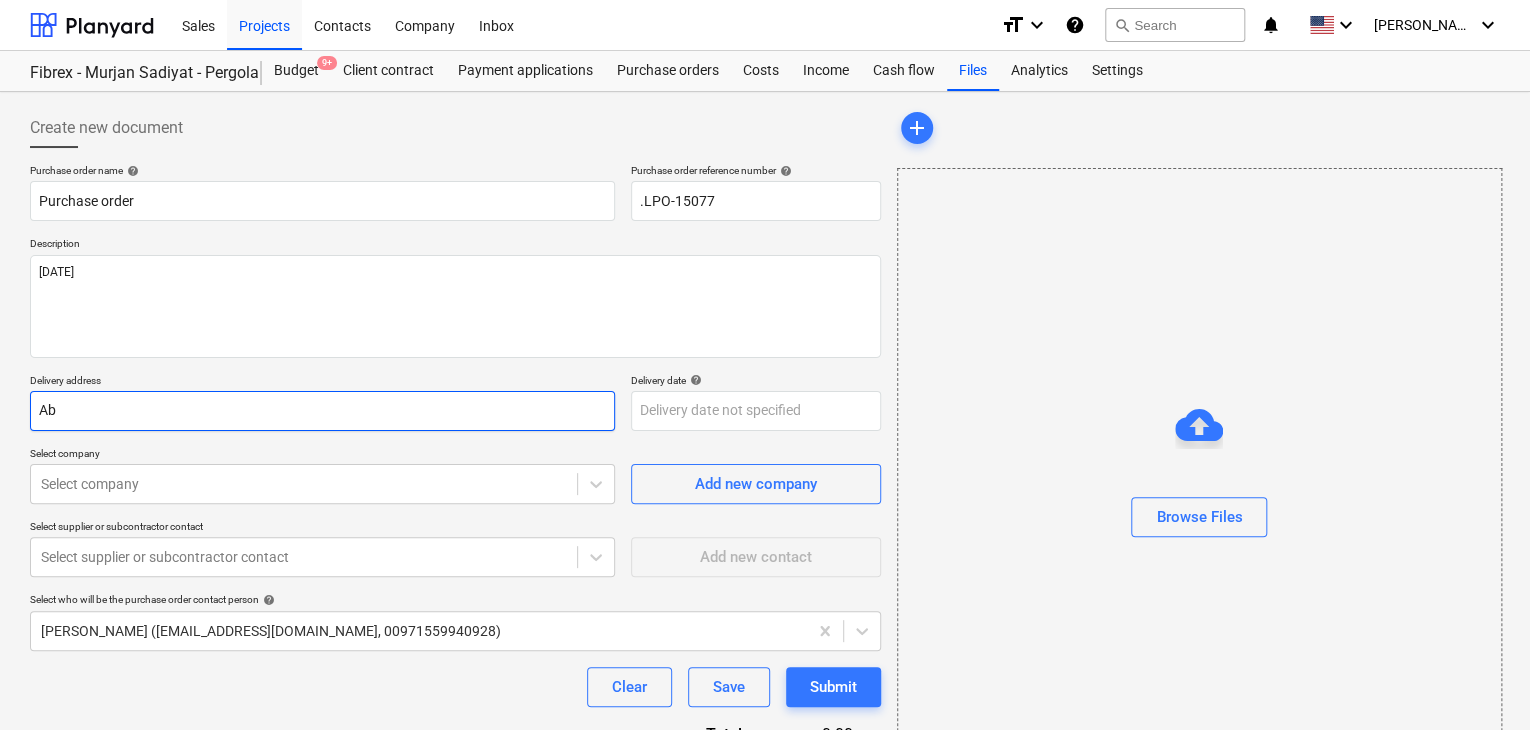 type on "x" 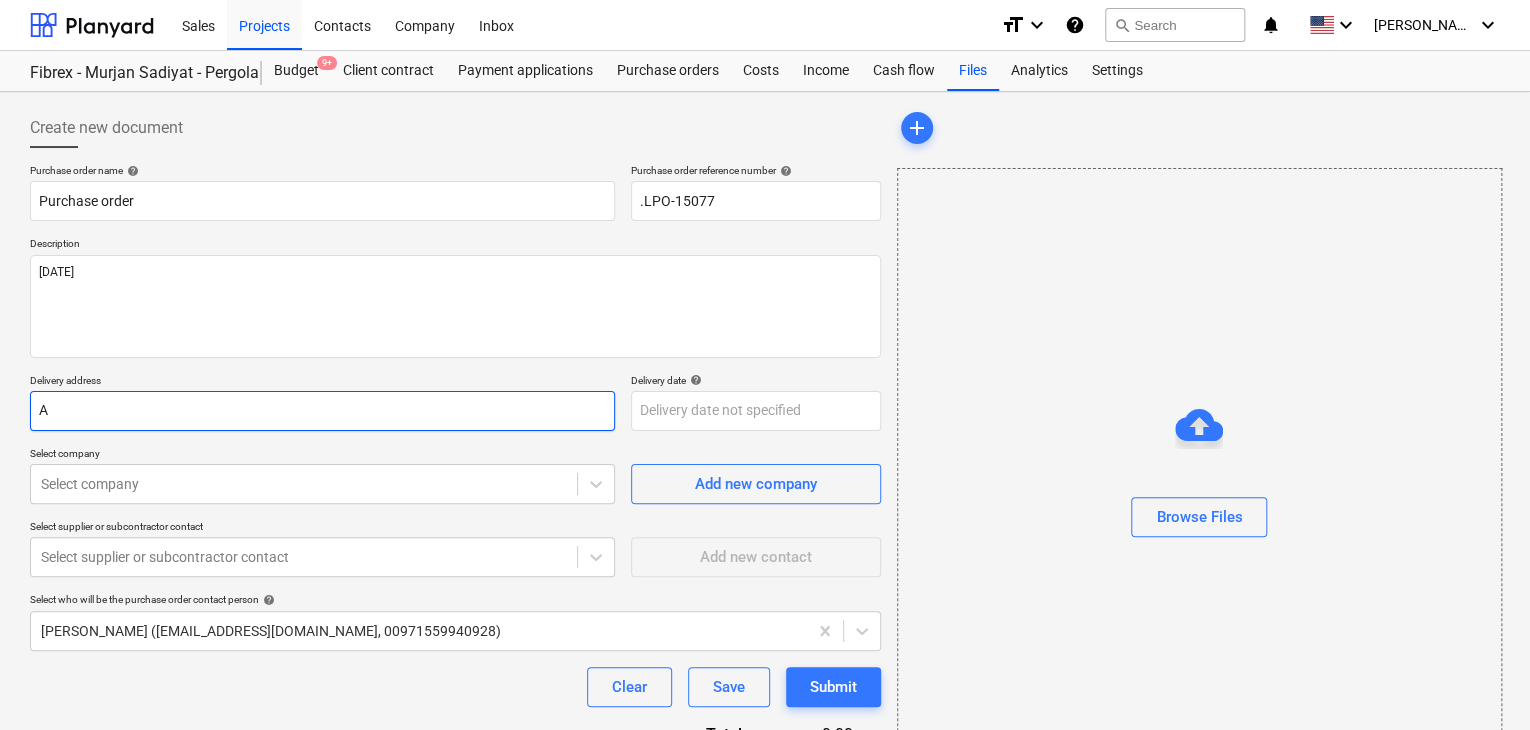 type on "x" 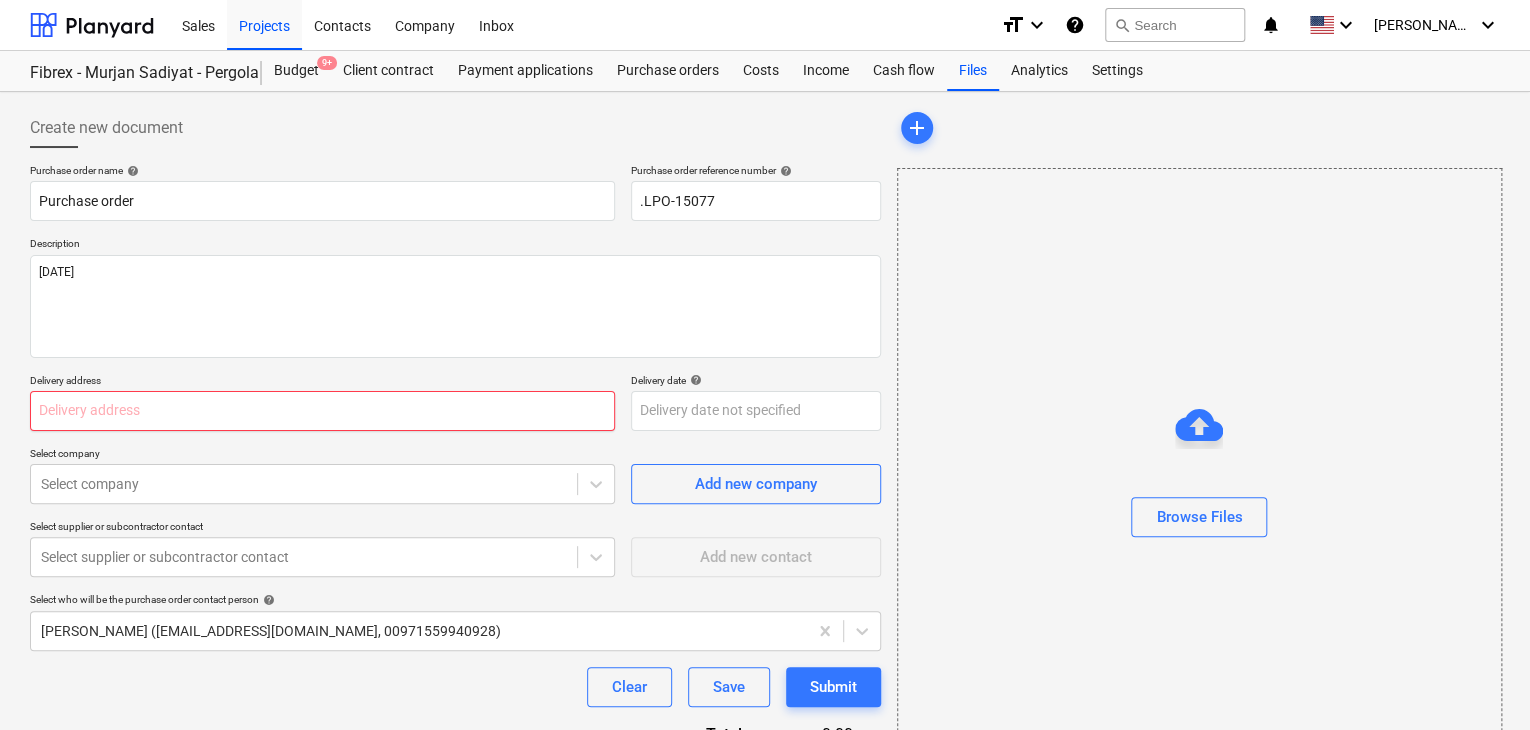 type on "x" 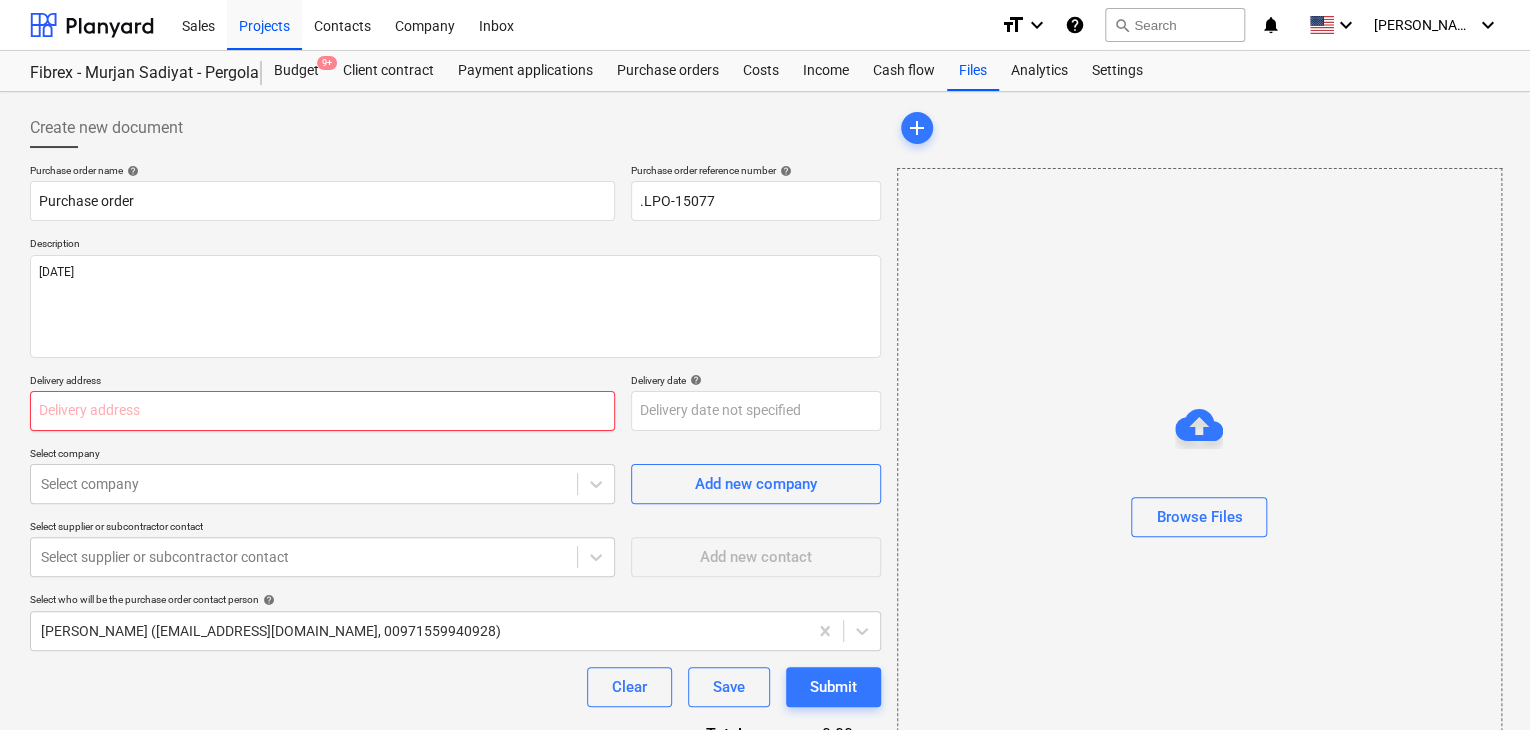 type on "L" 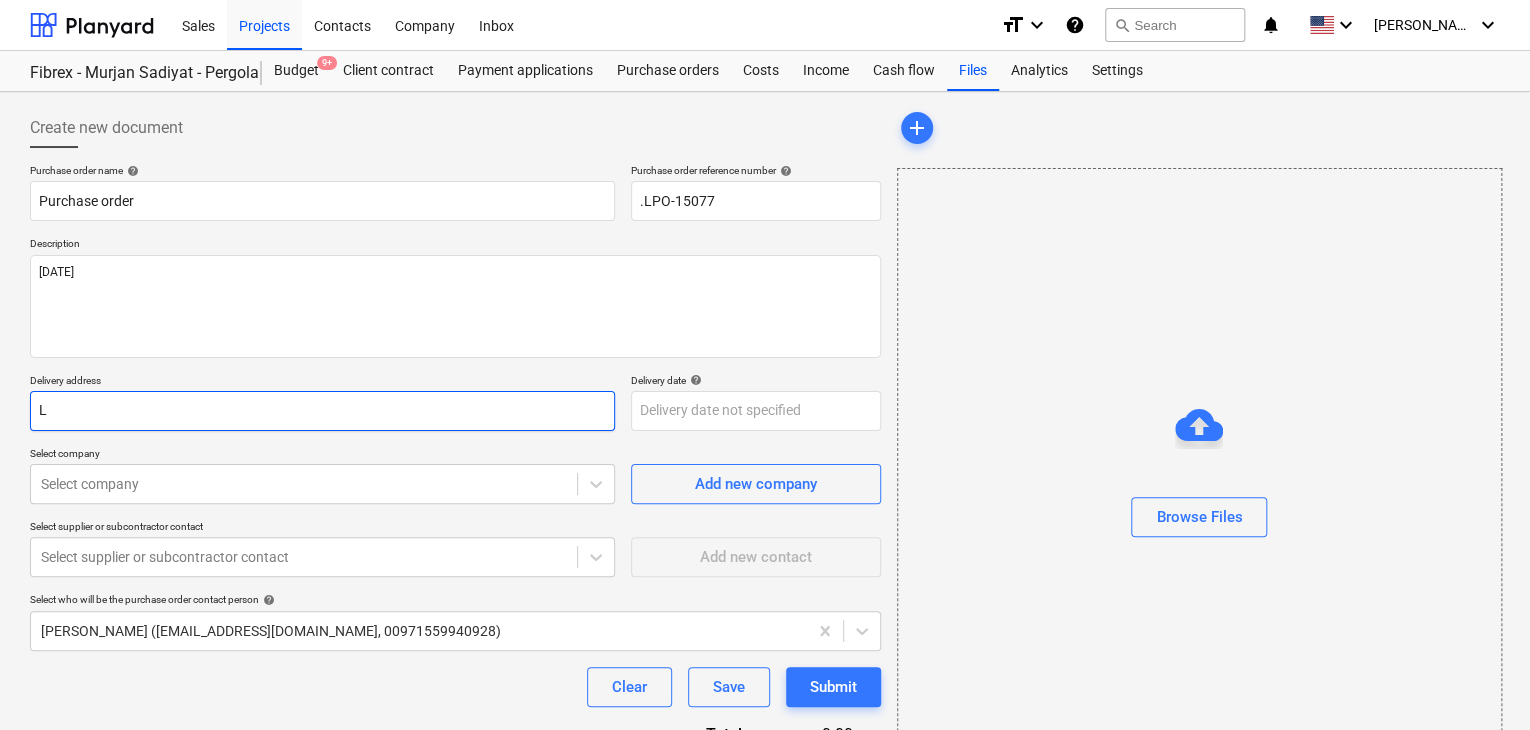 type on "x" 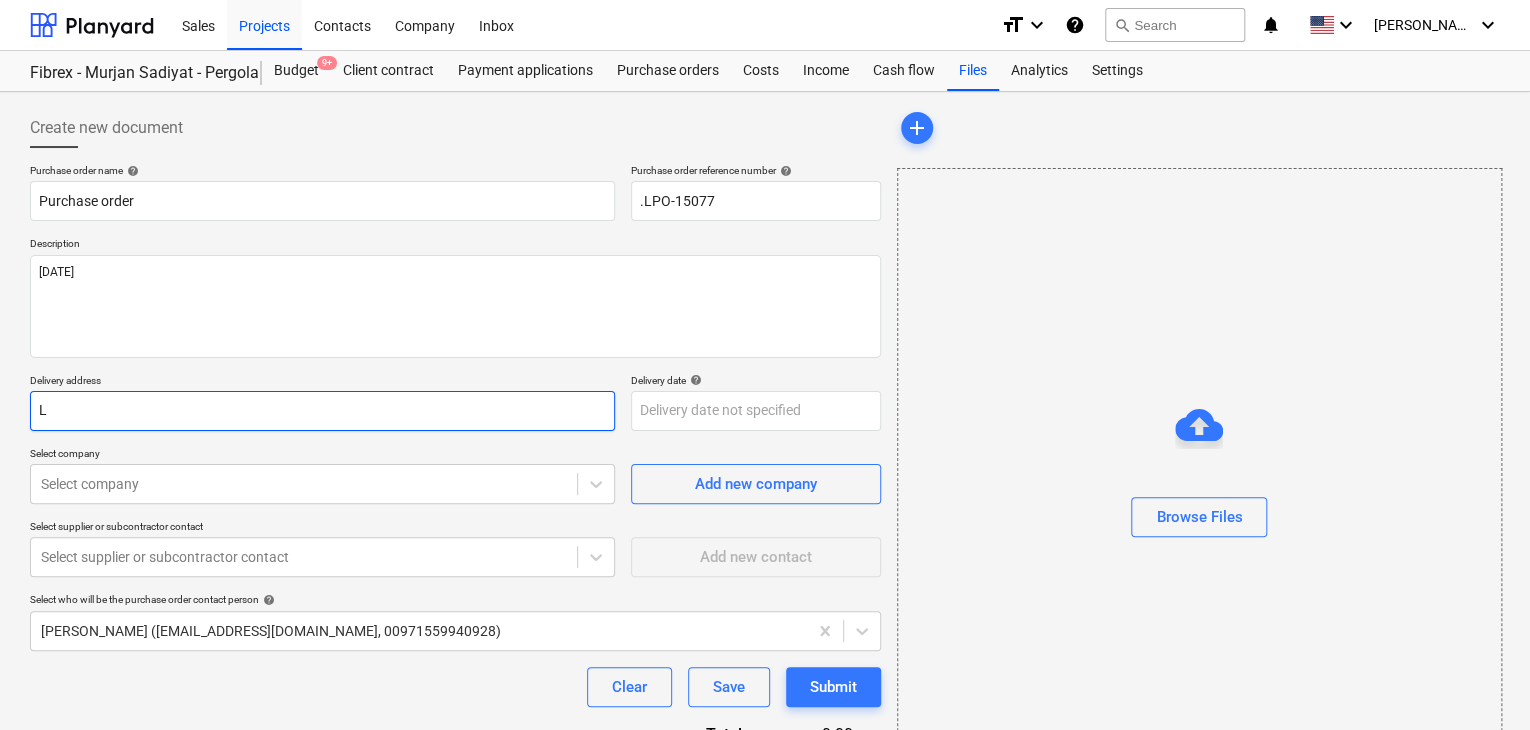 type on "LU" 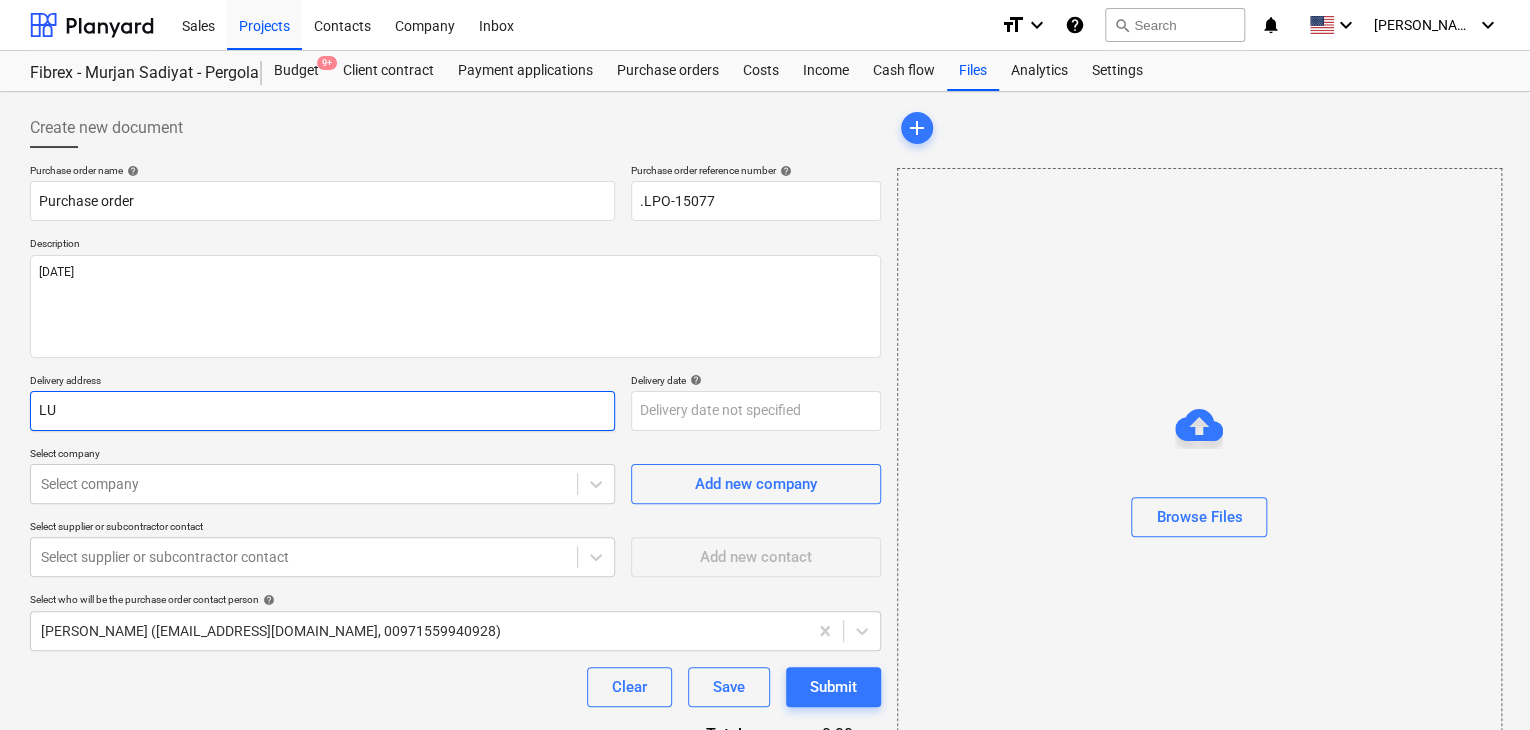 type on "x" 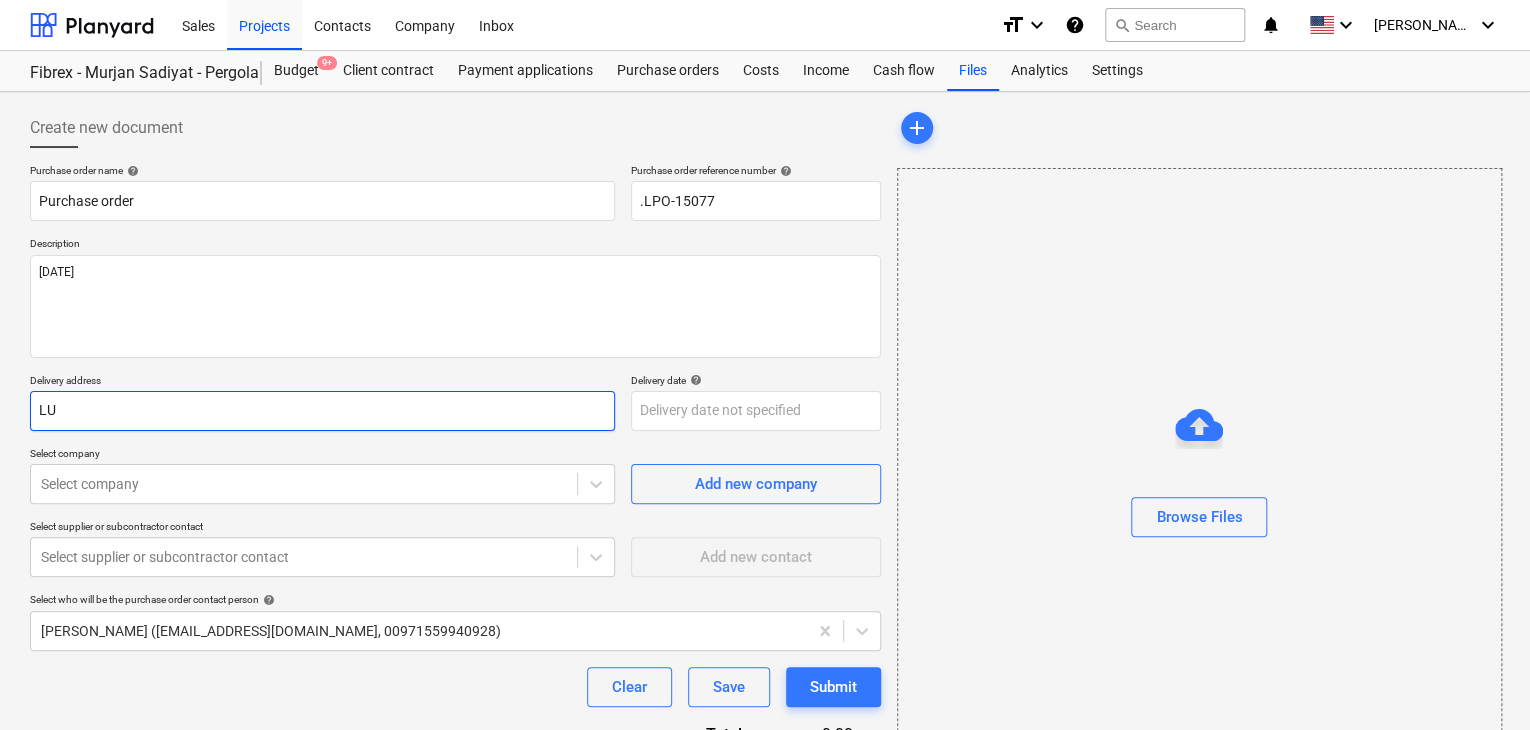 type on "LUC" 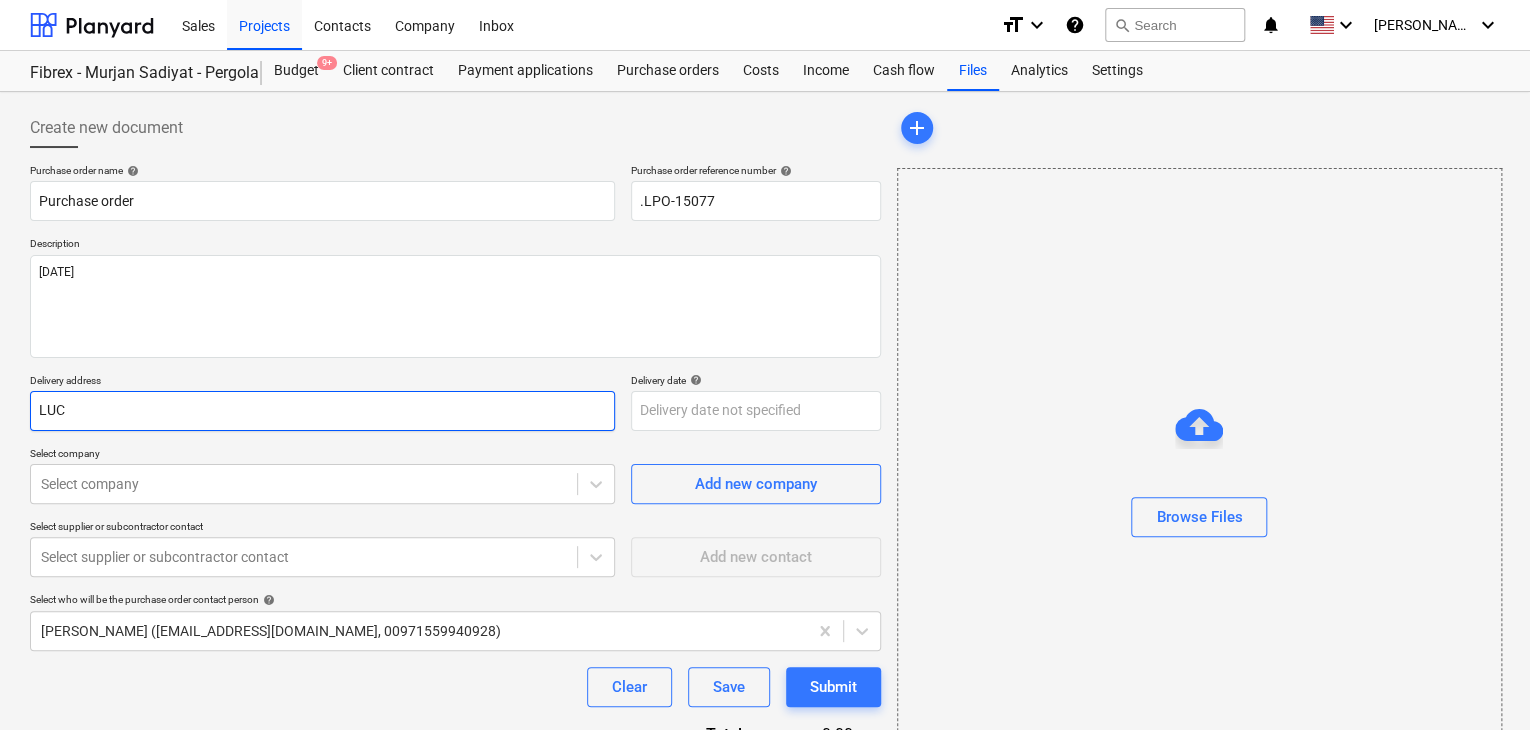 type on "x" 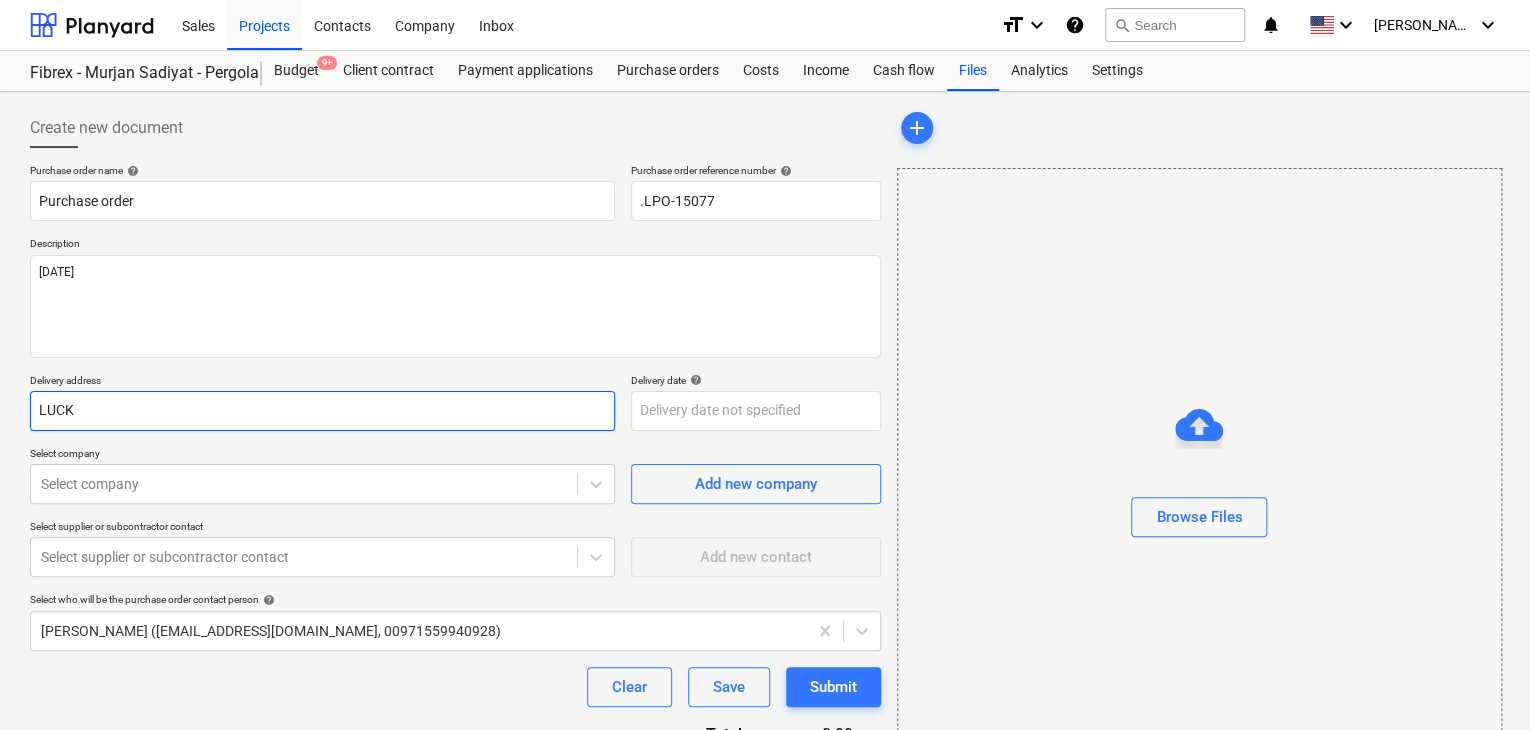 type on "x" 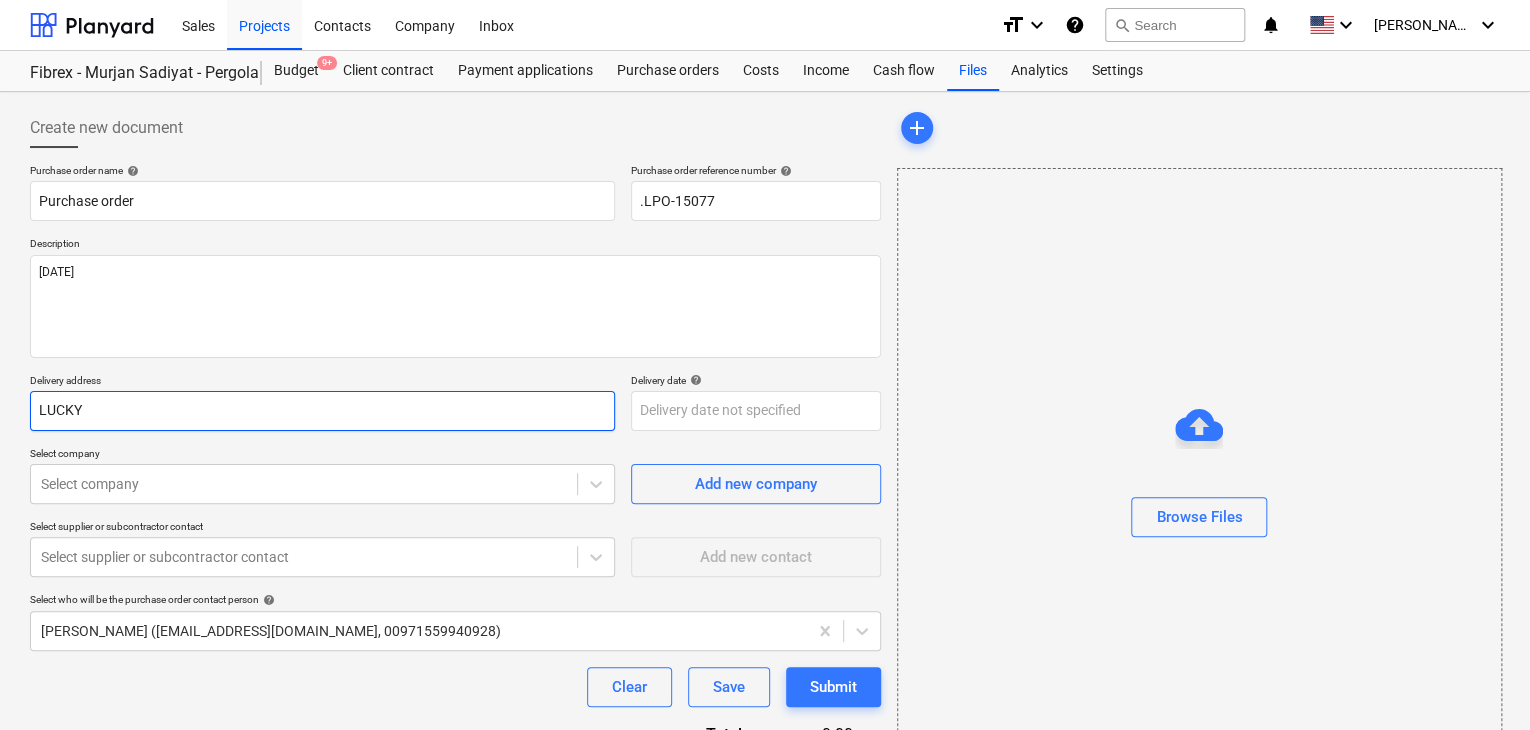 type on "x" 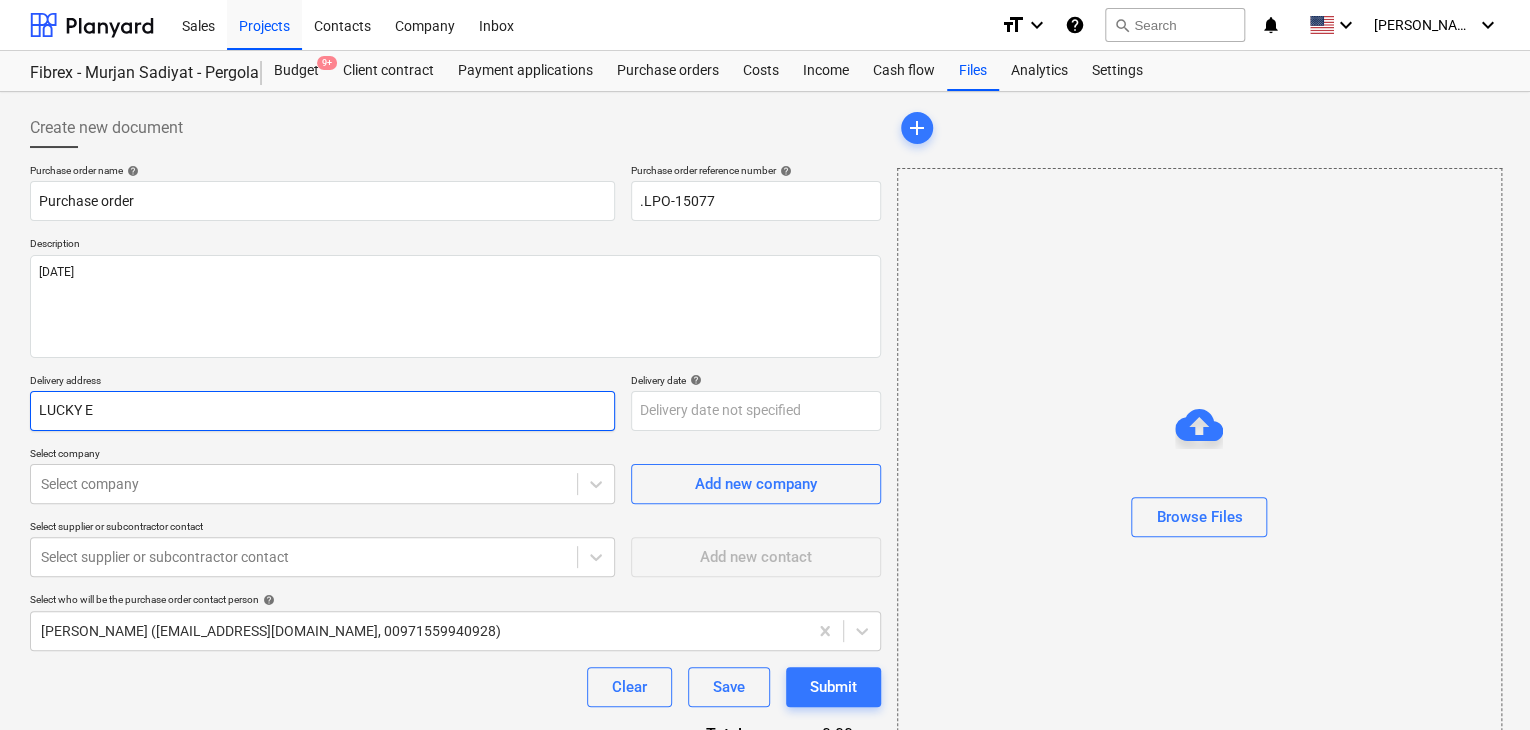 type on "LUCKY EN" 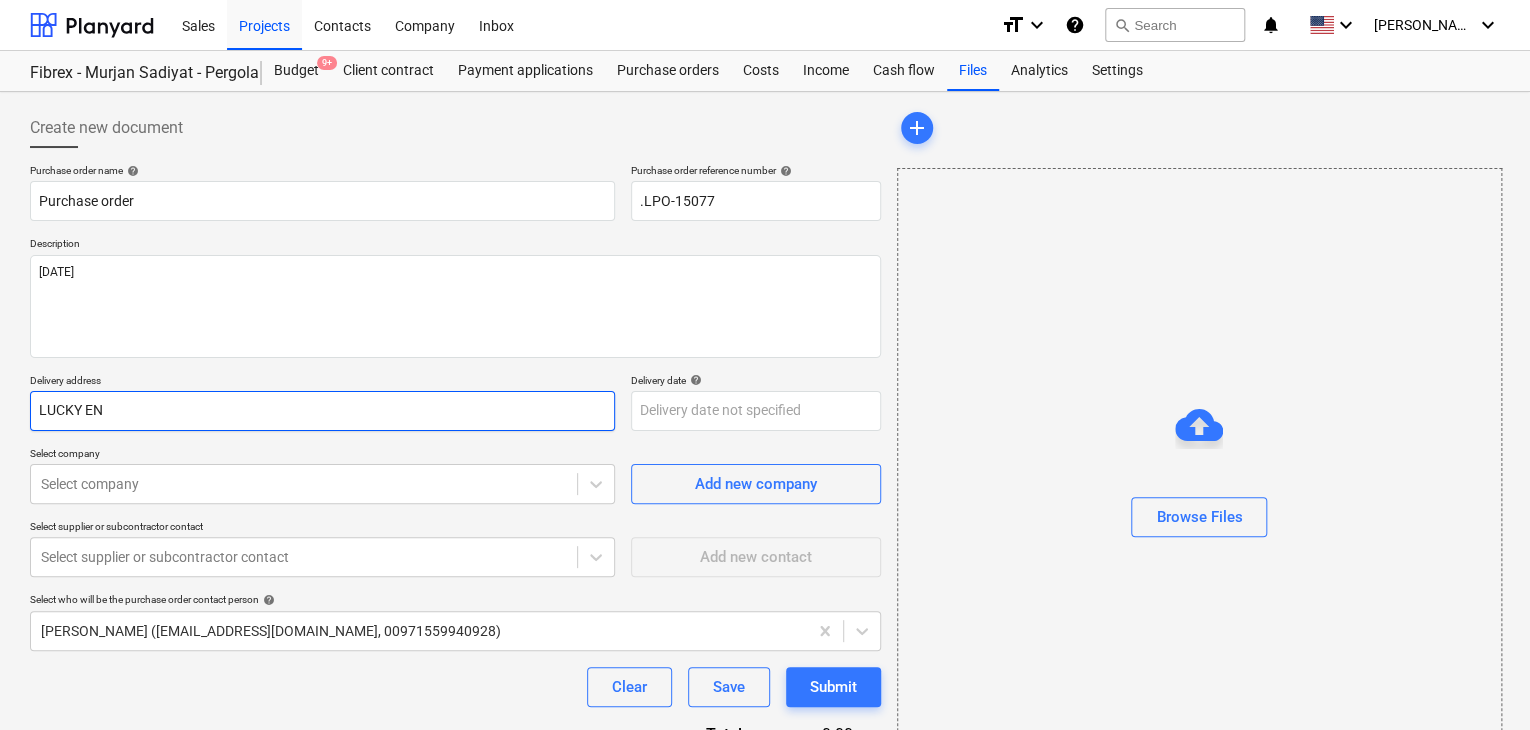 type on "x" 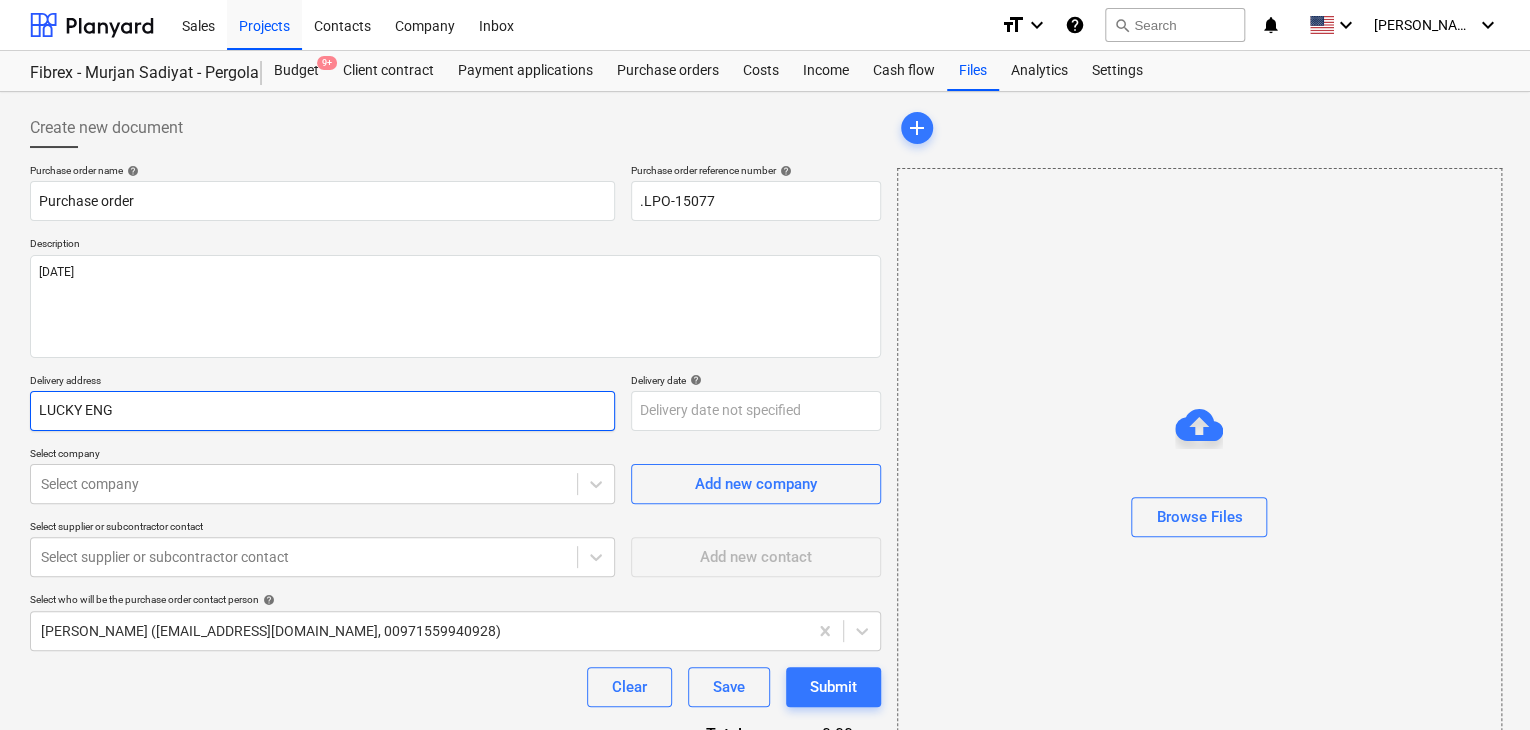 type on "x" 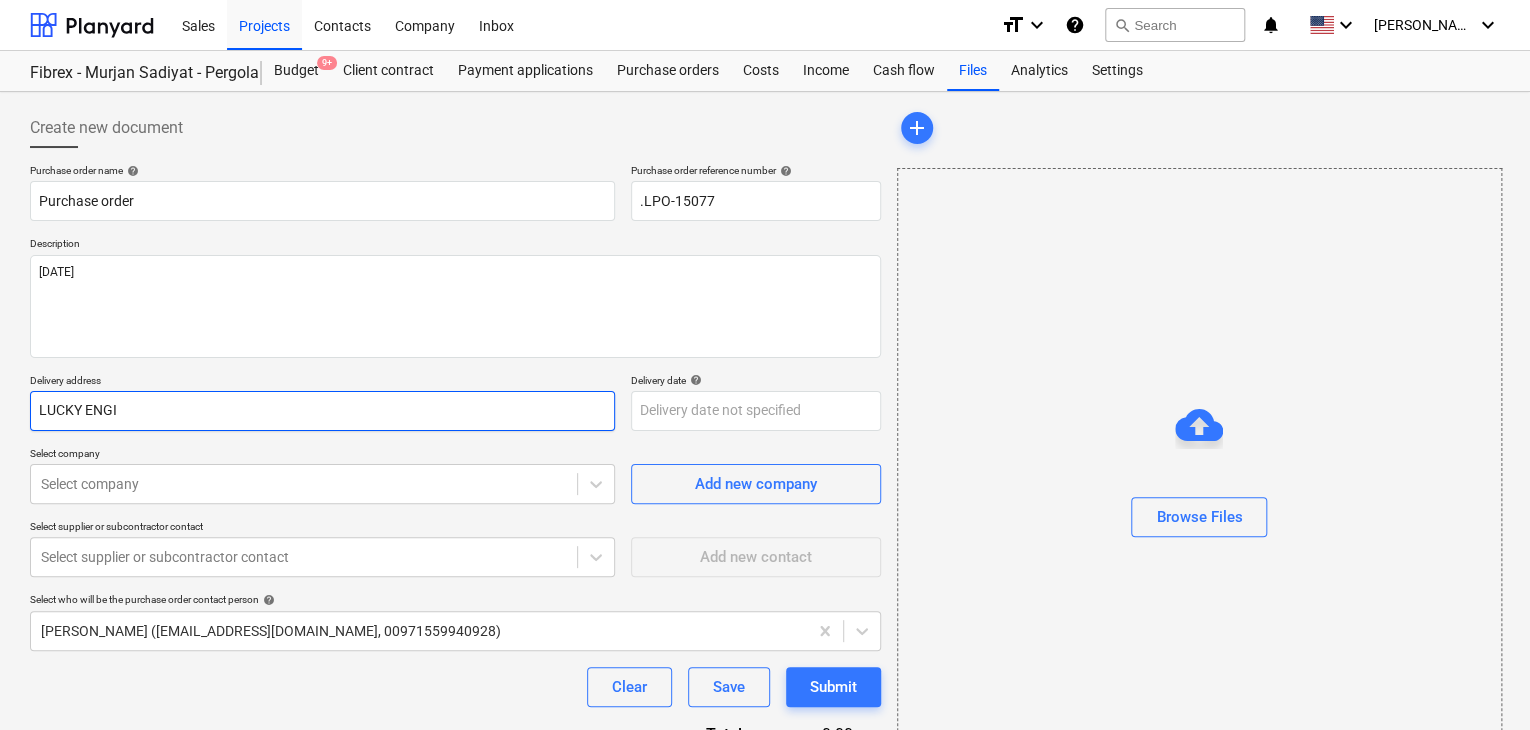 type on "x" 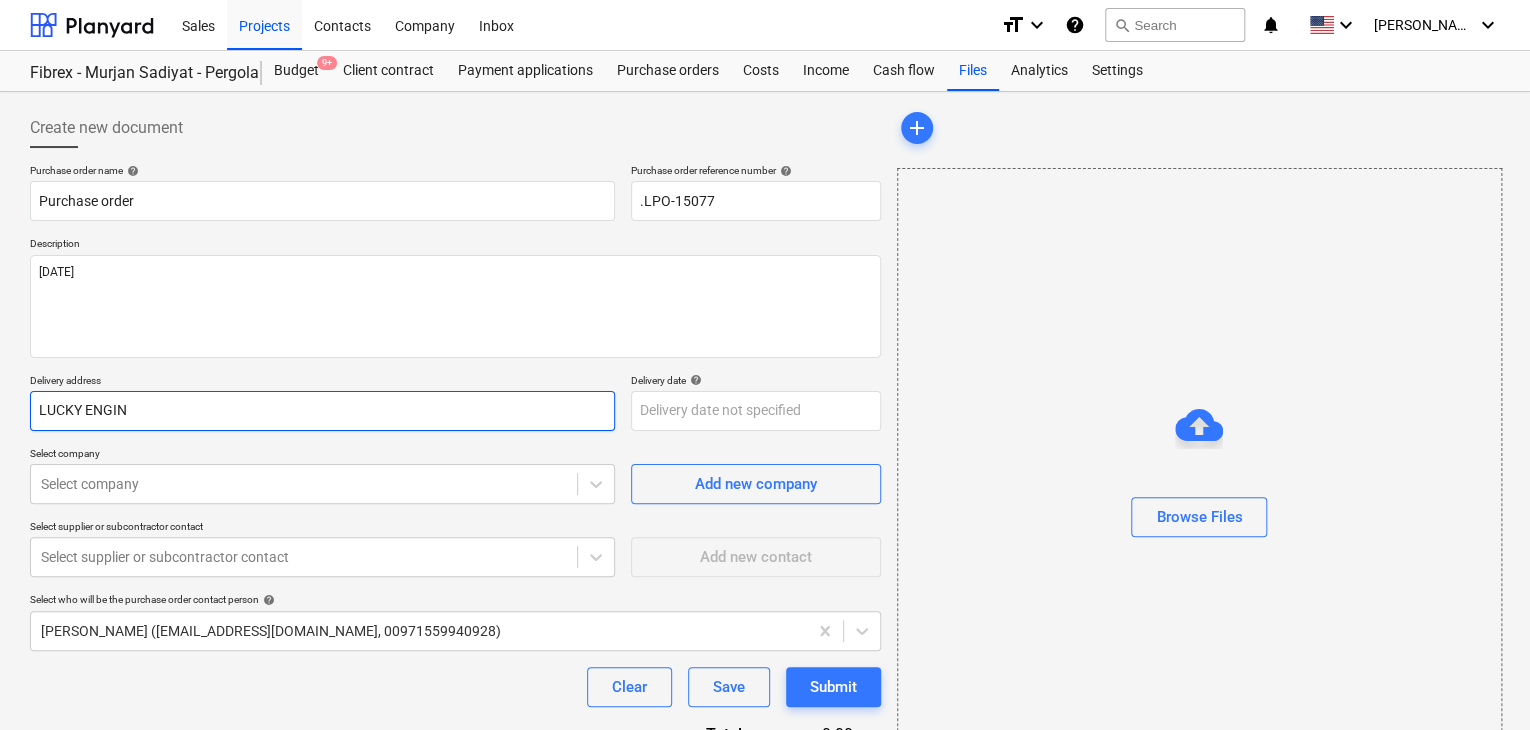 type on "x" 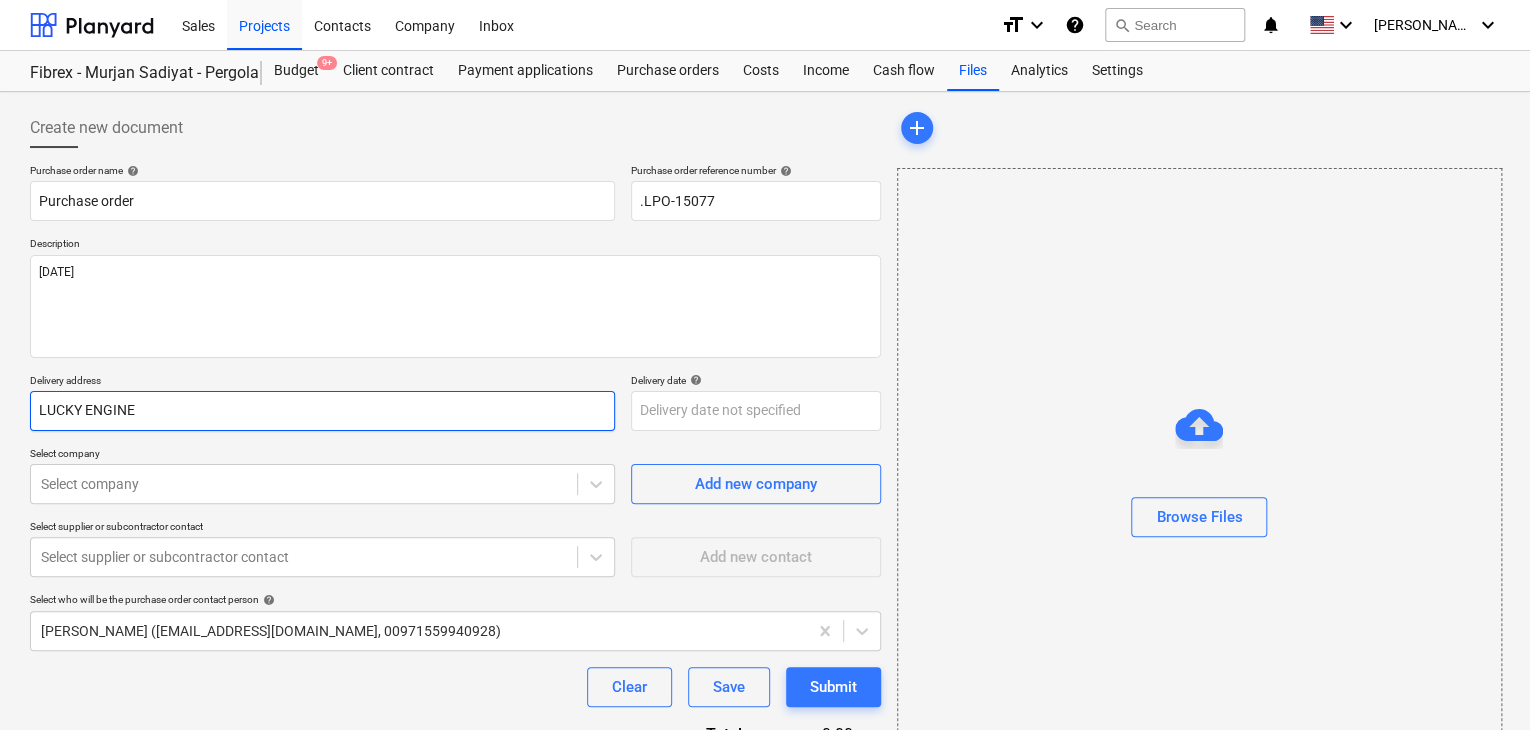 type on "x" 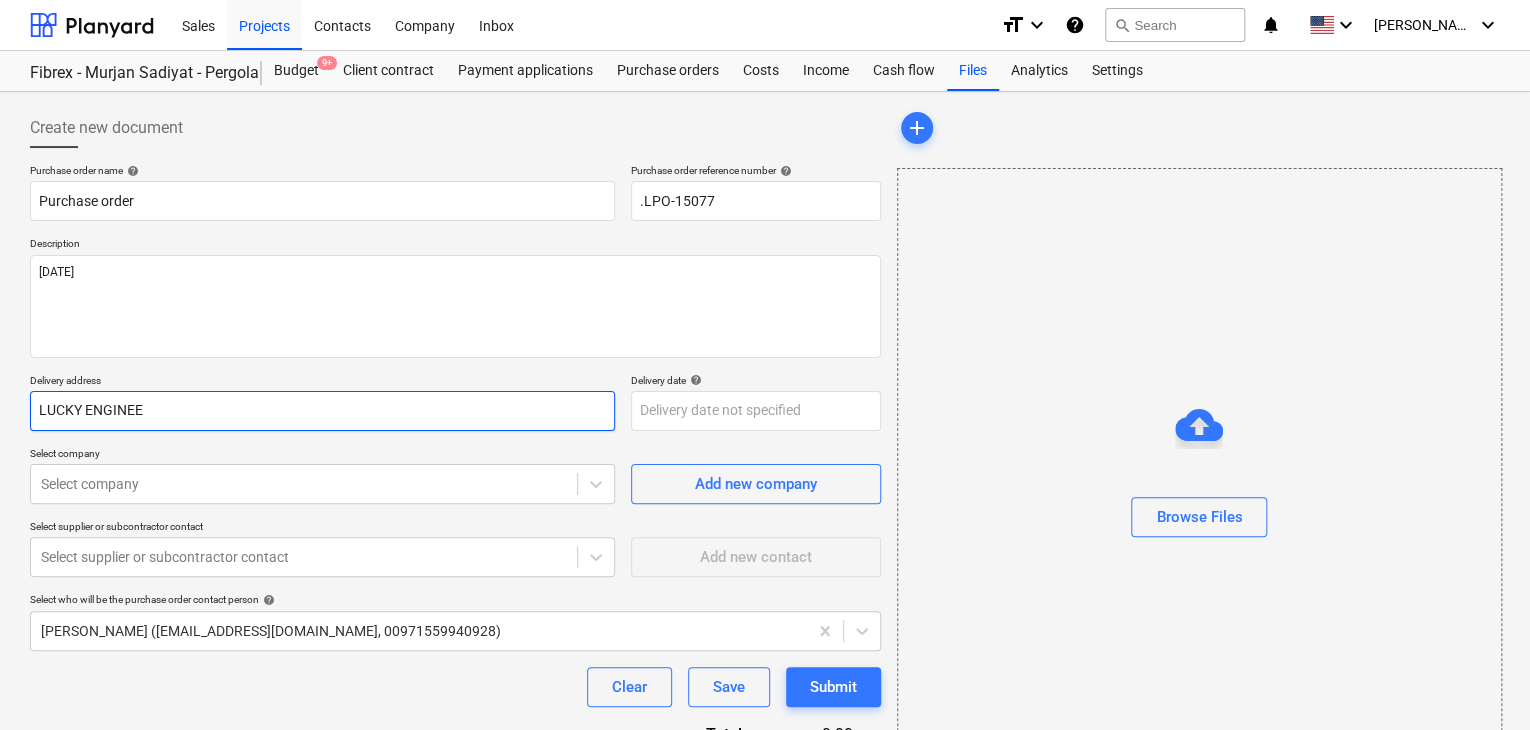 type on "x" 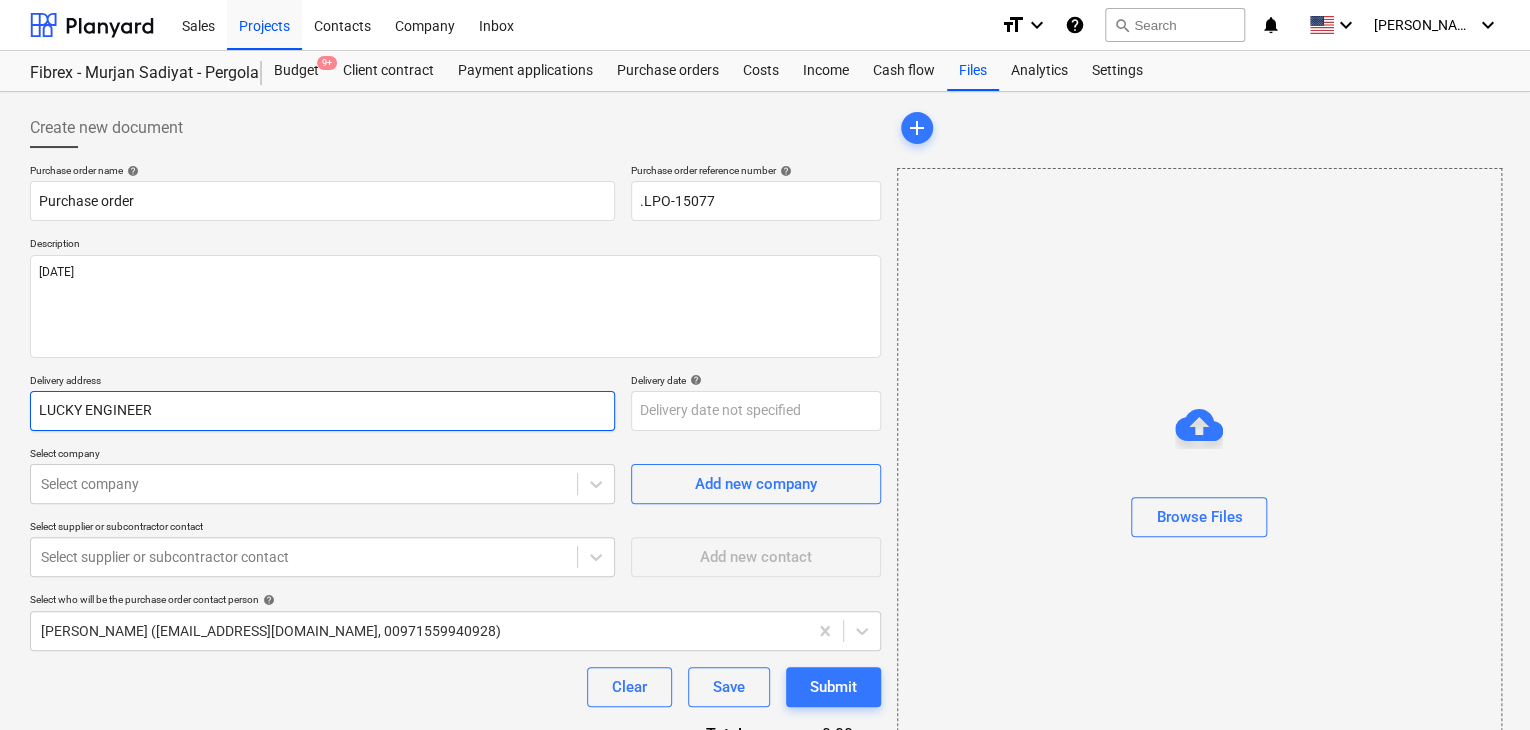 type on "x" 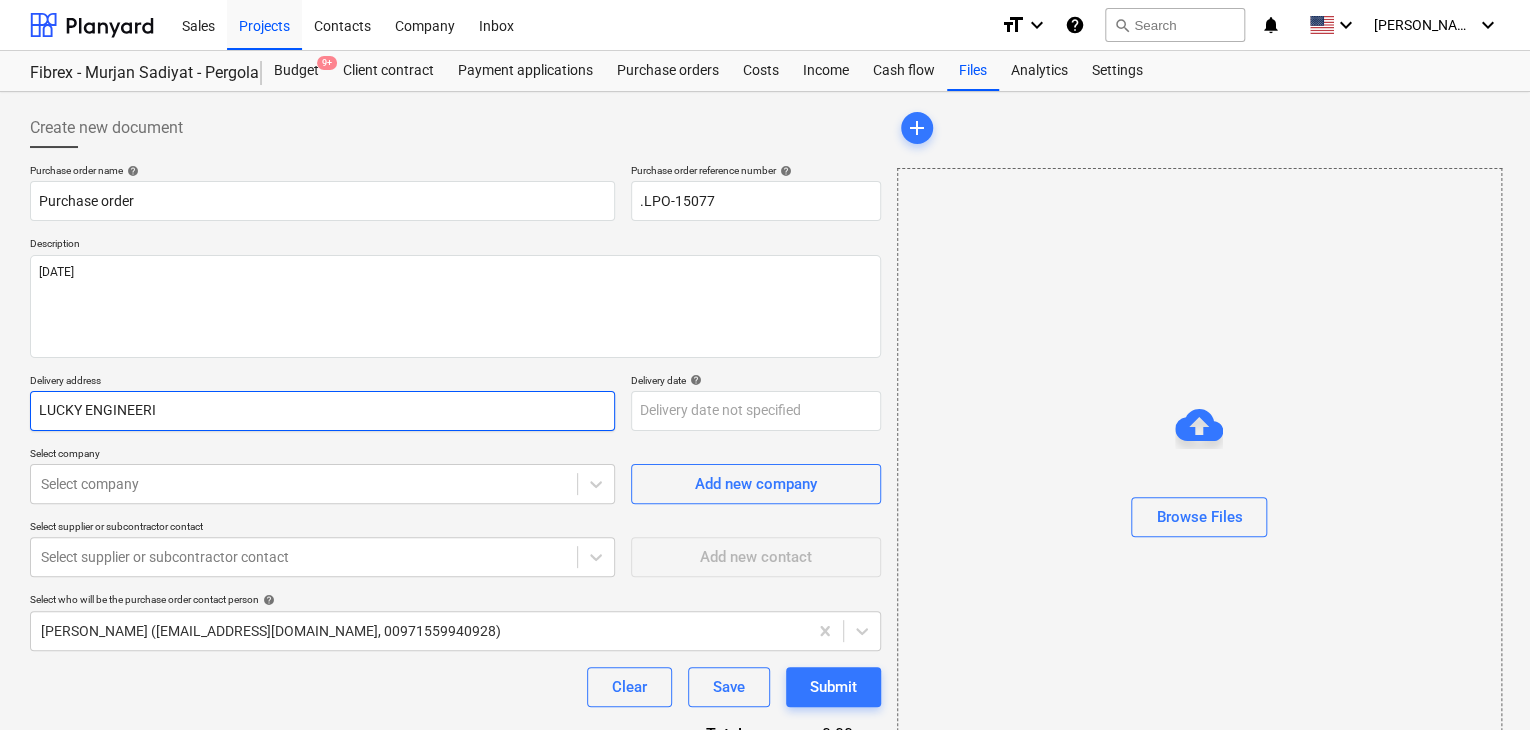 type on "x" 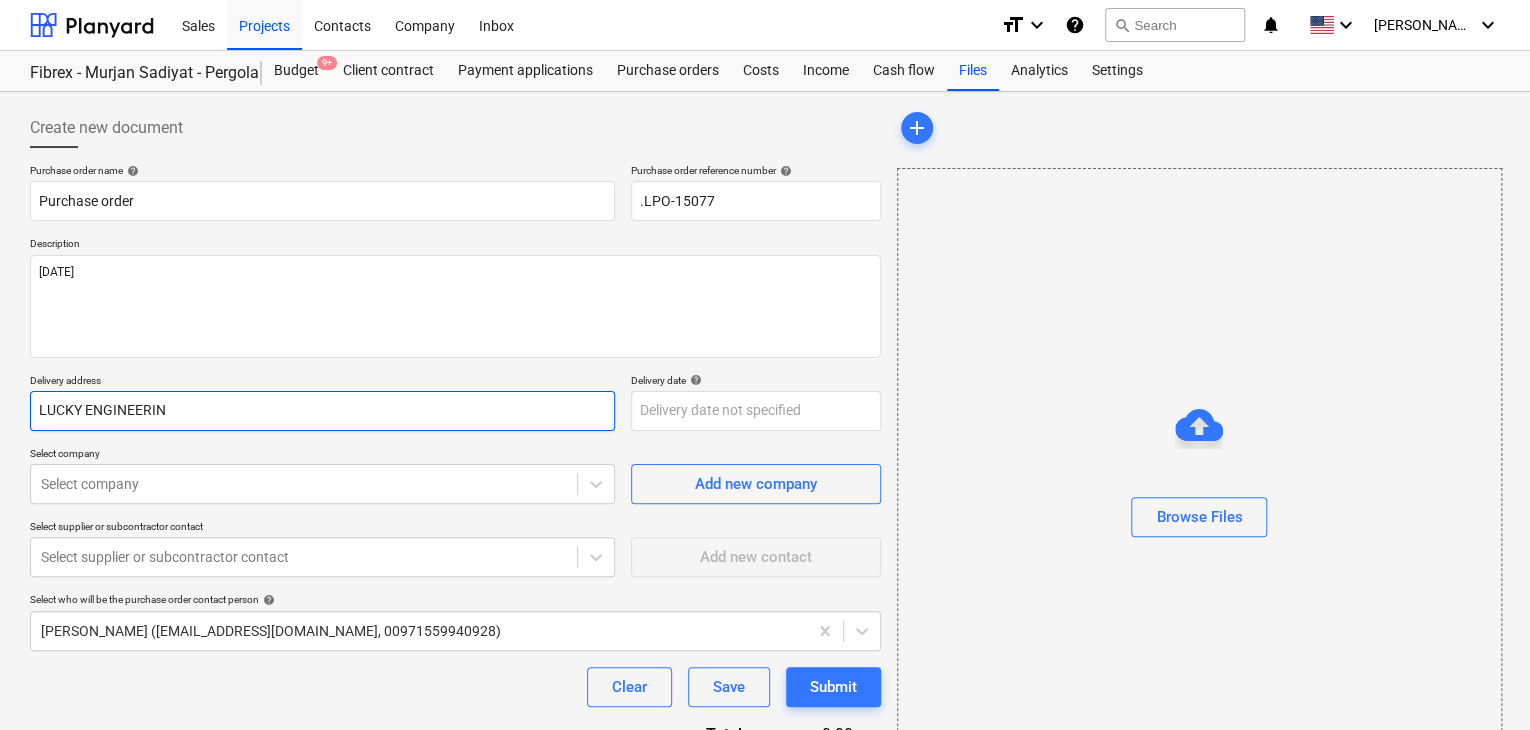 type on "x" 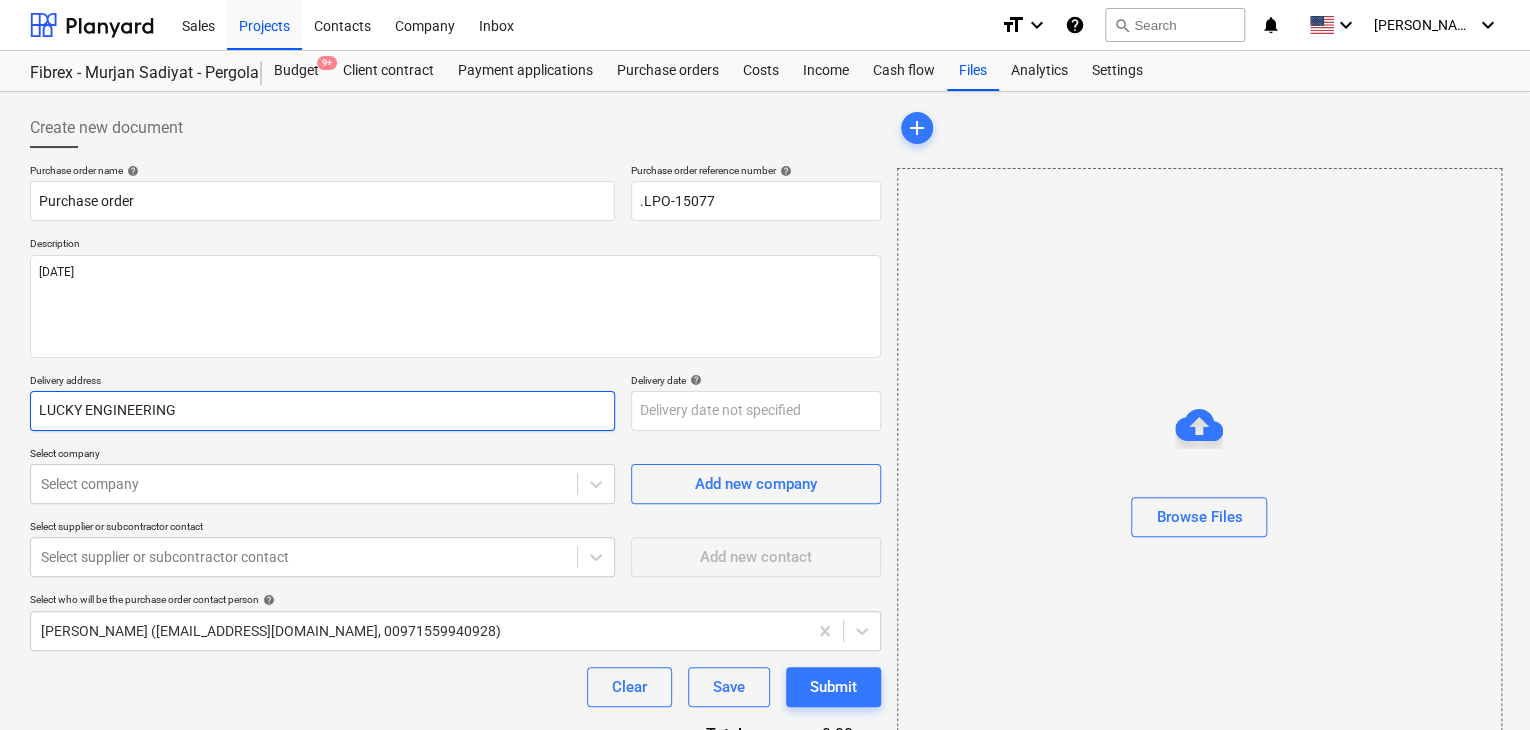 type on "x" 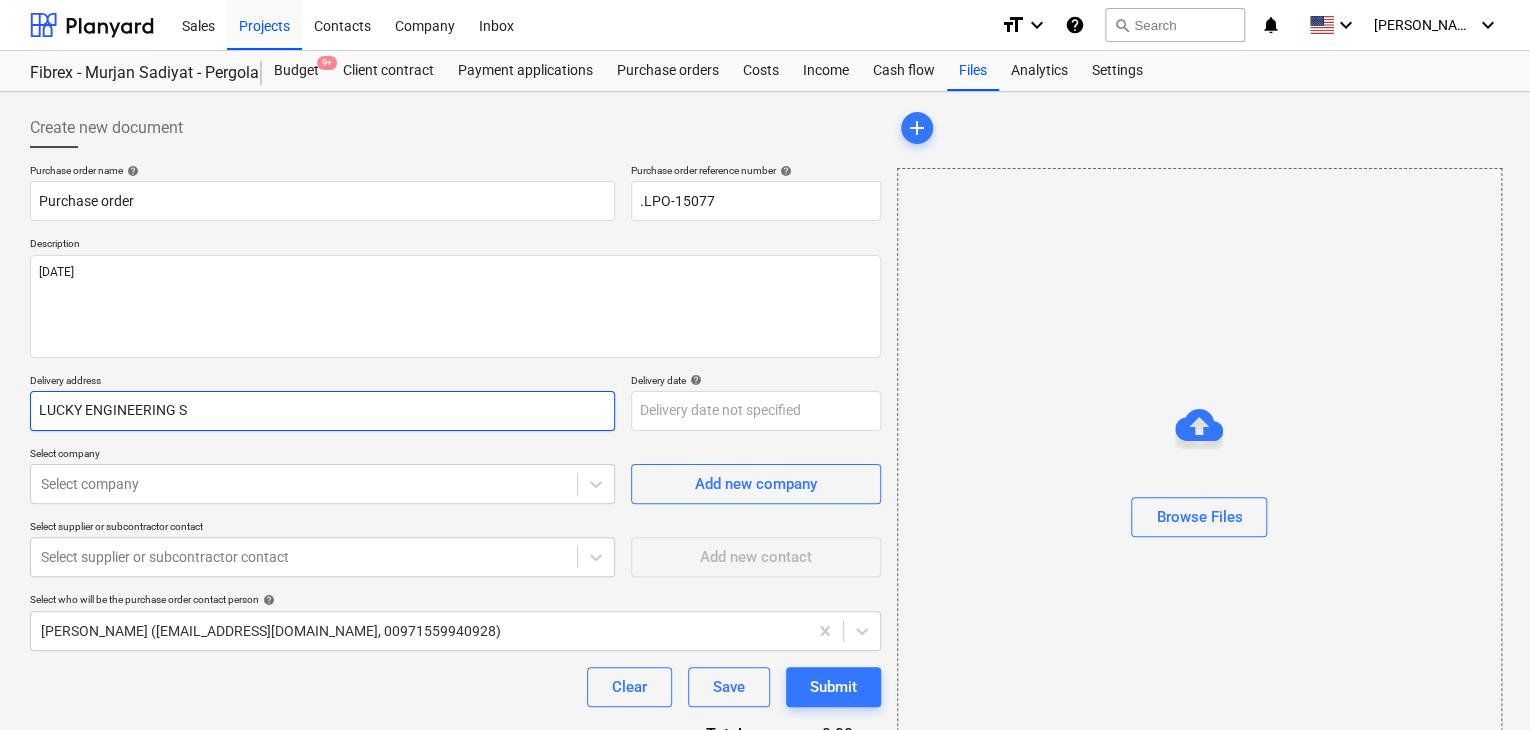 type on "x" 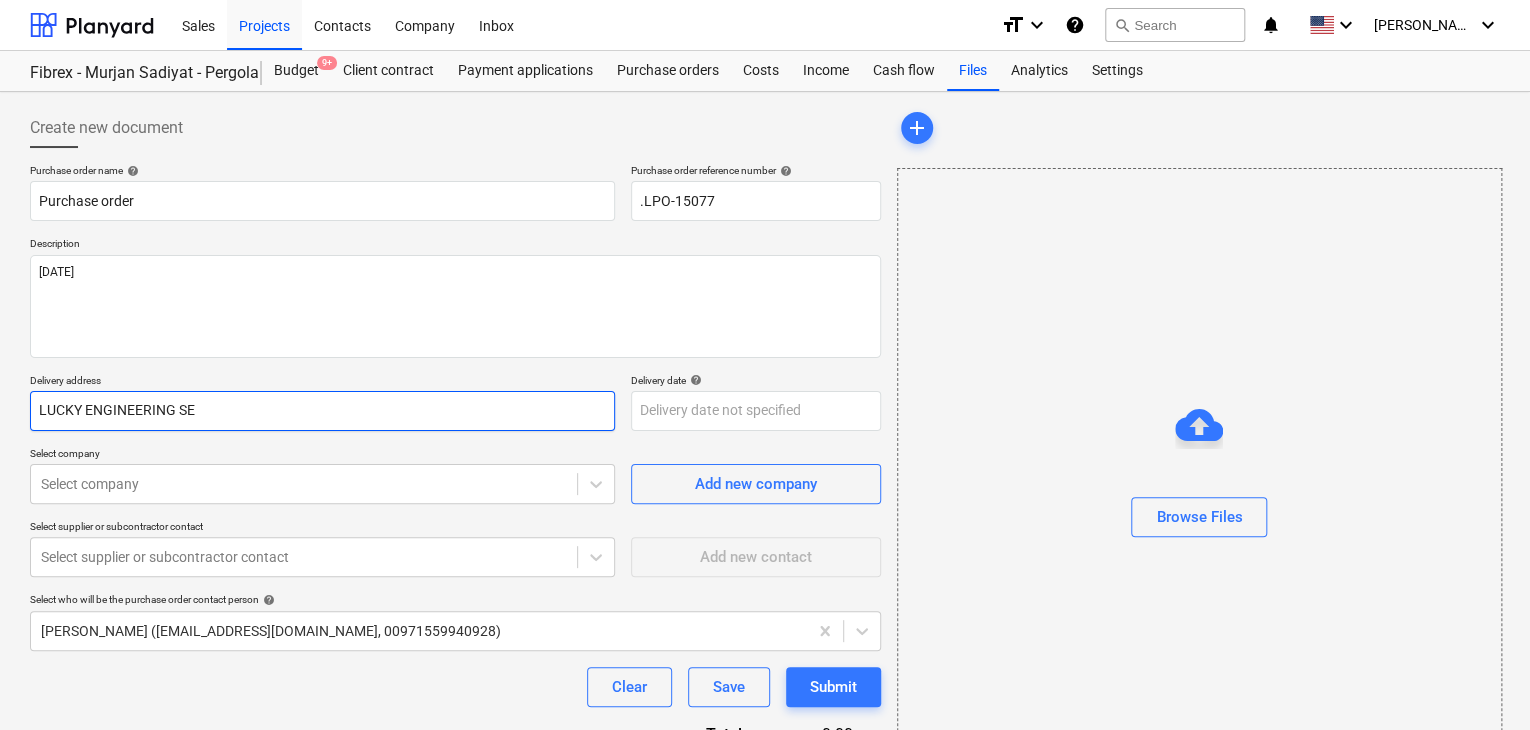 type on "x" 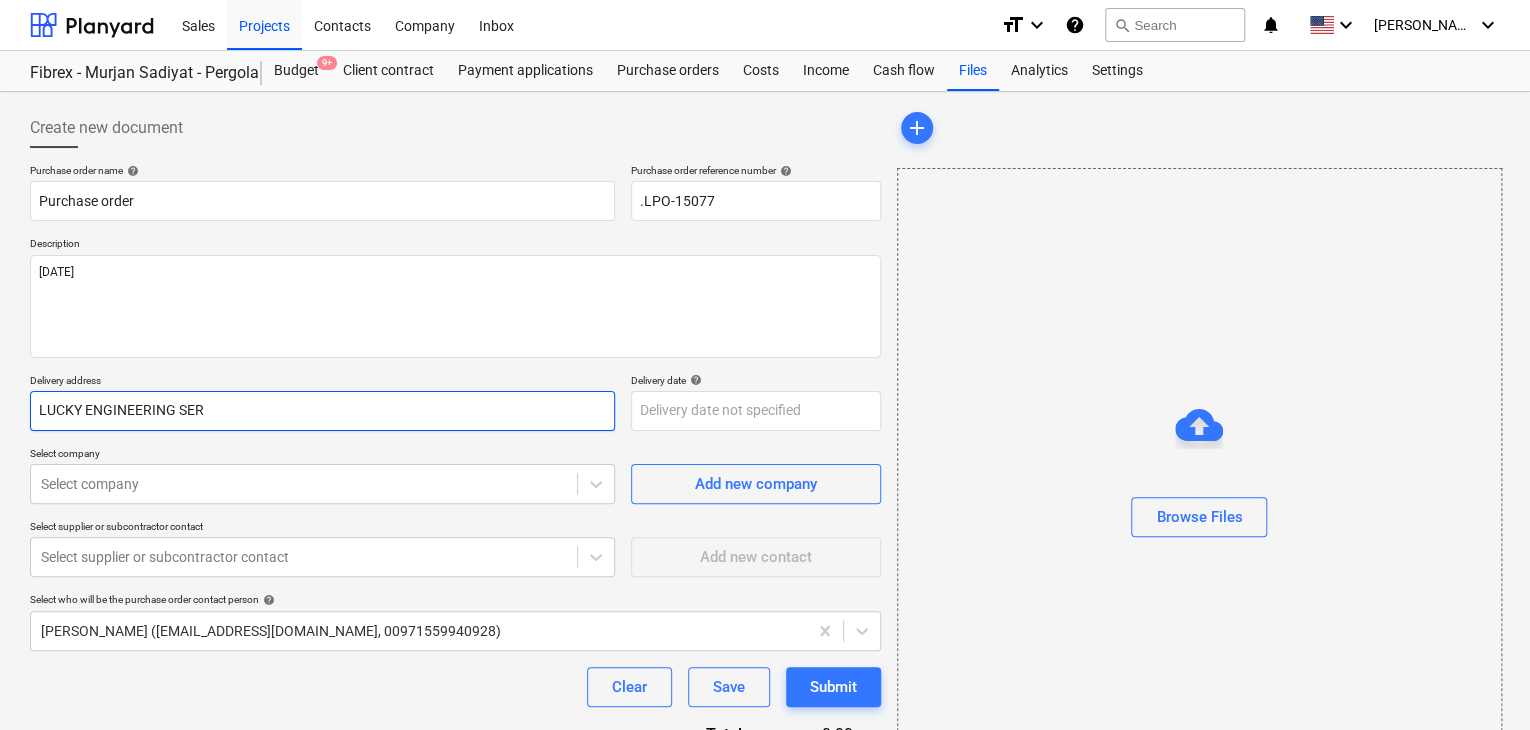 type on "x" 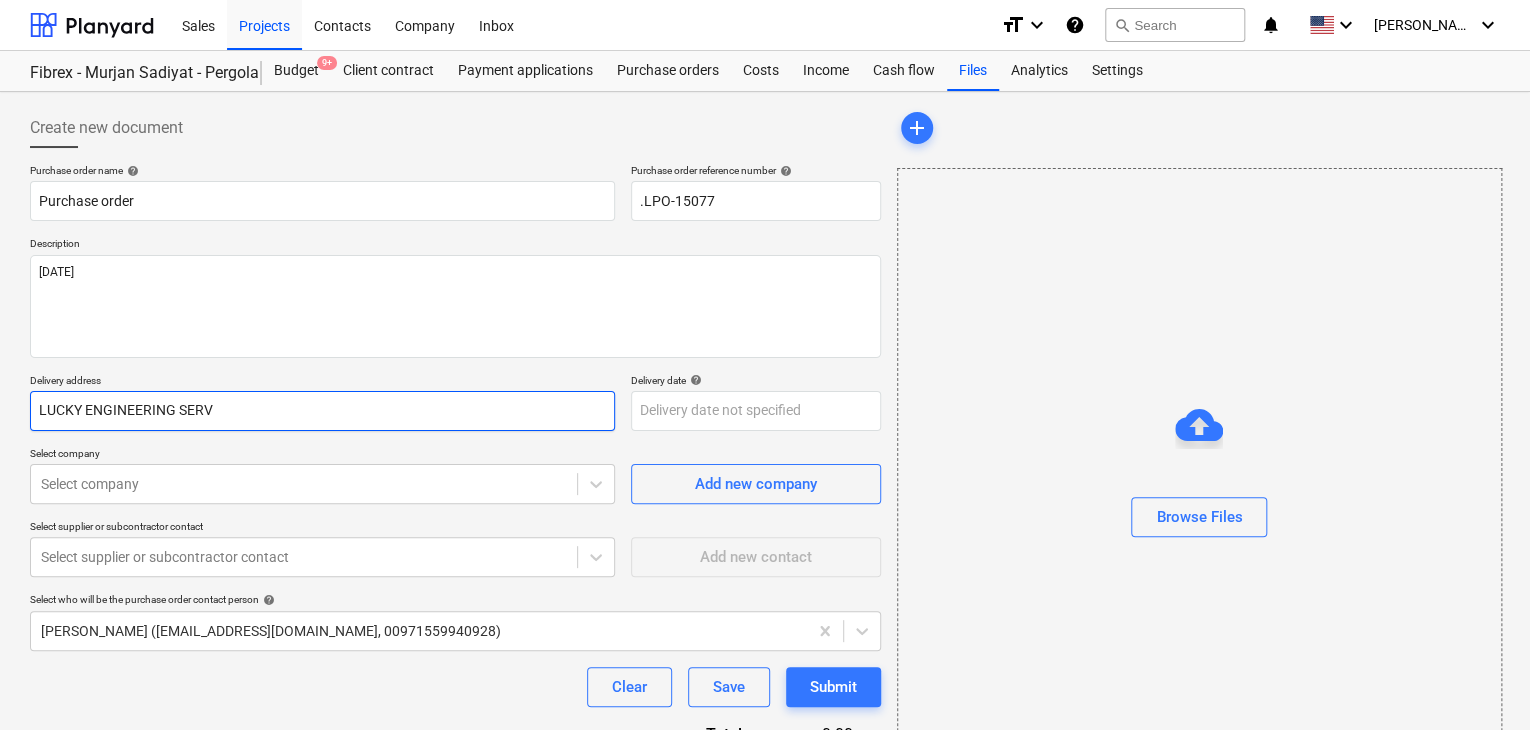 type on "x" 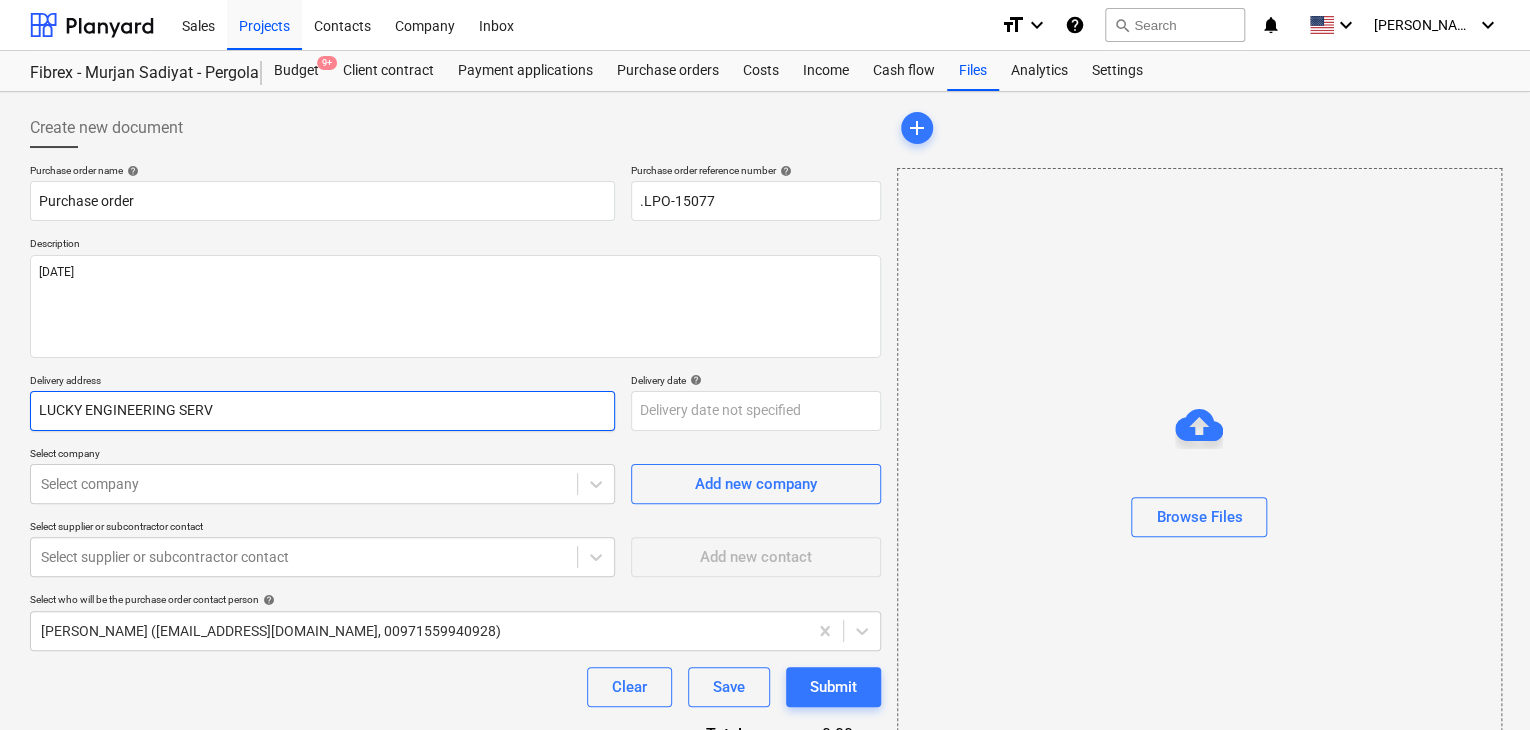 type on "LUCKY ENGINEERING SERVI" 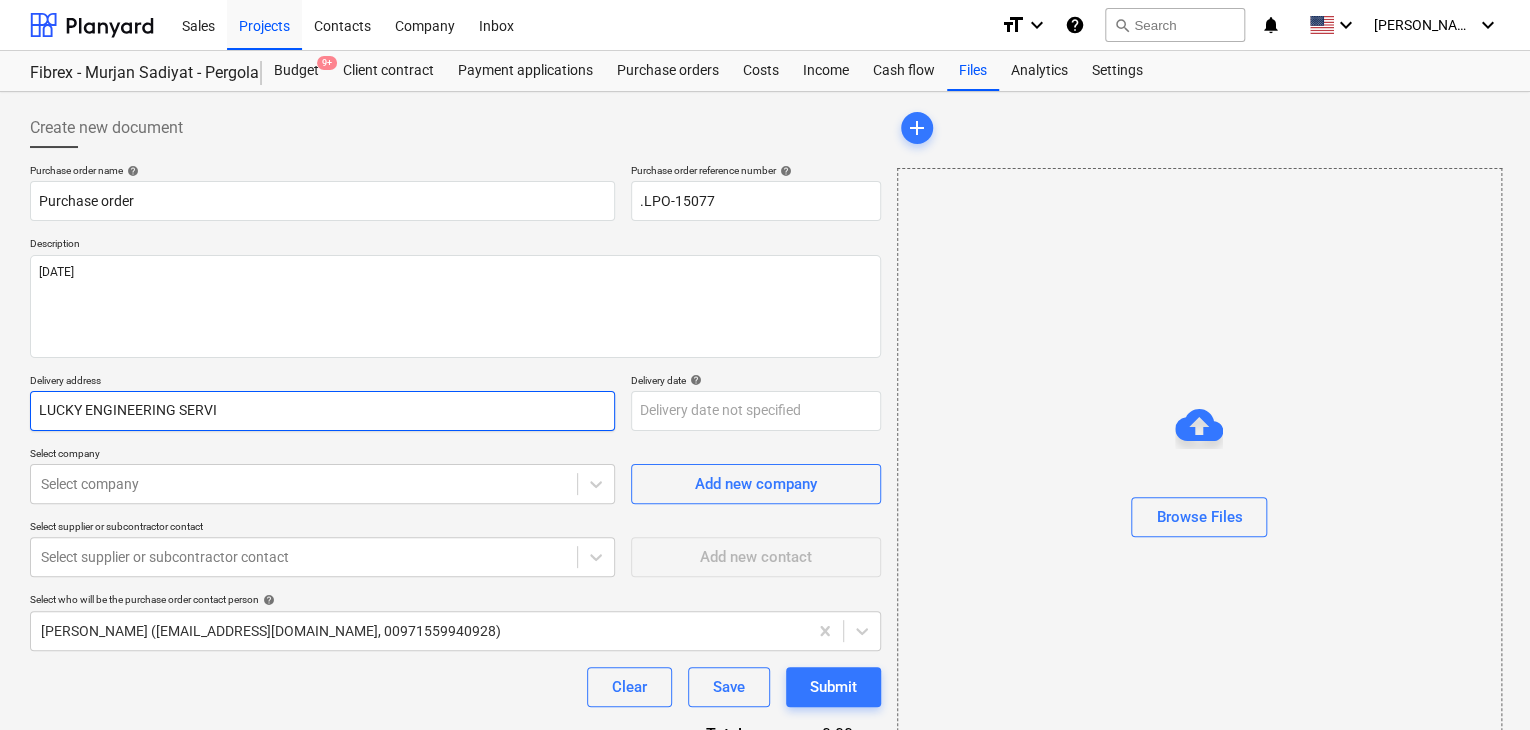 type on "x" 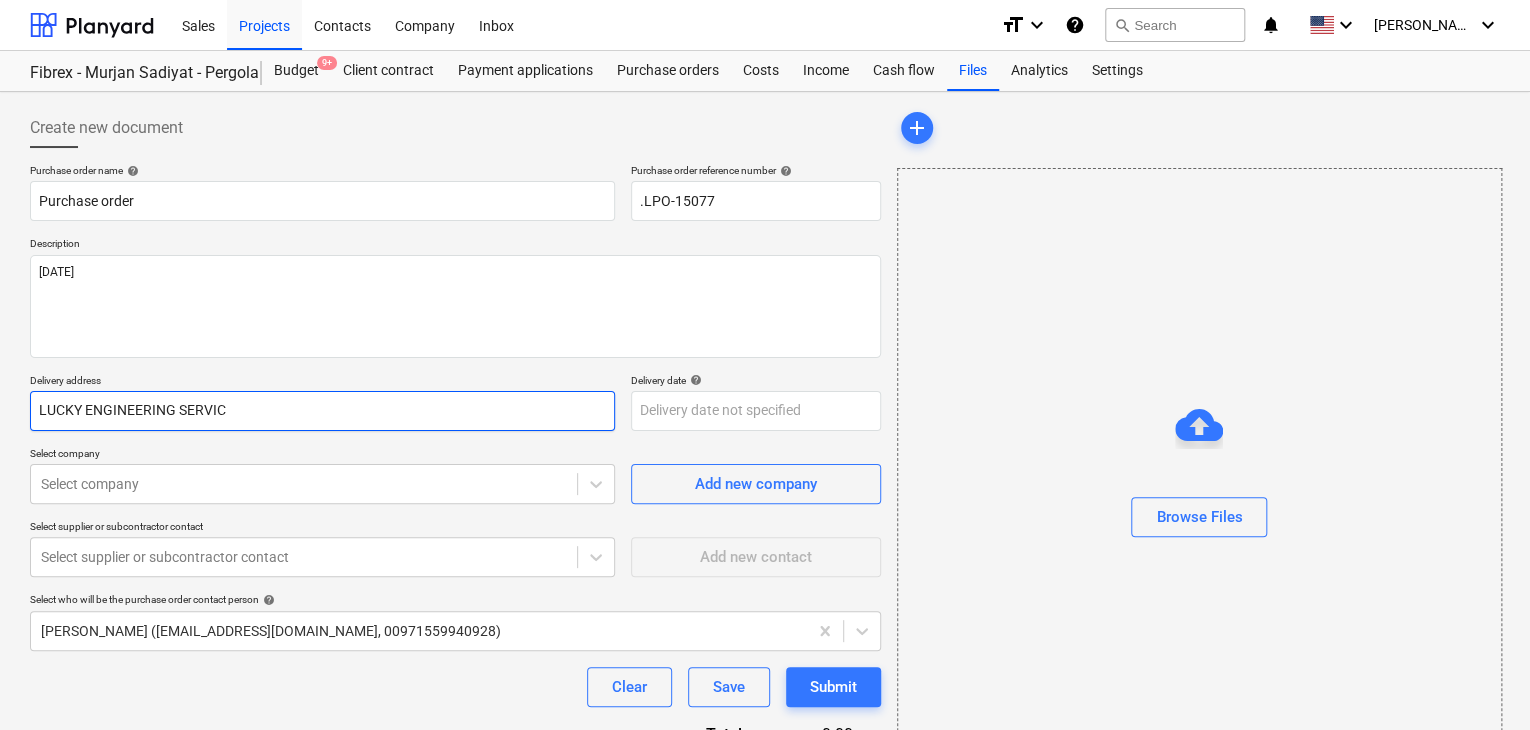 type on "x" 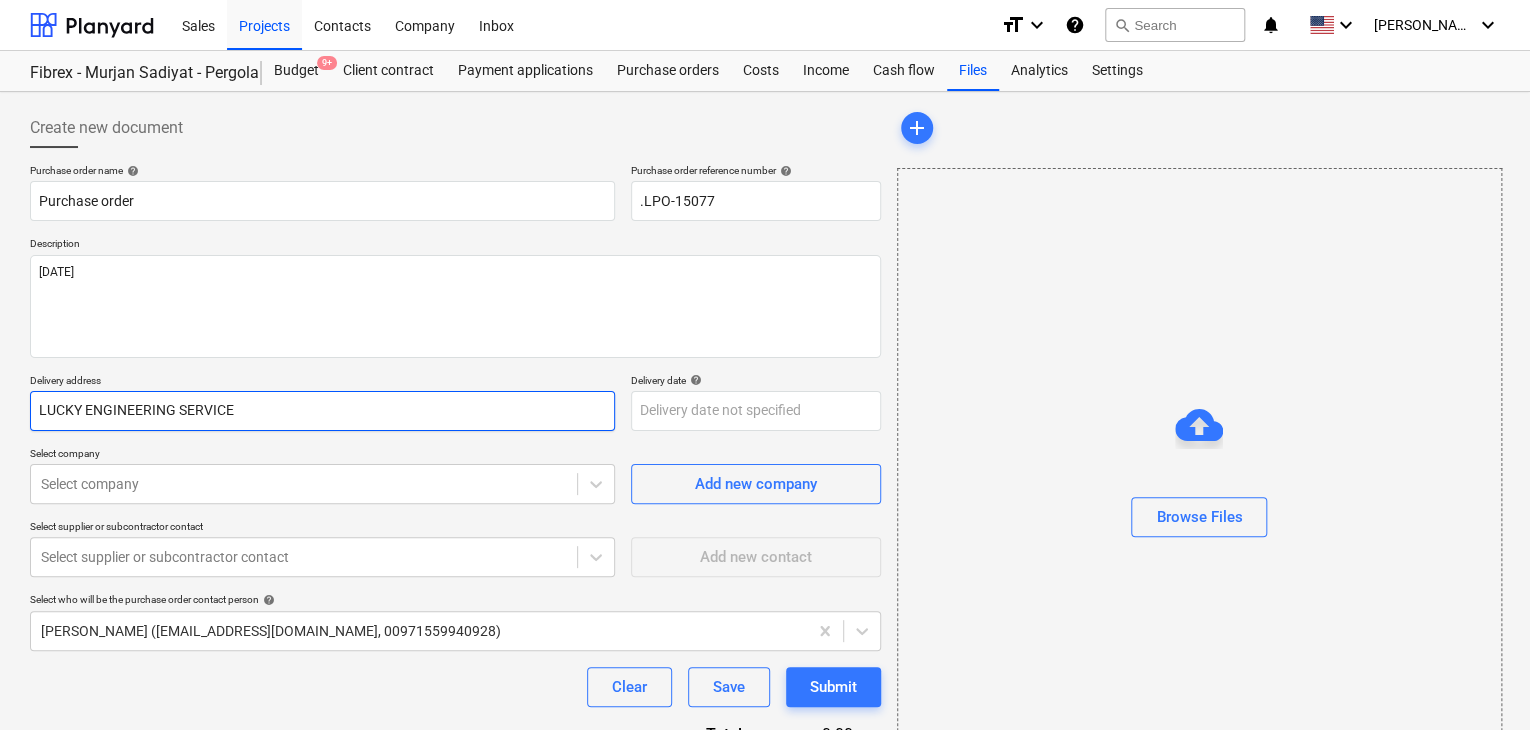 type on "x" 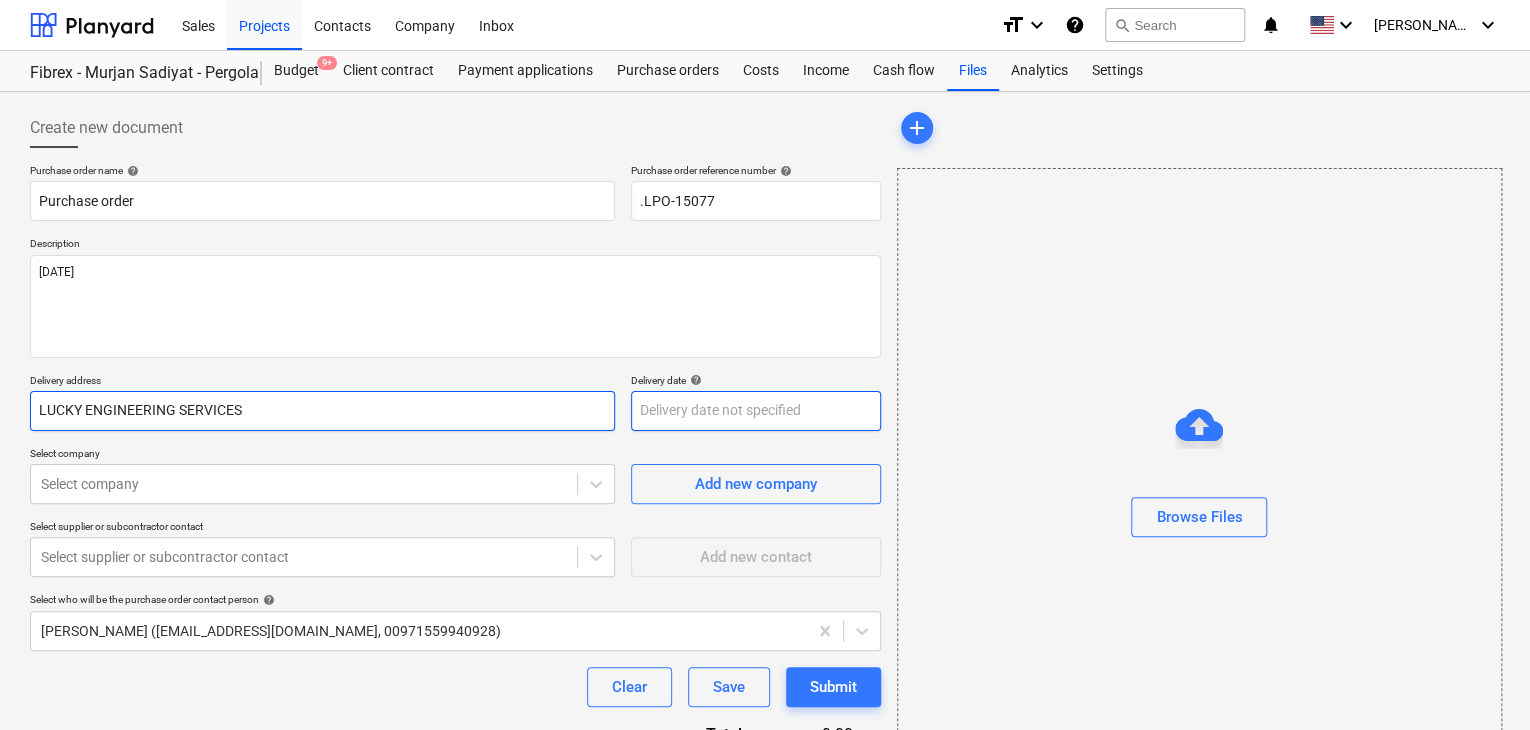 type on "LUCKY ENGINEERING SERVICES" 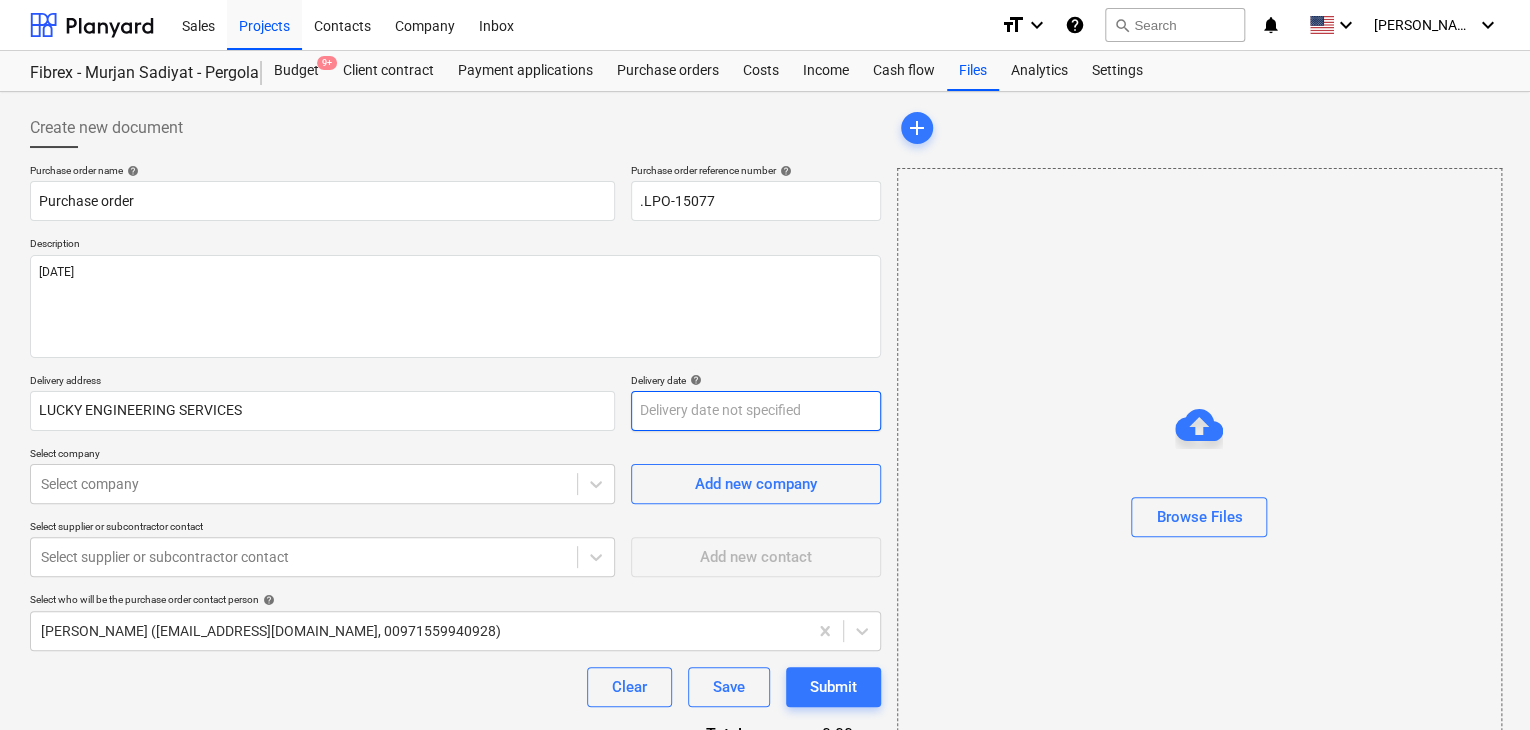 click on "Sales Projects Contacts Company Inbox format_size keyboard_arrow_down help search Search notifications 0 keyboard_arrow_down [PERSON_NAME] keyboard_arrow_down Fibrex - Murjan Sadiyat - Pergola & Canopies Fibrex - Murjan Sadiyat - Pergola & Canopies Budget 9+ Client contract Payment applications Purchase orders Costs Income Cash flow Files Analytics Settings Create new document Purchase order name help Purchase order Purchase order reference number help .LPO-15077 Description [DATE] Delivery address LUCKY ENGINEERING SERVICES Delivery date help Press the down arrow key to interact with the calendar and
select a date. Press the question mark key to get the keyboard shortcuts for changing dates. Select company Select company Add new company Select supplier or subcontractor contact Select supplier or subcontractor contact Add new contact Select who will be the purchase order contact person help [PERSON_NAME] ([EMAIL_ADDRESS][DOMAIN_NAME], 00971559940928) Clear Save Submit Total 0.00د.إ.‏ help Select in bulk x" at bounding box center [765, 365] 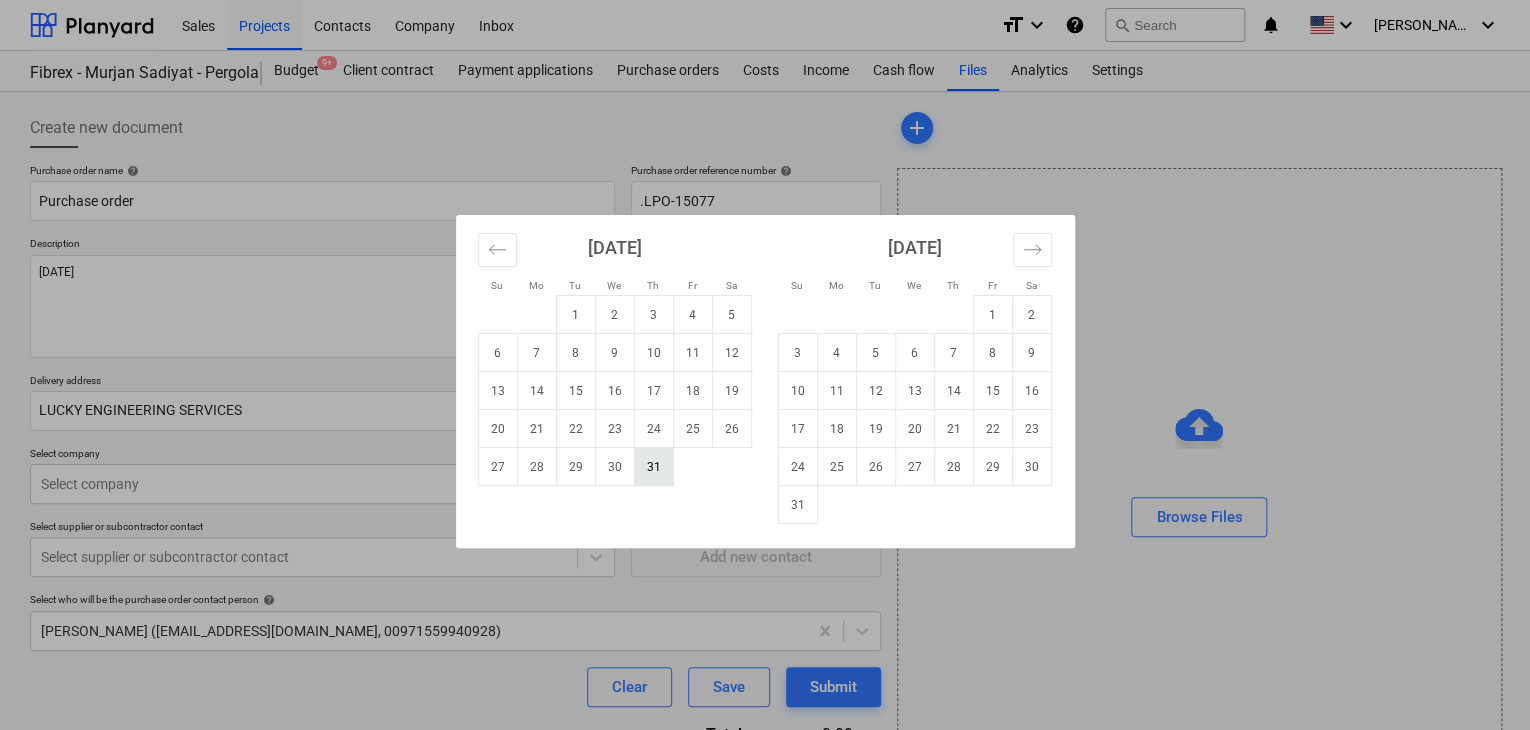 click on "31" at bounding box center [653, 467] 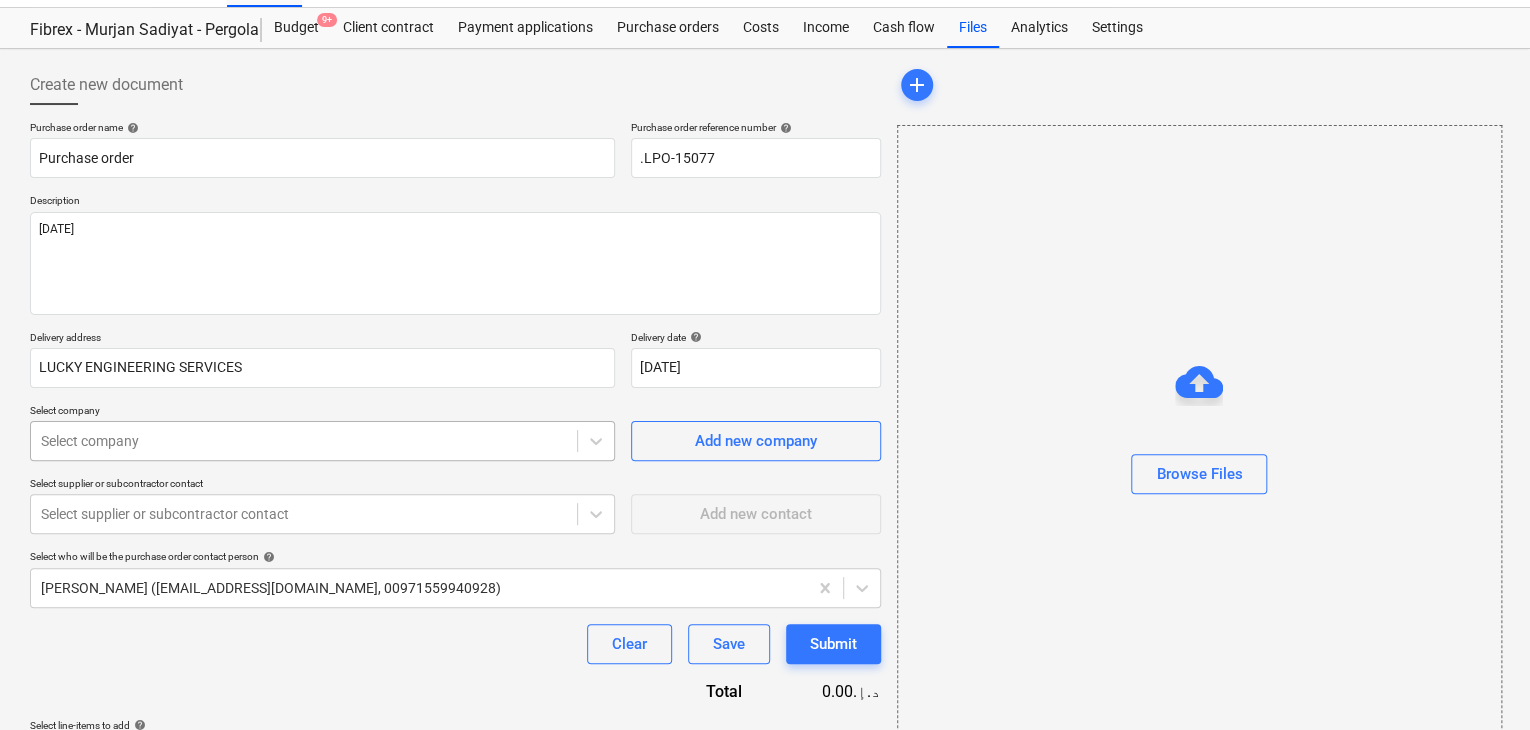 scroll, scrollTop: 93, scrollLeft: 0, axis: vertical 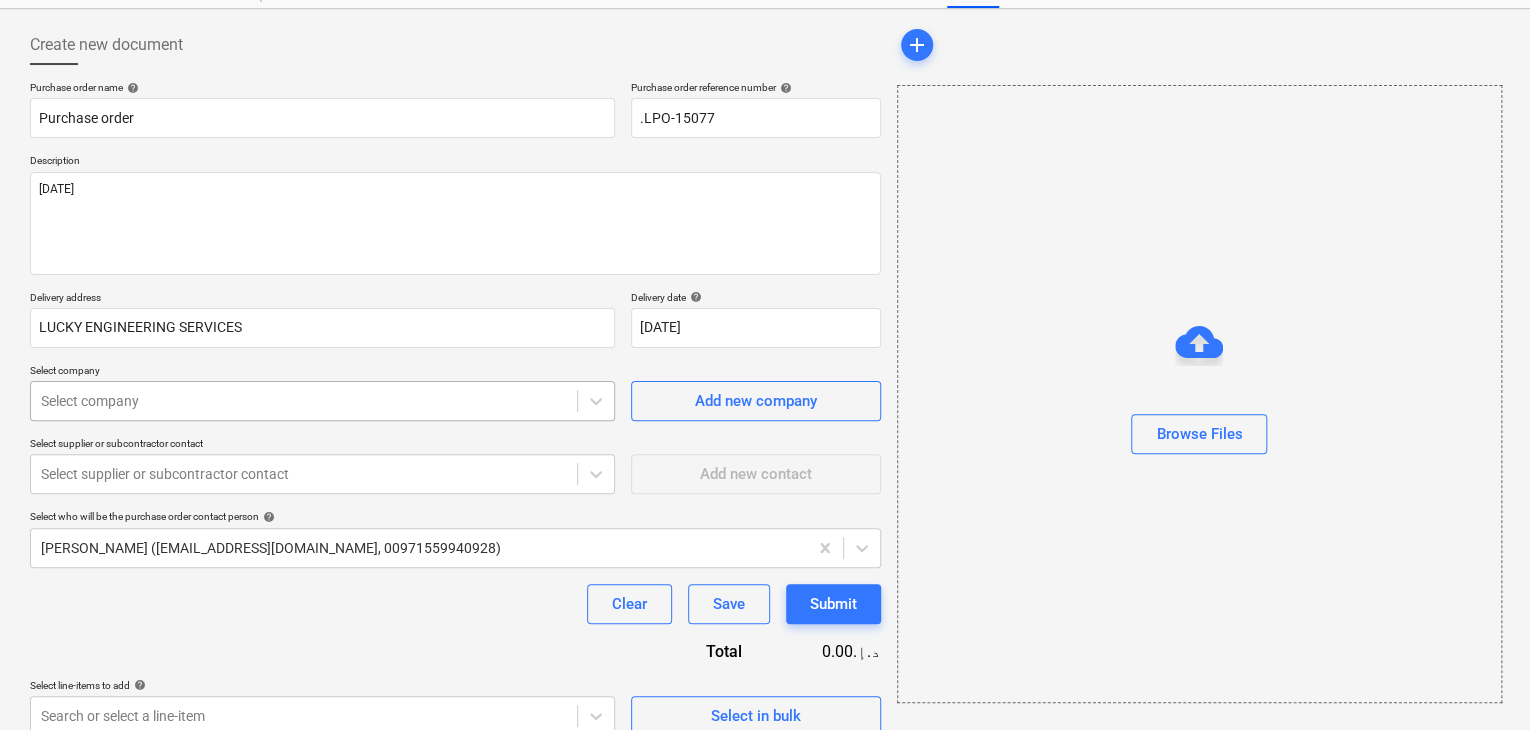 click on "Sales Projects Contacts Company Inbox format_size keyboard_arrow_down help search Search notifications 0 keyboard_arrow_down [PERSON_NAME] keyboard_arrow_down Fibrex - Murjan Sadiyat - Pergola & Canopies Fibrex - Murjan Sadiyat - Pergola & Canopies Budget 9+ Client contract Payment applications Purchase orders Costs Income Cash flow Files Analytics Settings Create new document Purchase order name help Purchase order Purchase order reference number help .LPO-15077 Description [DATE] Delivery address LUCKY ENGINEERING SERVICES Delivery date help [DATE] [DATE] Press the down arrow key to interact with the calendar and
select a date. Press the question mark key to get the keyboard shortcuts for changing dates. Select company Select company Add new company Select supplier or subcontractor contact Select supplier or subcontractor contact Add new contact Select who will be the purchase order contact person help [PERSON_NAME] ([EMAIL_ADDRESS][DOMAIN_NAME], 00971559940928) Clear Save Submit Total help add" at bounding box center (765, 282) 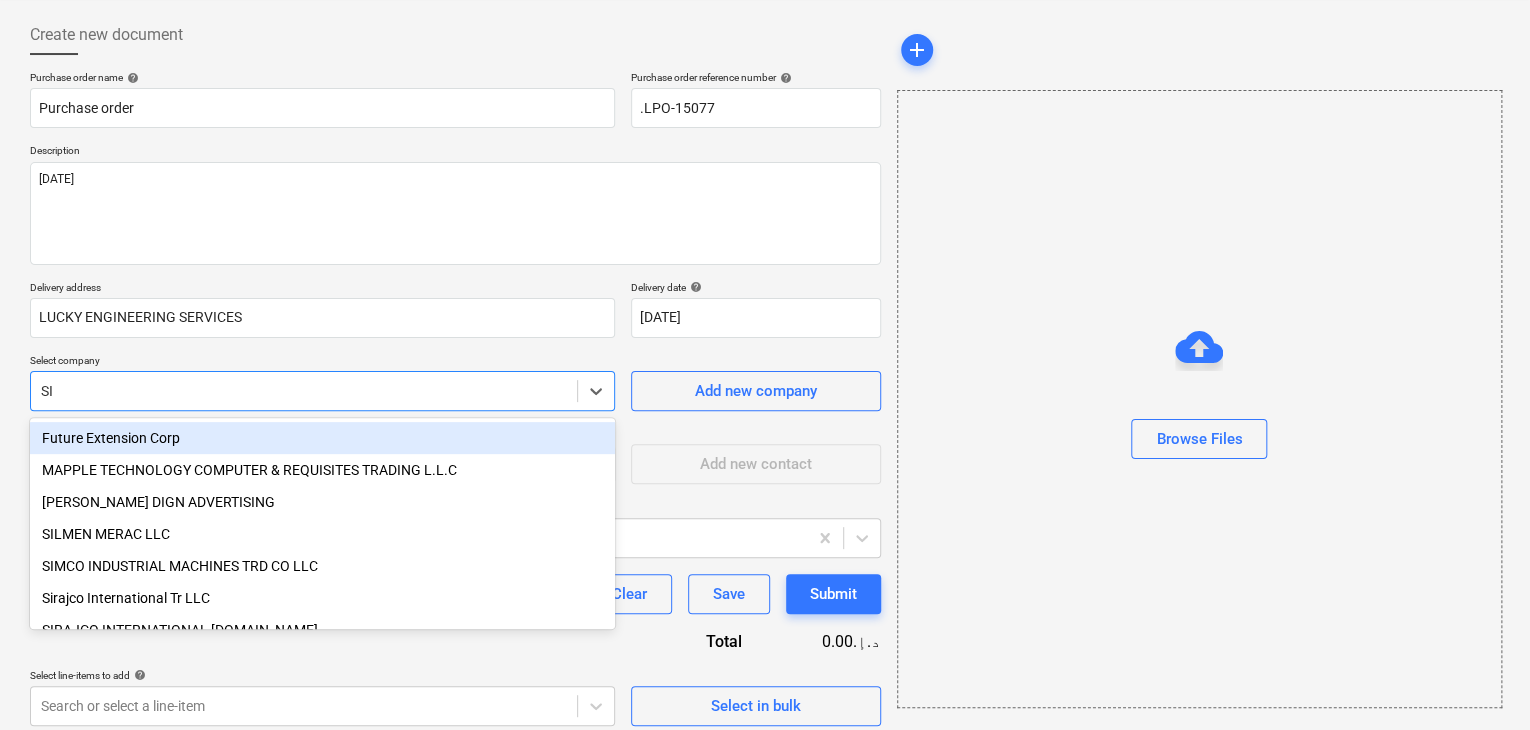 type on "SIR" 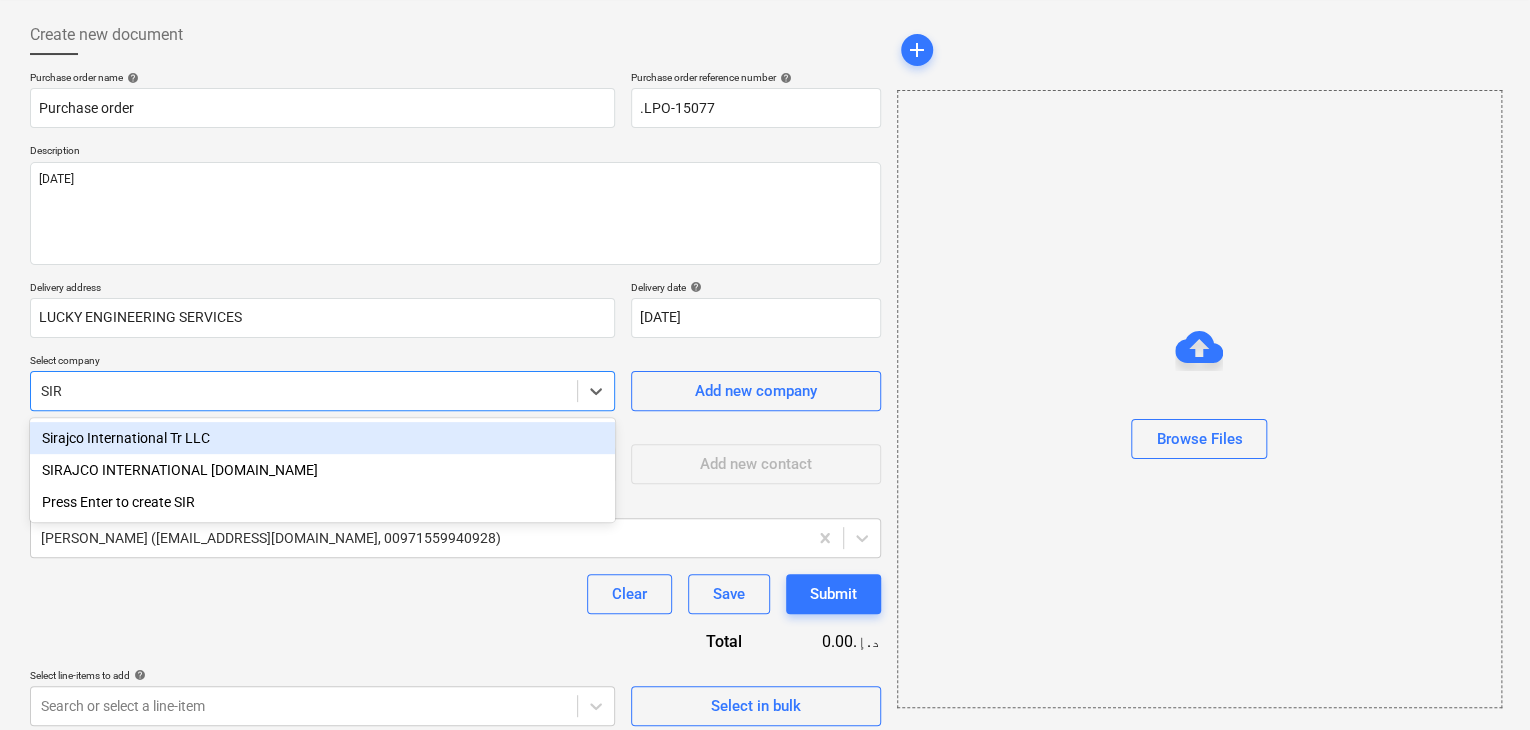 click on "Sirajco International Tr LLC" at bounding box center (322, 438) 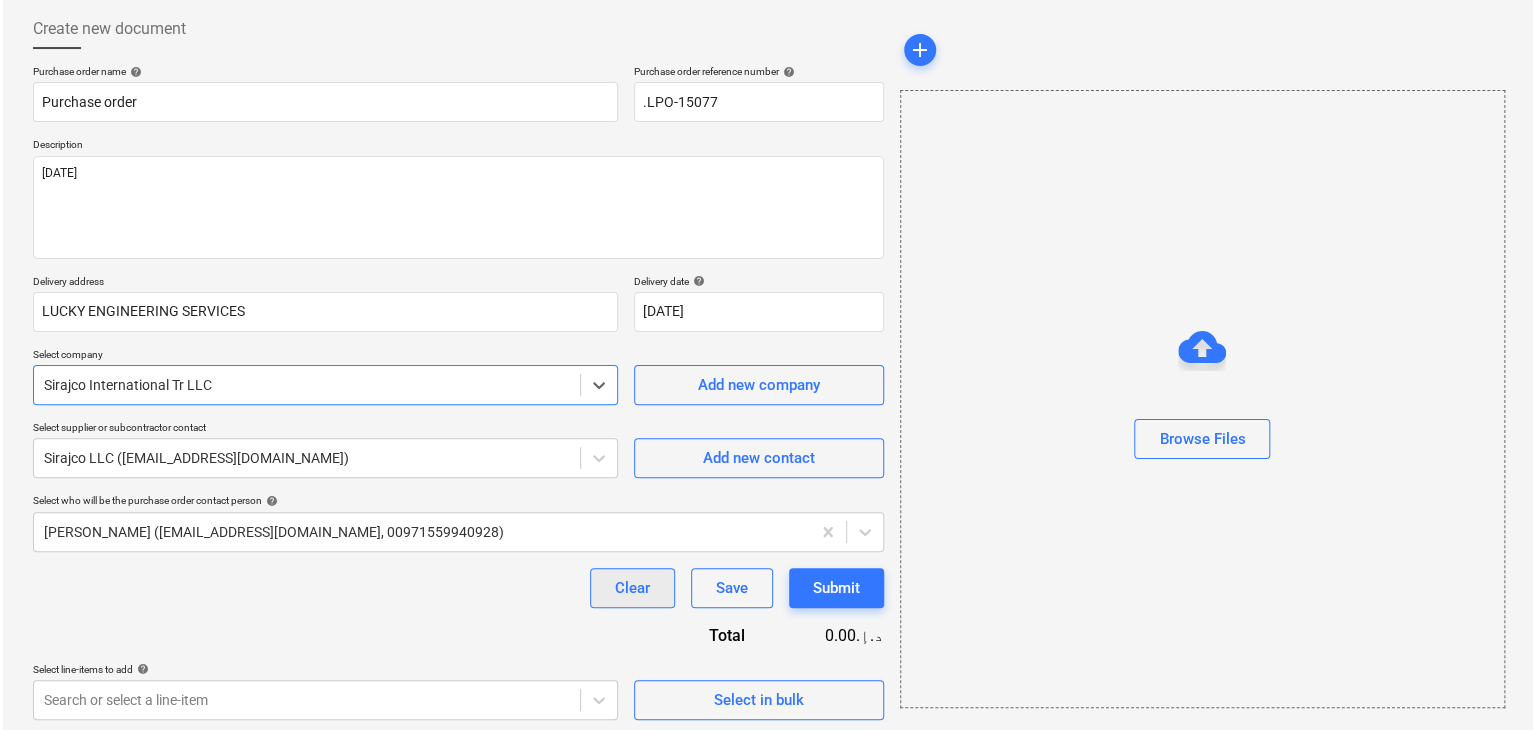 scroll, scrollTop: 104, scrollLeft: 0, axis: vertical 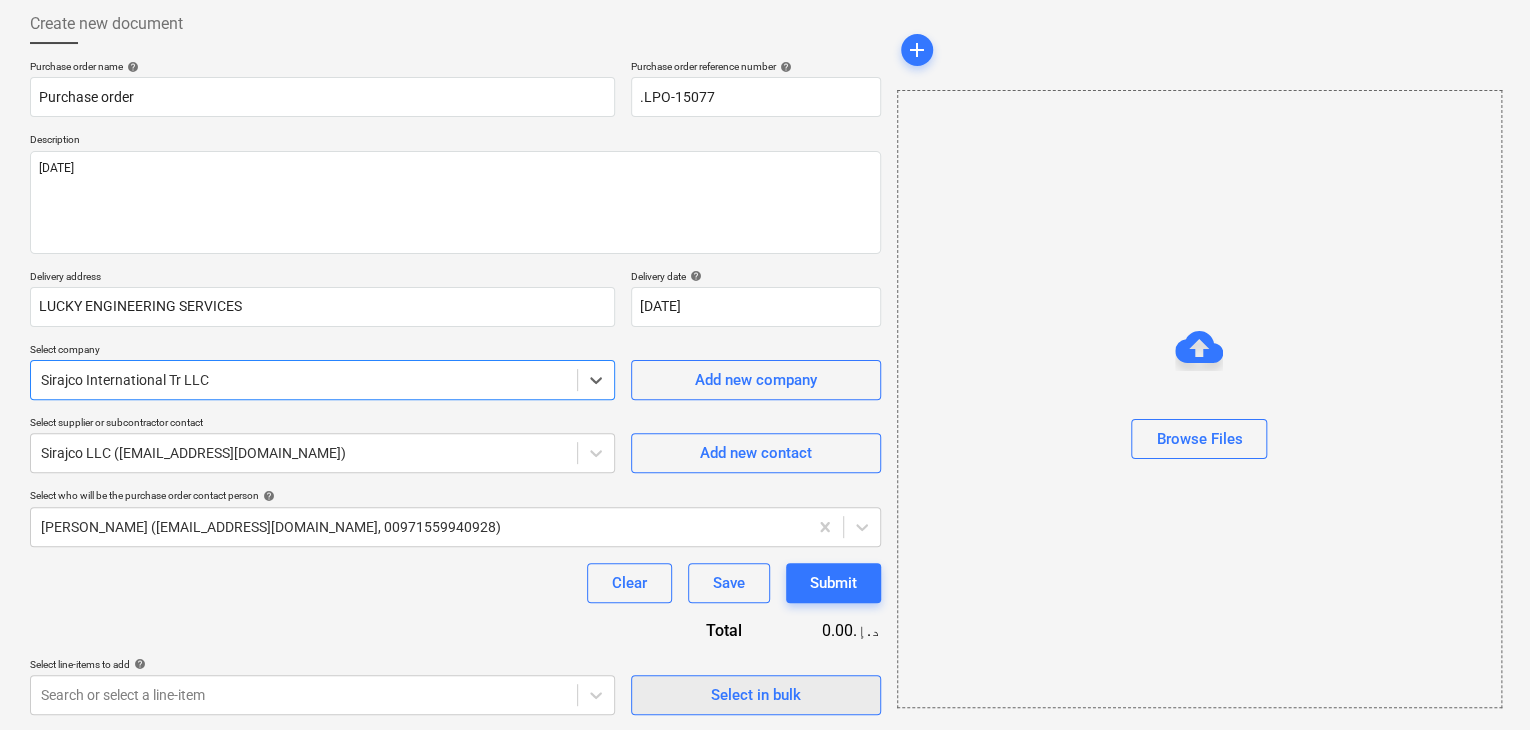 click on "Select in bulk" at bounding box center [756, 695] 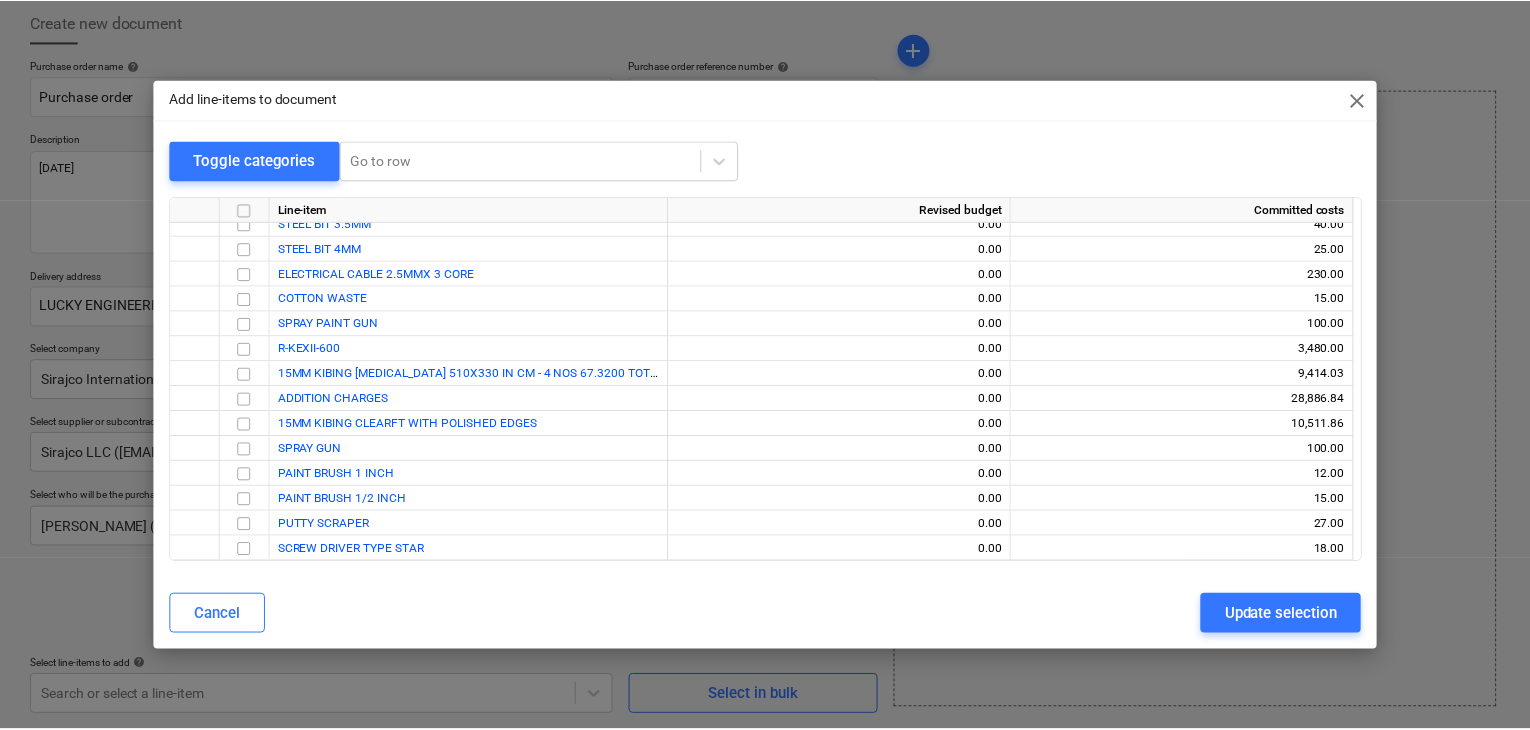 scroll, scrollTop: 6687, scrollLeft: 0, axis: vertical 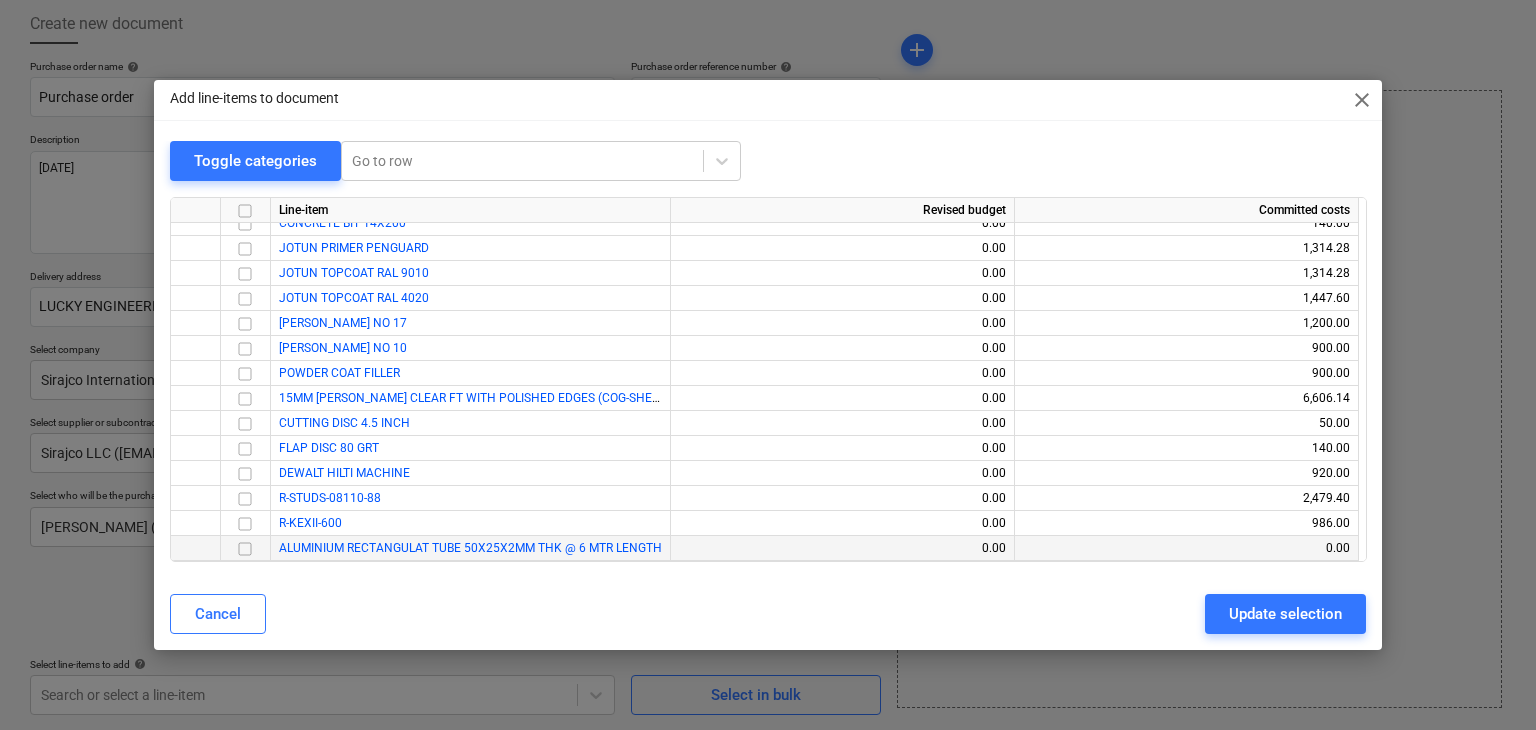 click at bounding box center [245, 549] 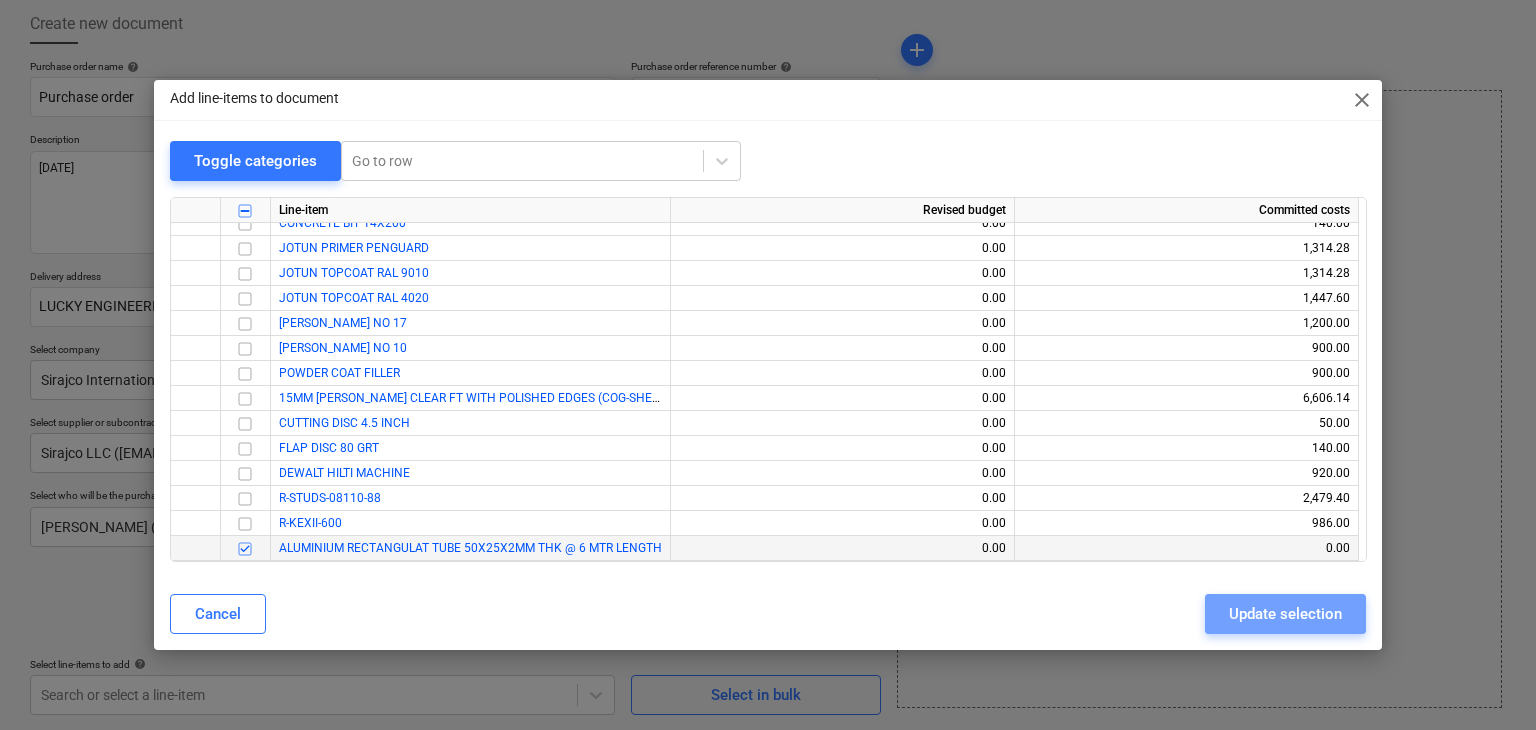 drag, startPoint x: 1261, startPoint y: 613, endPoint x: 807, endPoint y: 649, distance: 455.42508 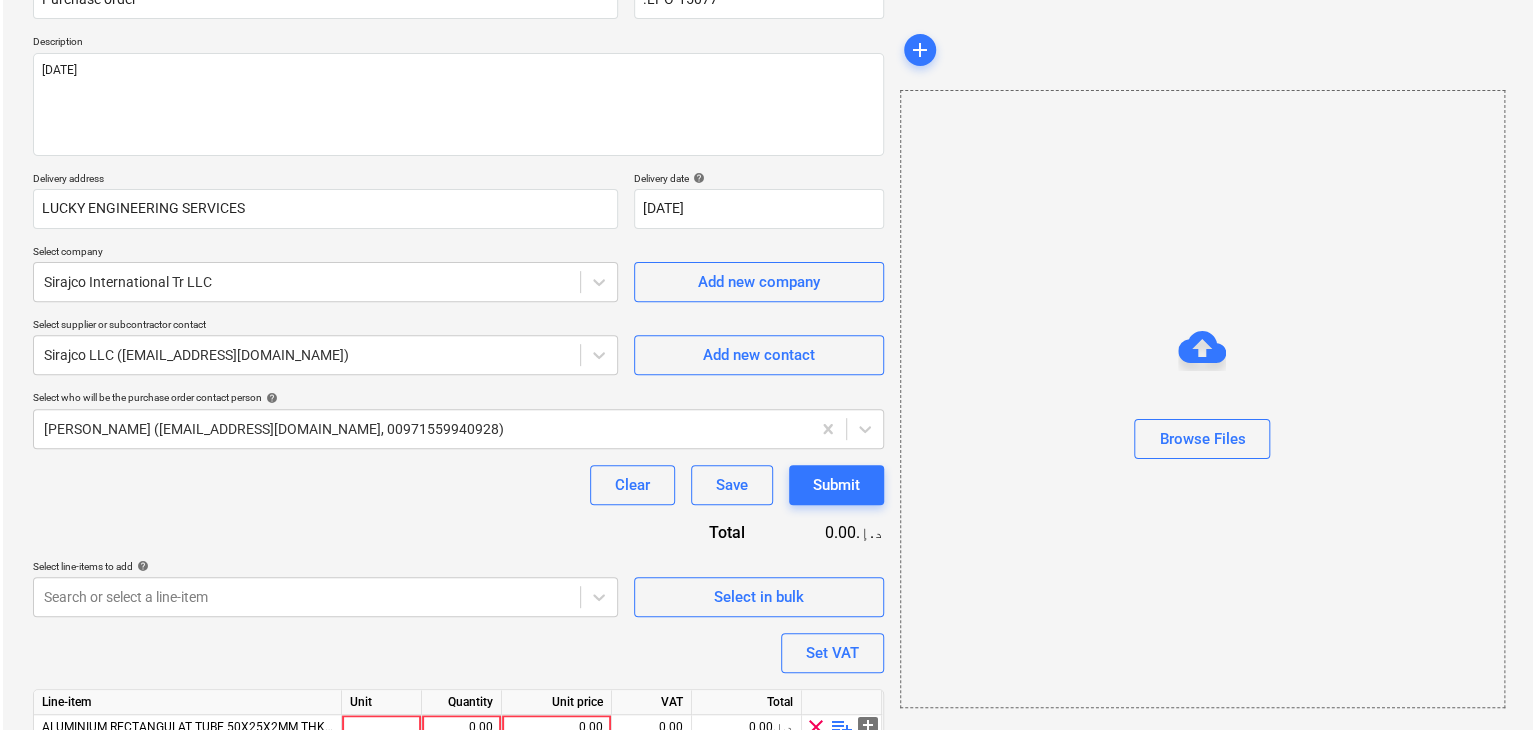 scroll, scrollTop: 292, scrollLeft: 0, axis: vertical 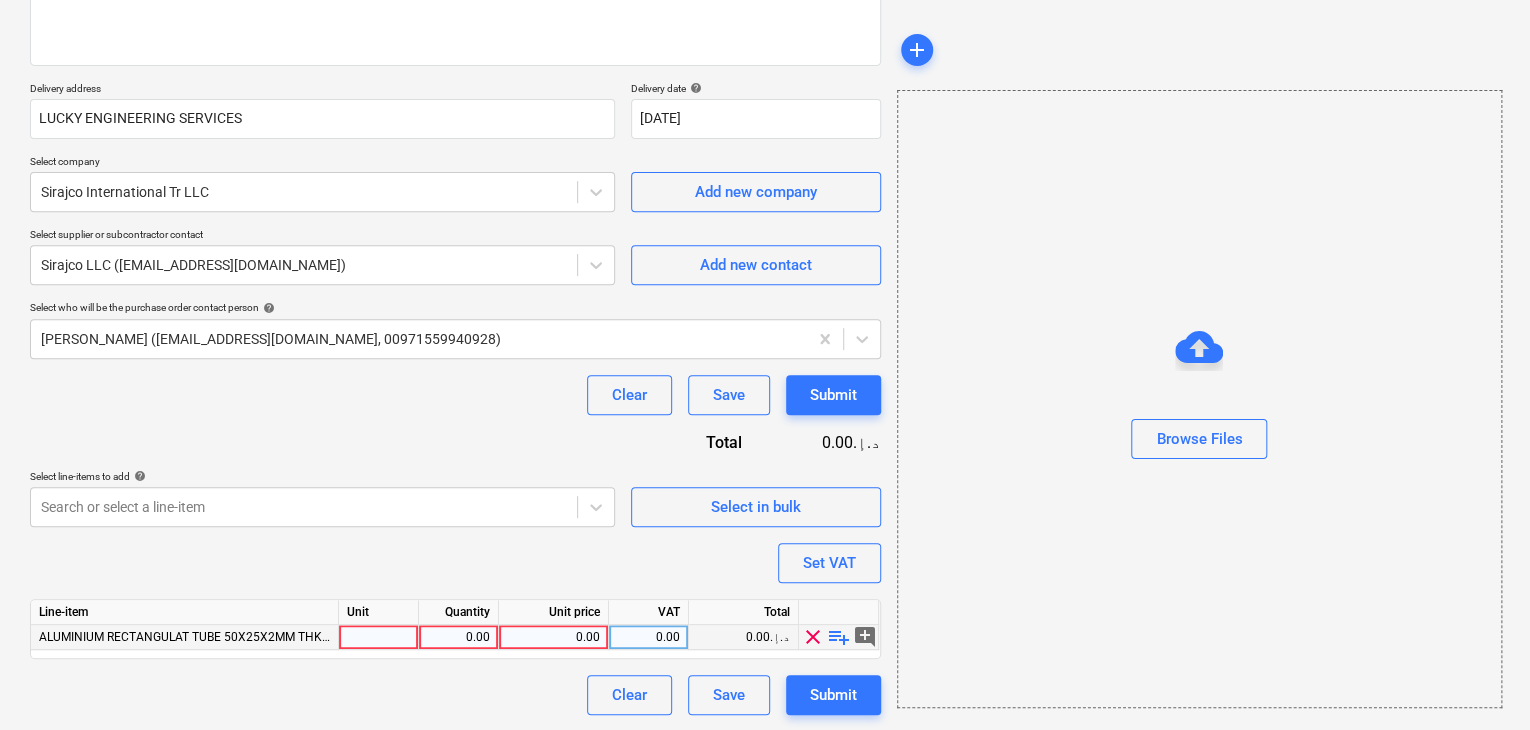 click at bounding box center (379, 637) 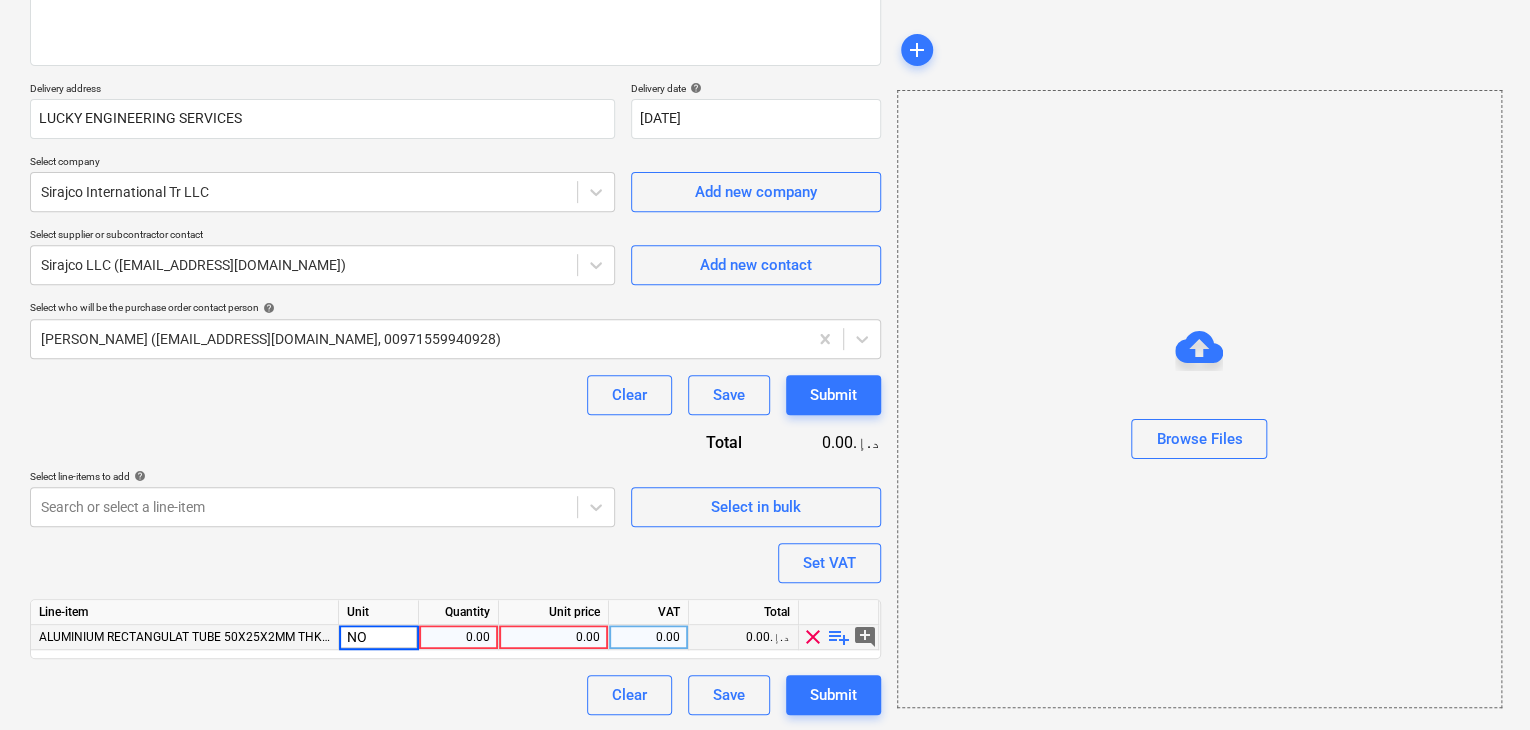 type on "NOS" 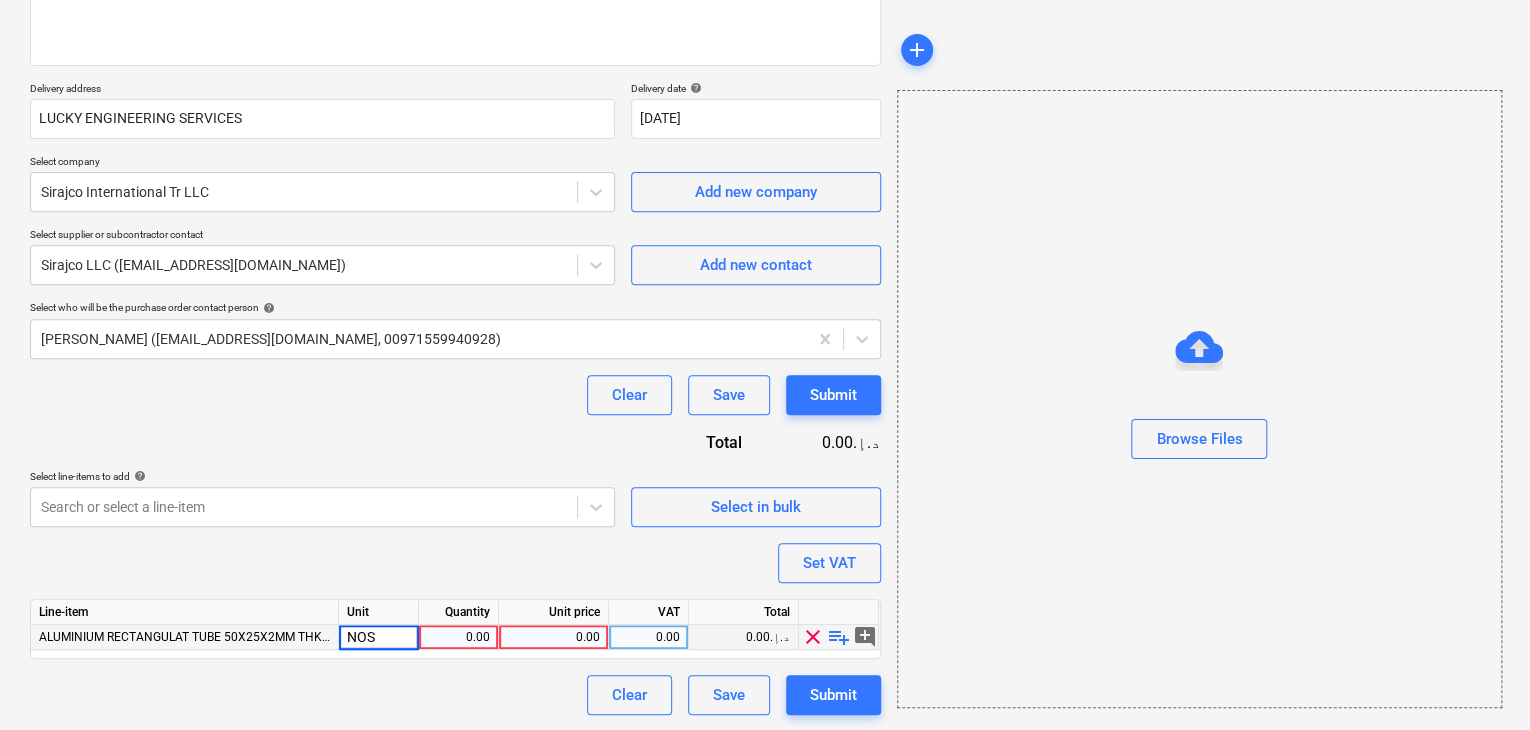 type on "x" 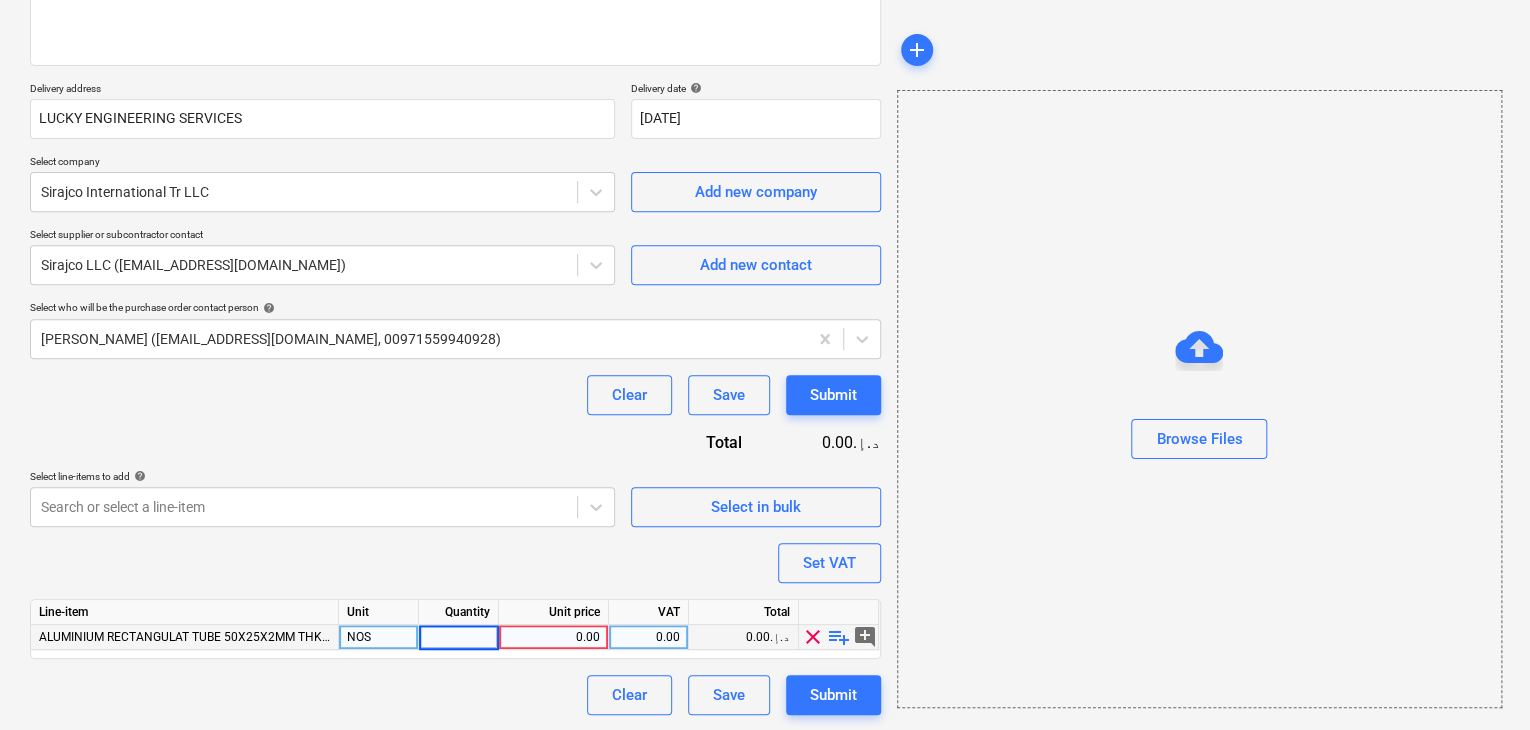 type on "5" 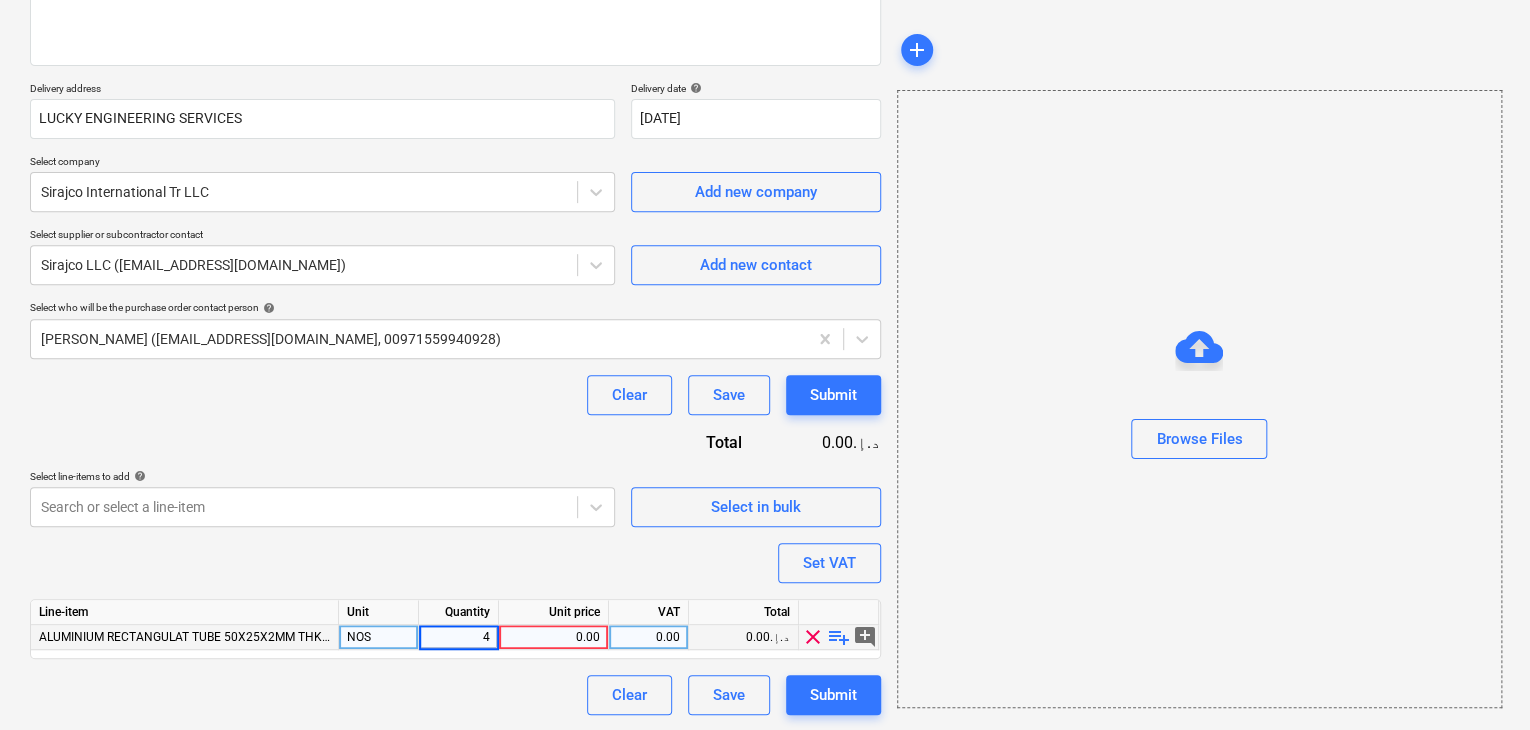 type on "45" 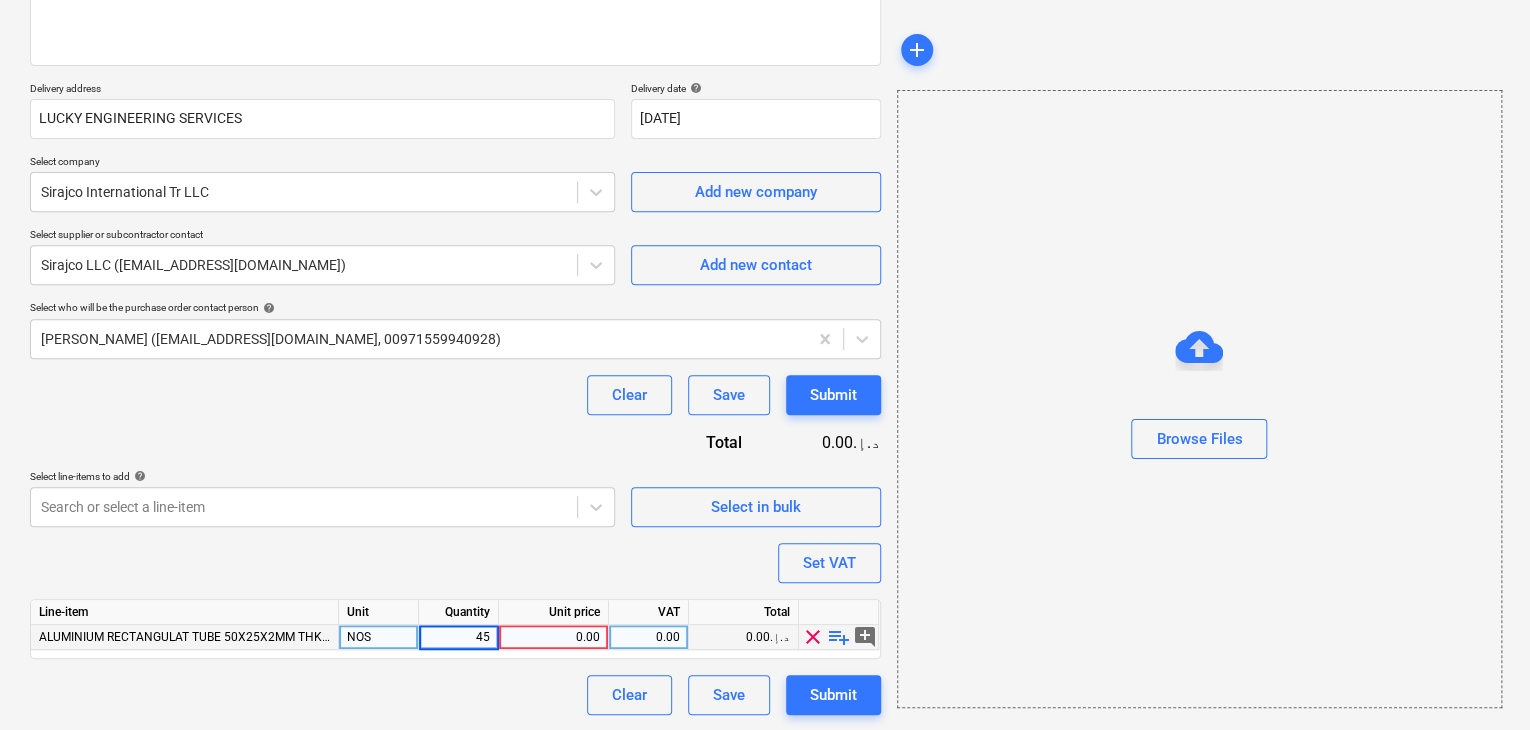 type on "x" 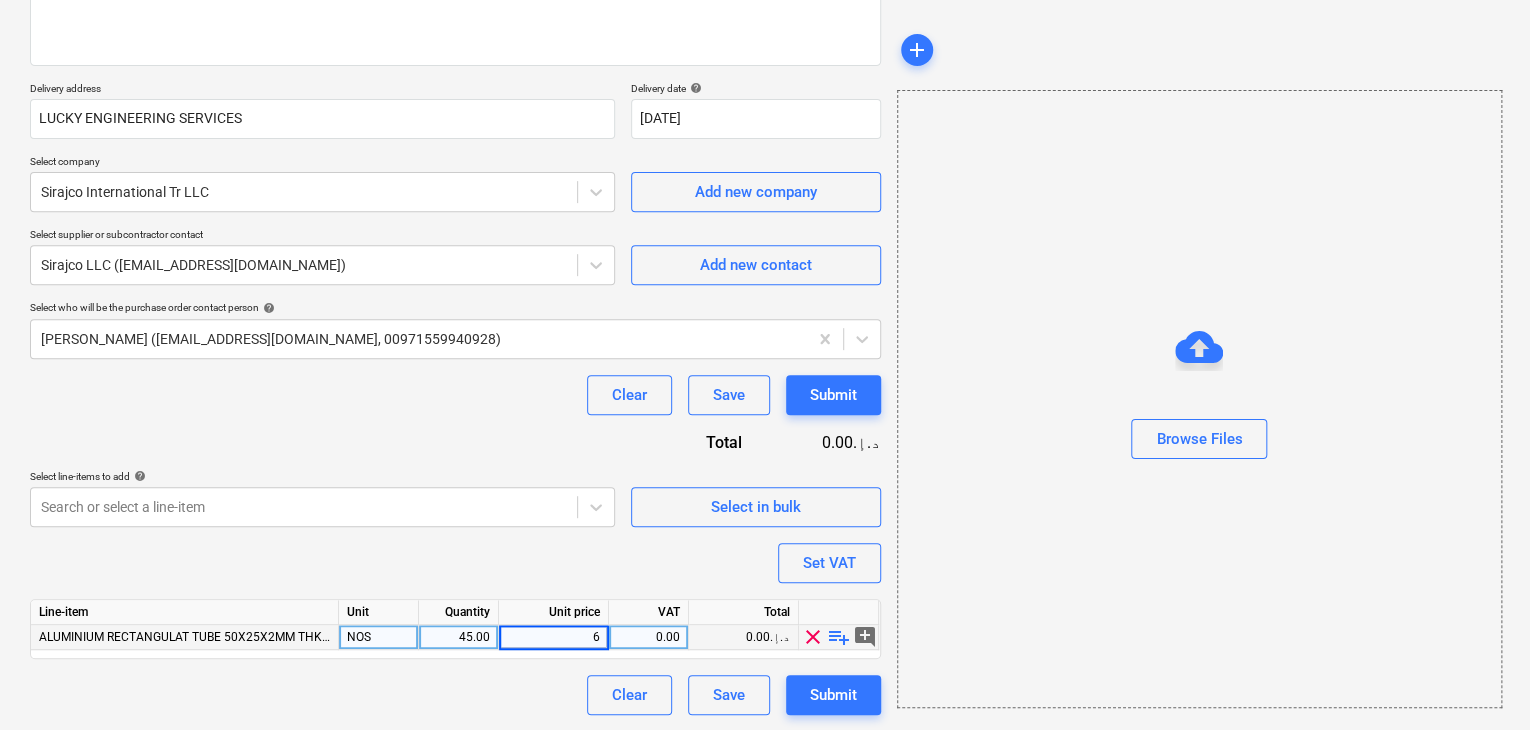 type on "69" 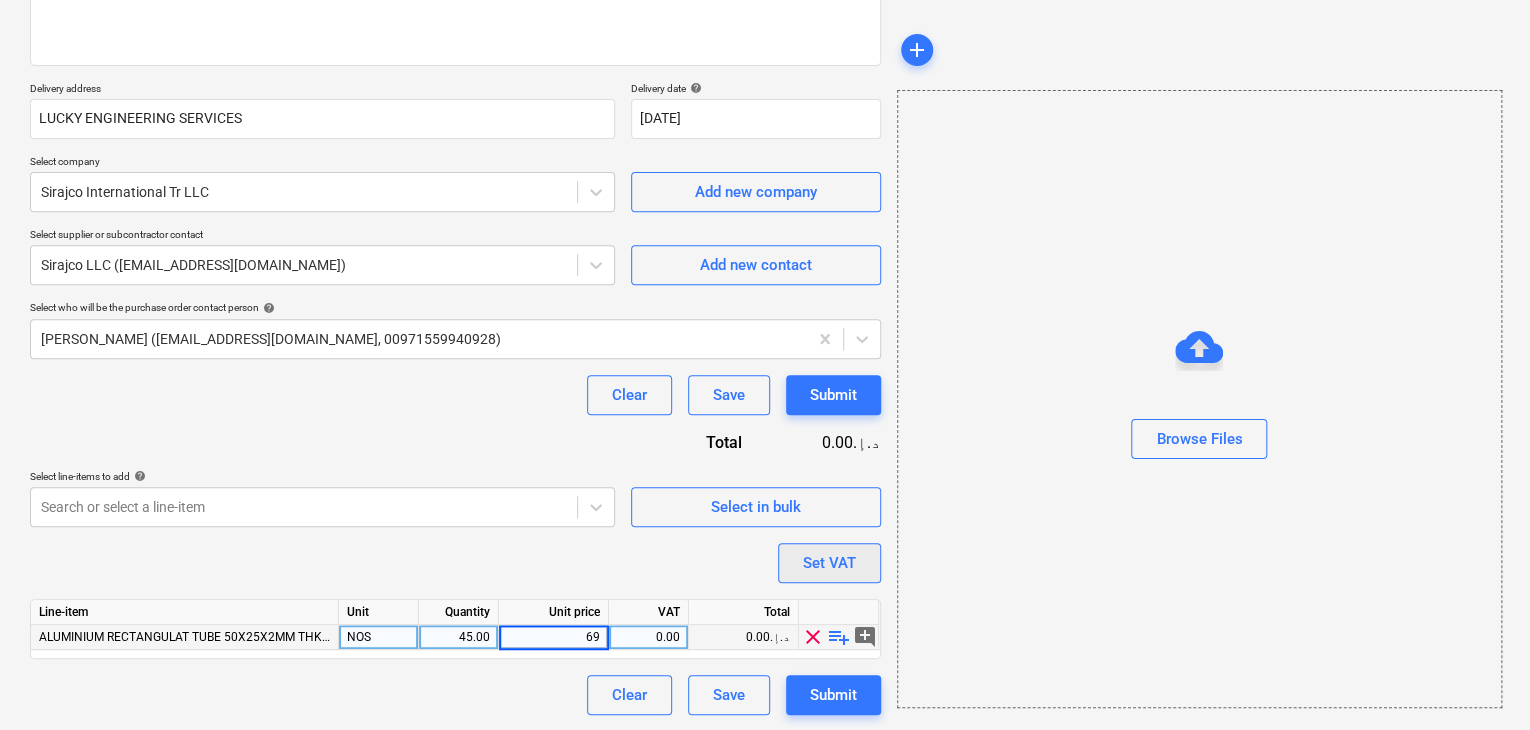 type on "x" 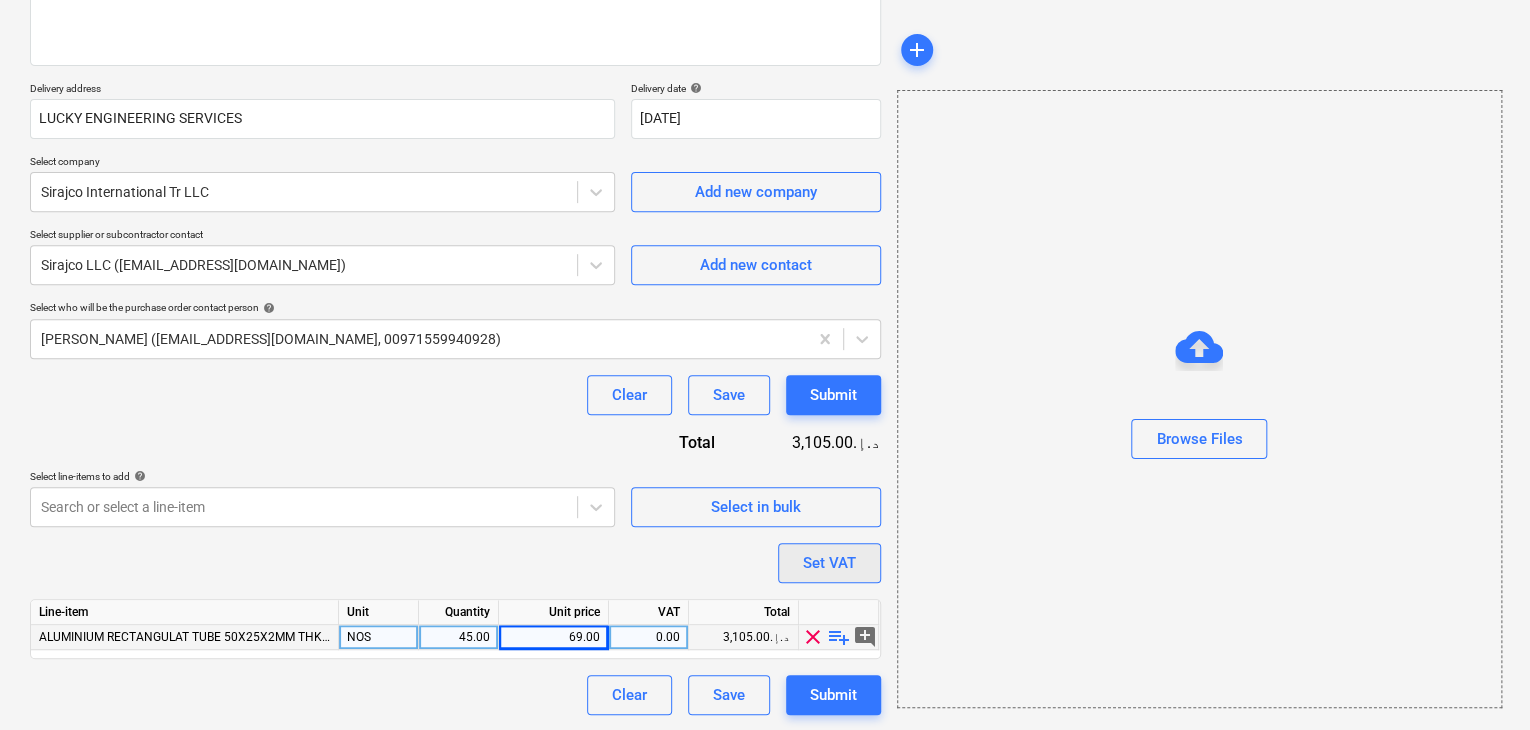 click on "Set VAT" at bounding box center [829, 563] 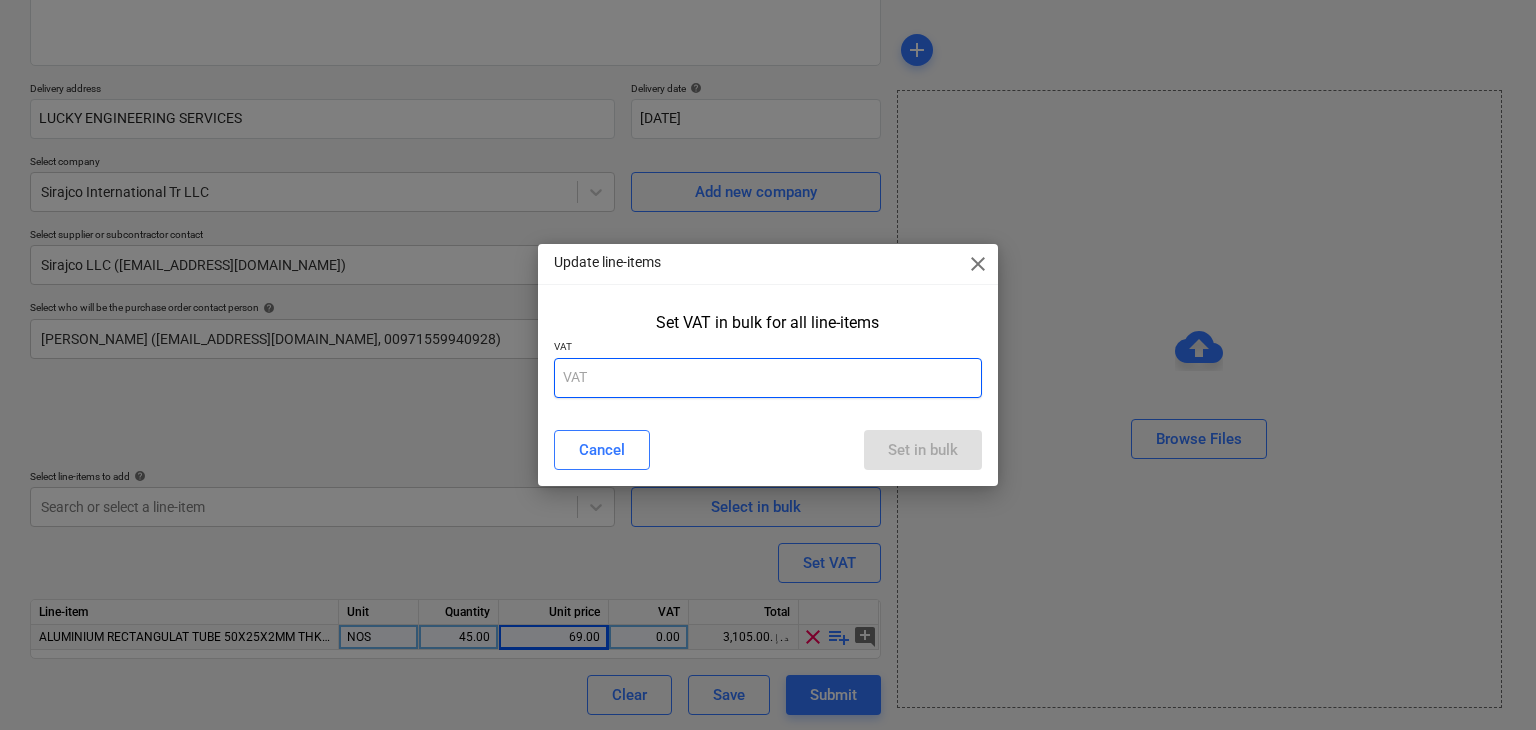 click at bounding box center (768, 378) 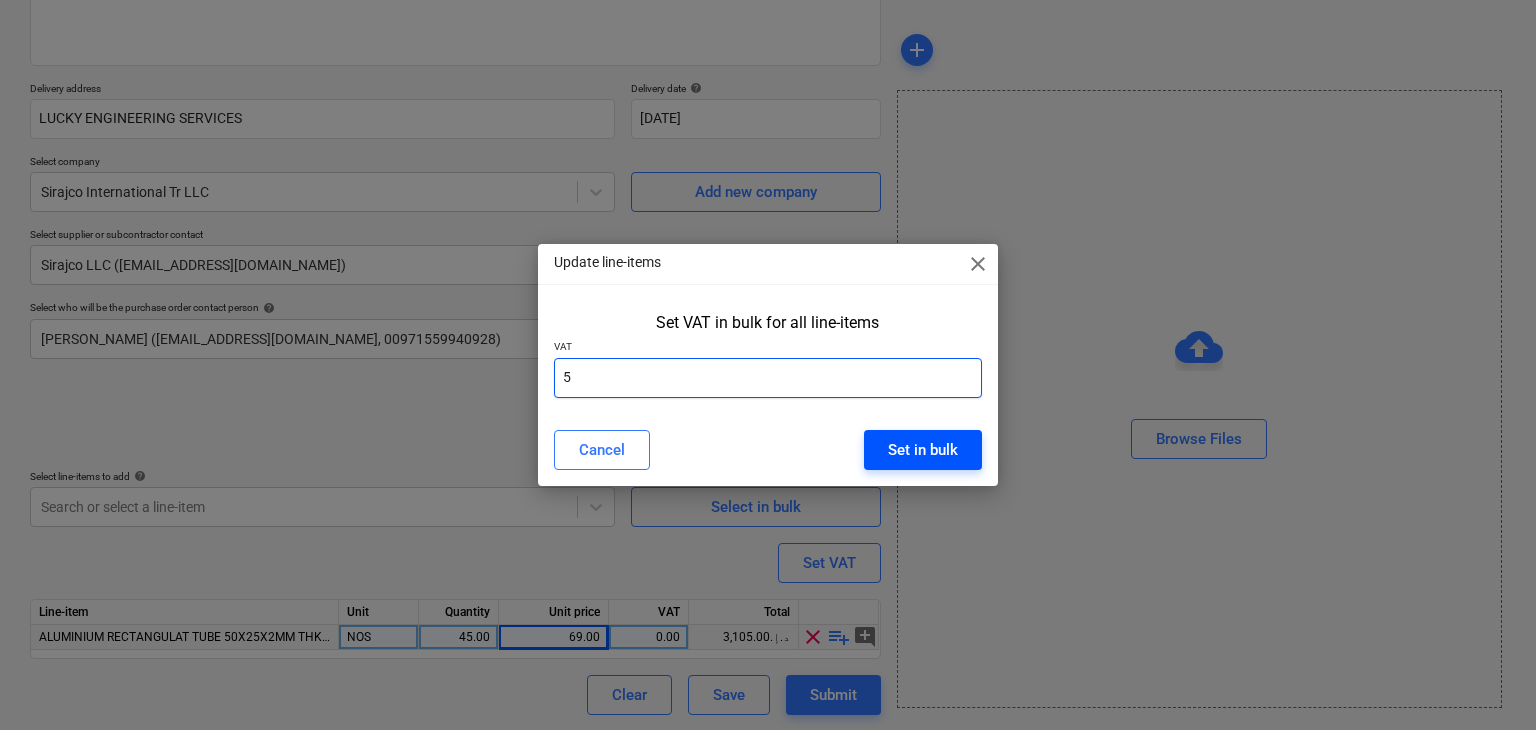 type on "5" 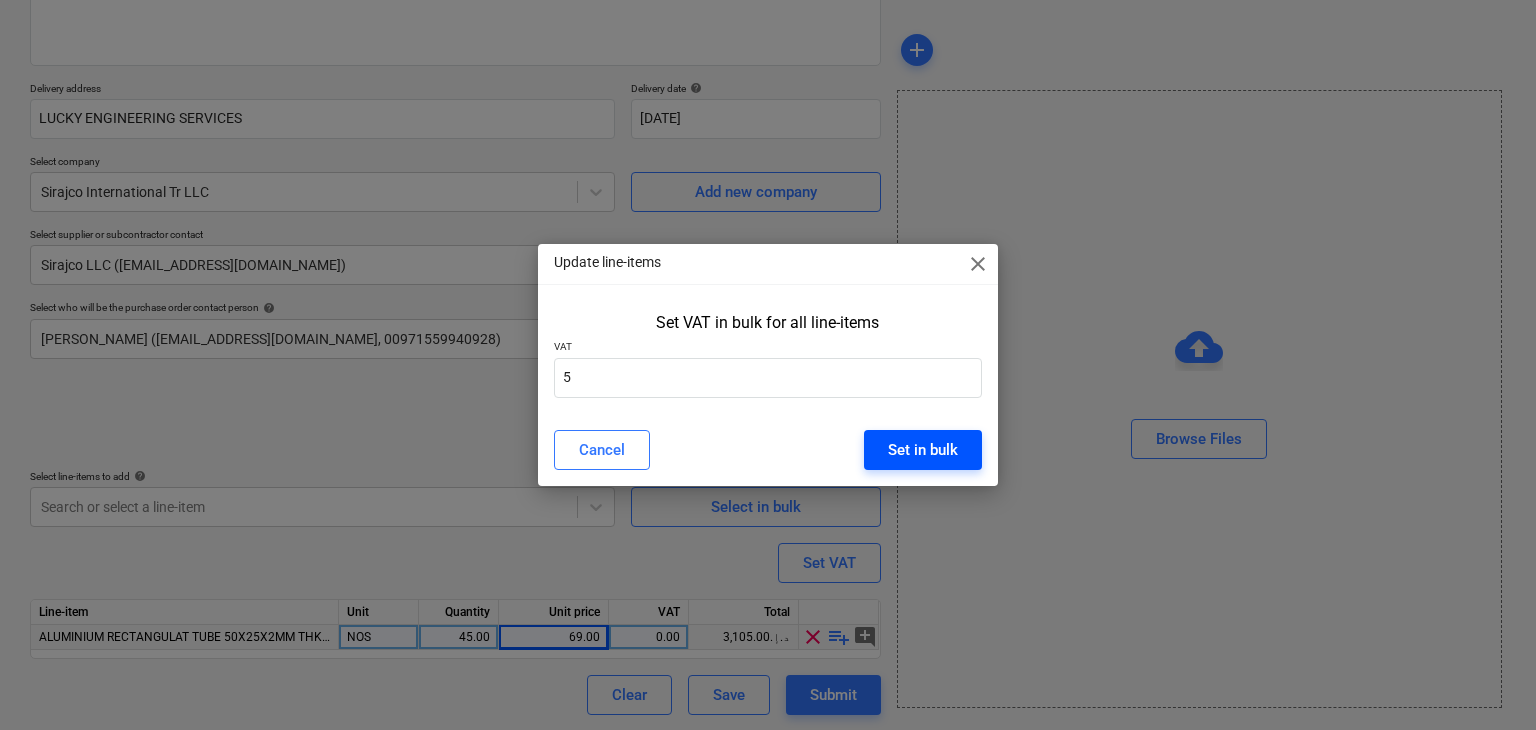 click on "Set in bulk" at bounding box center [923, 450] 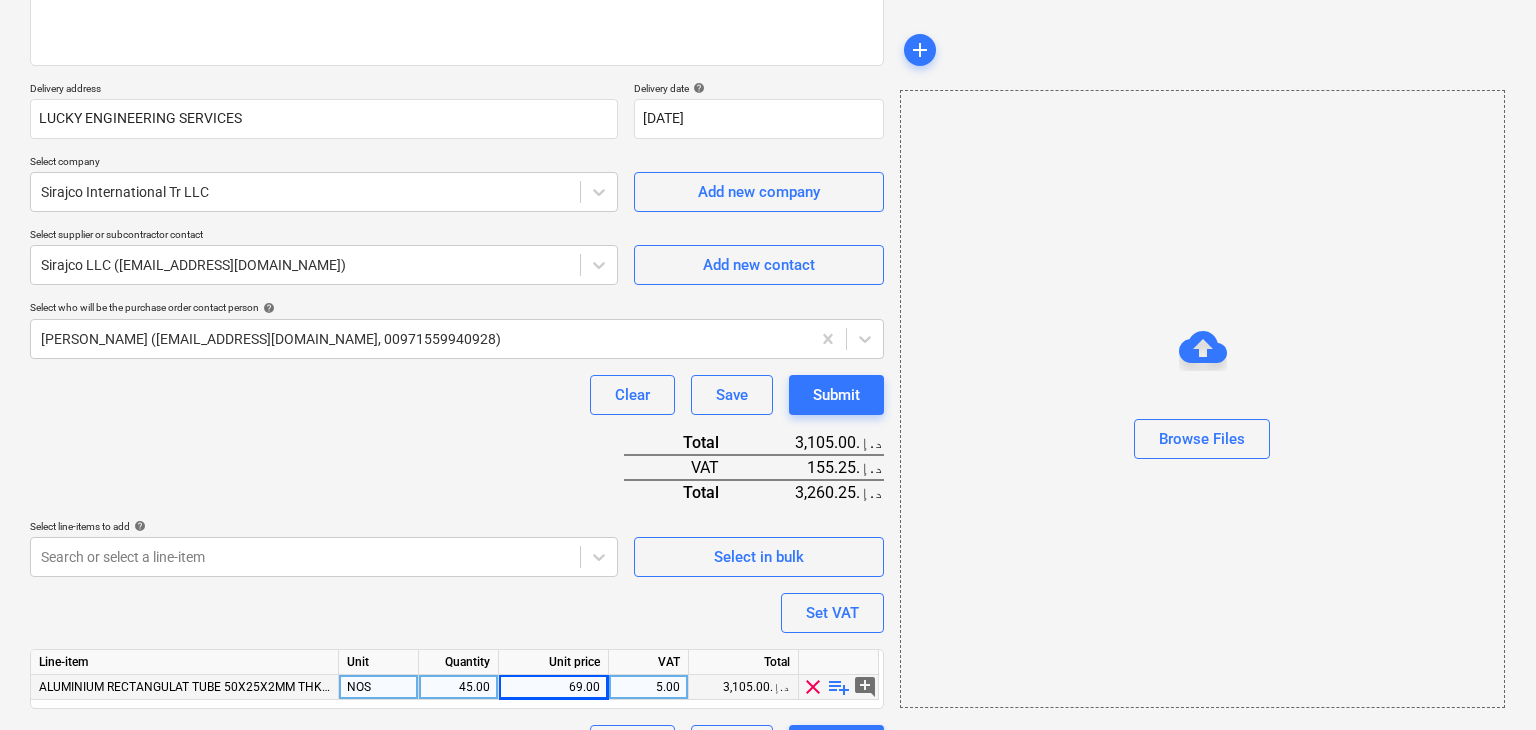 scroll, scrollTop: 342, scrollLeft: 0, axis: vertical 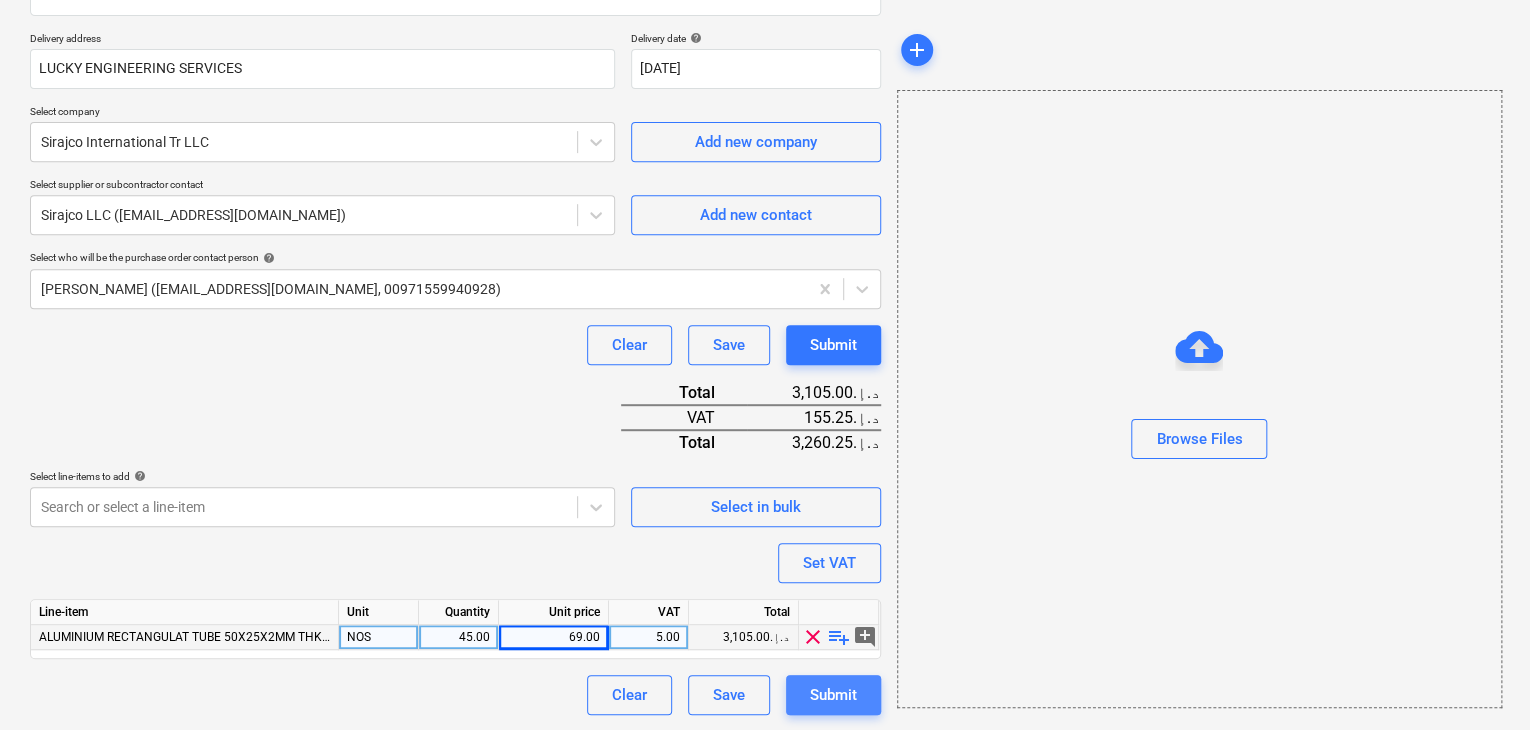 click on "Submit" at bounding box center (833, 695) 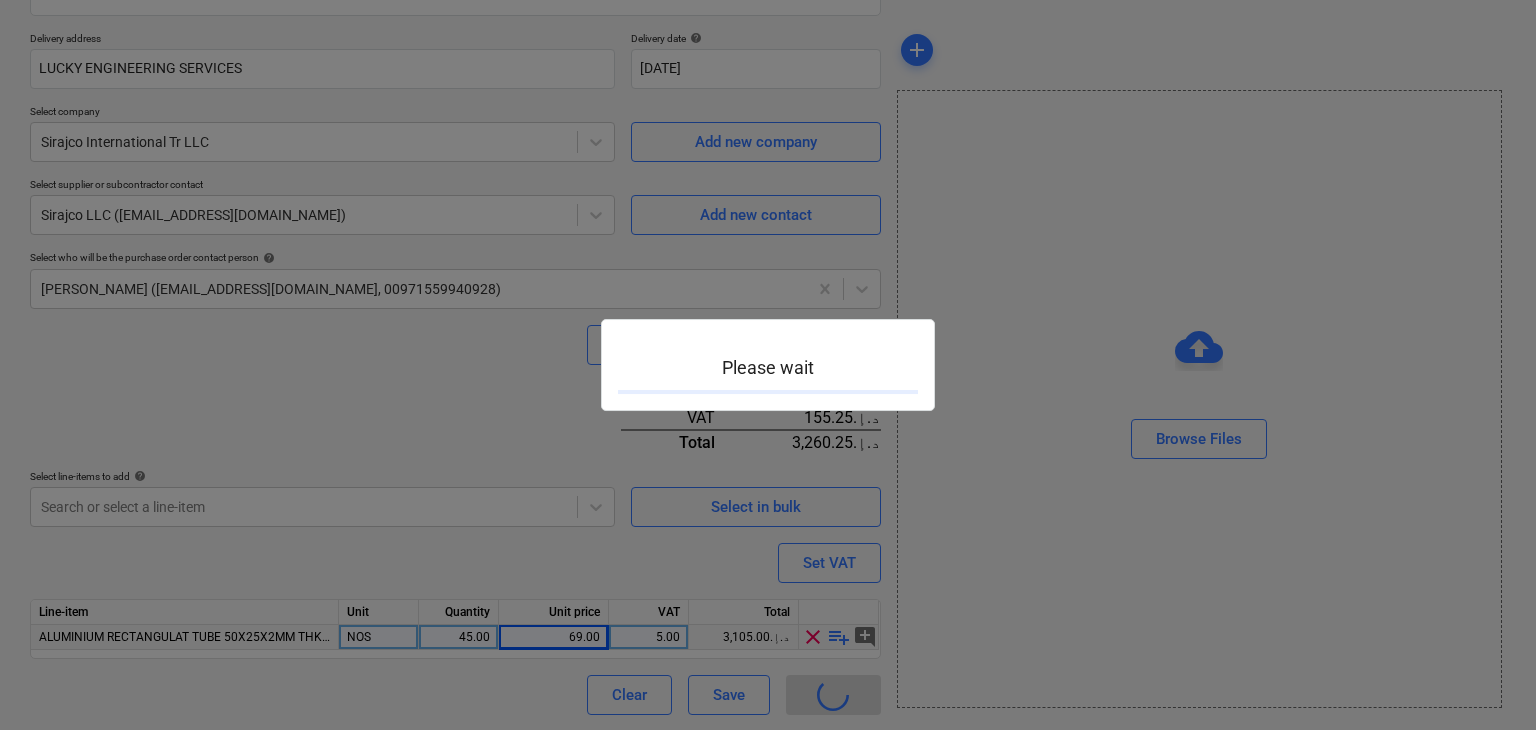 scroll, scrollTop: 0, scrollLeft: 0, axis: both 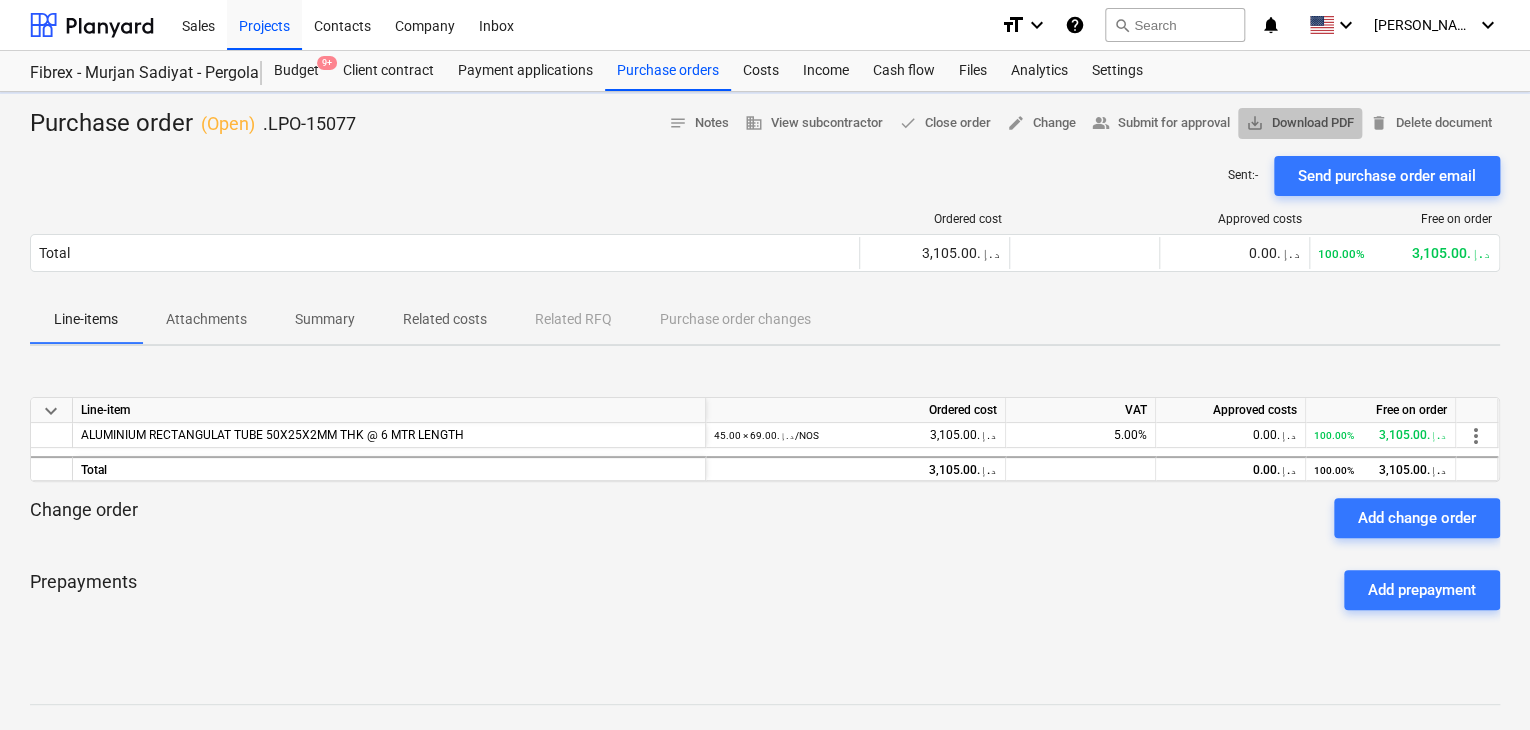 click on "save_alt Download PDF" at bounding box center (1300, 123) 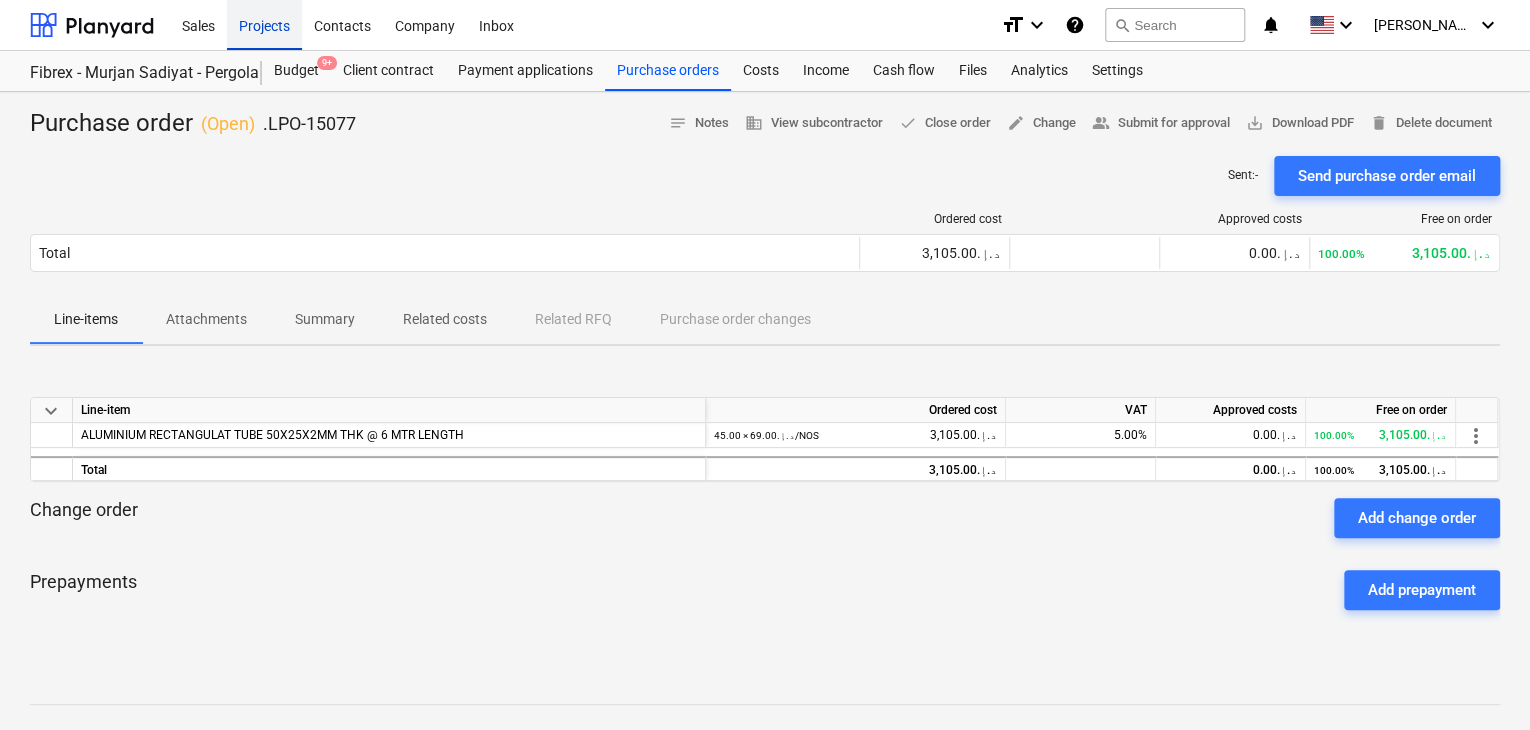 click on "Projects" at bounding box center (264, 24) 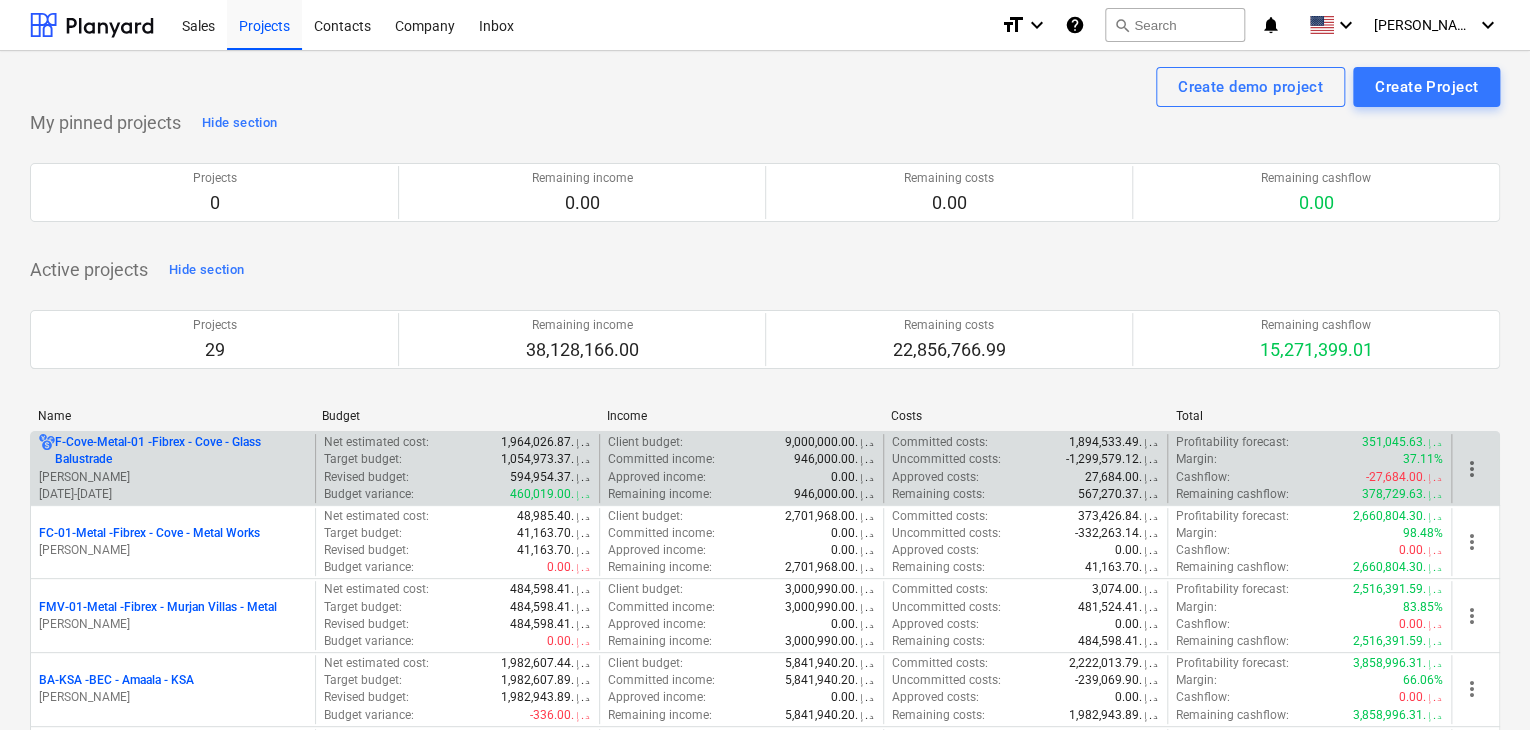 click on "[DATE]  -  [DATE]" at bounding box center (173, 494) 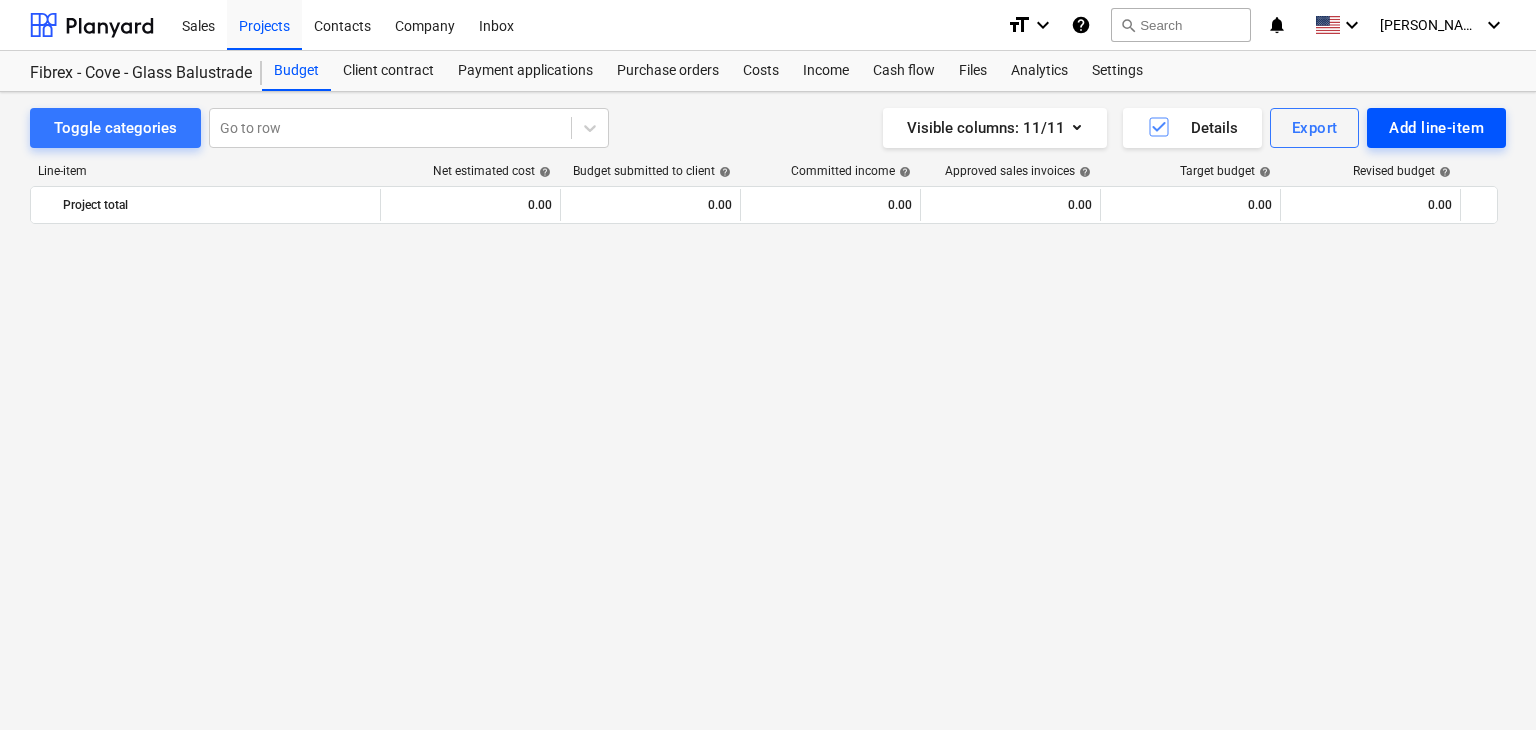 scroll, scrollTop: 9455, scrollLeft: 0, axis: vertical 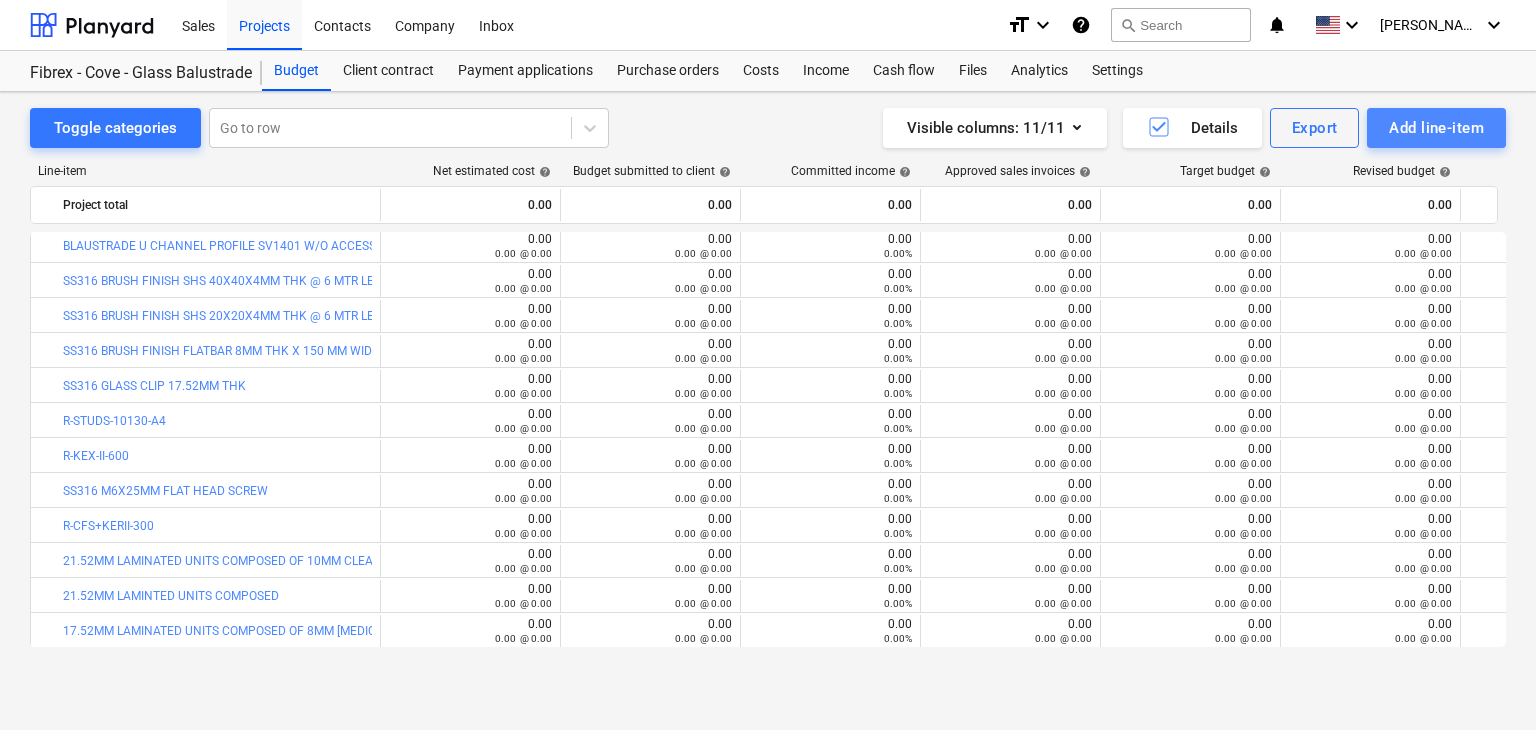click on "Add line-item" at bounding box center [1436, 128] 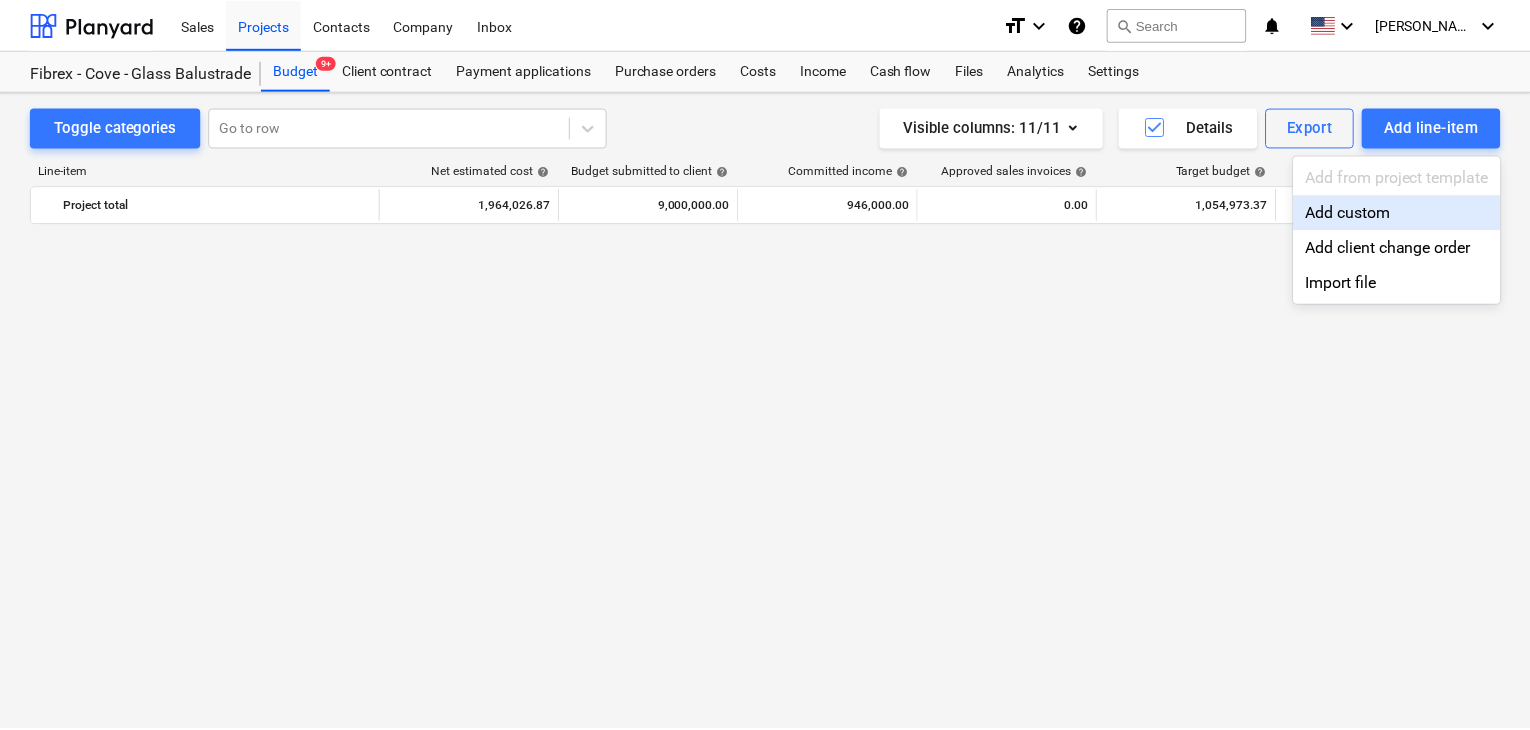 scroll, scrollTop: 9455, scrollLeft: 0, axis: vertical 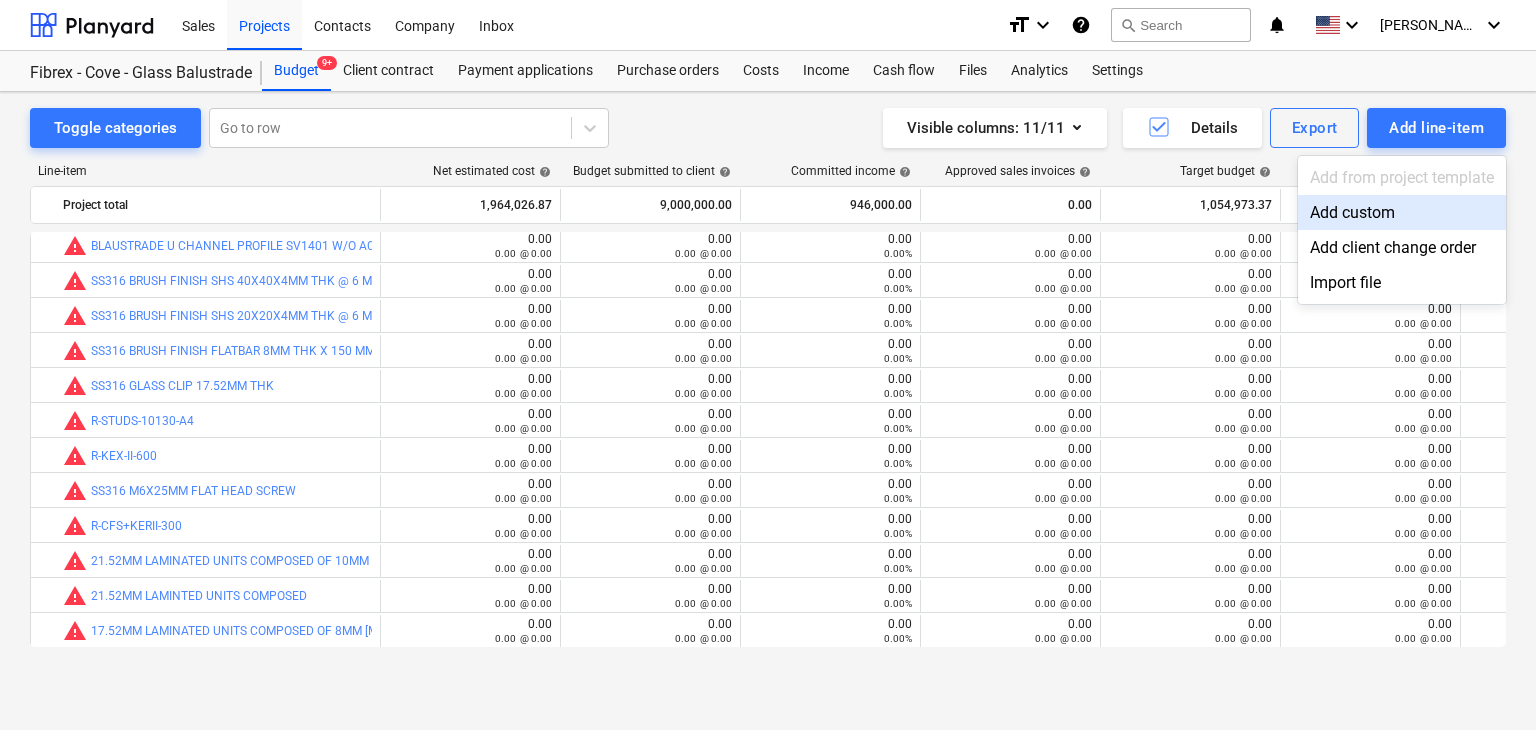 click at bounding box center (768, 365) 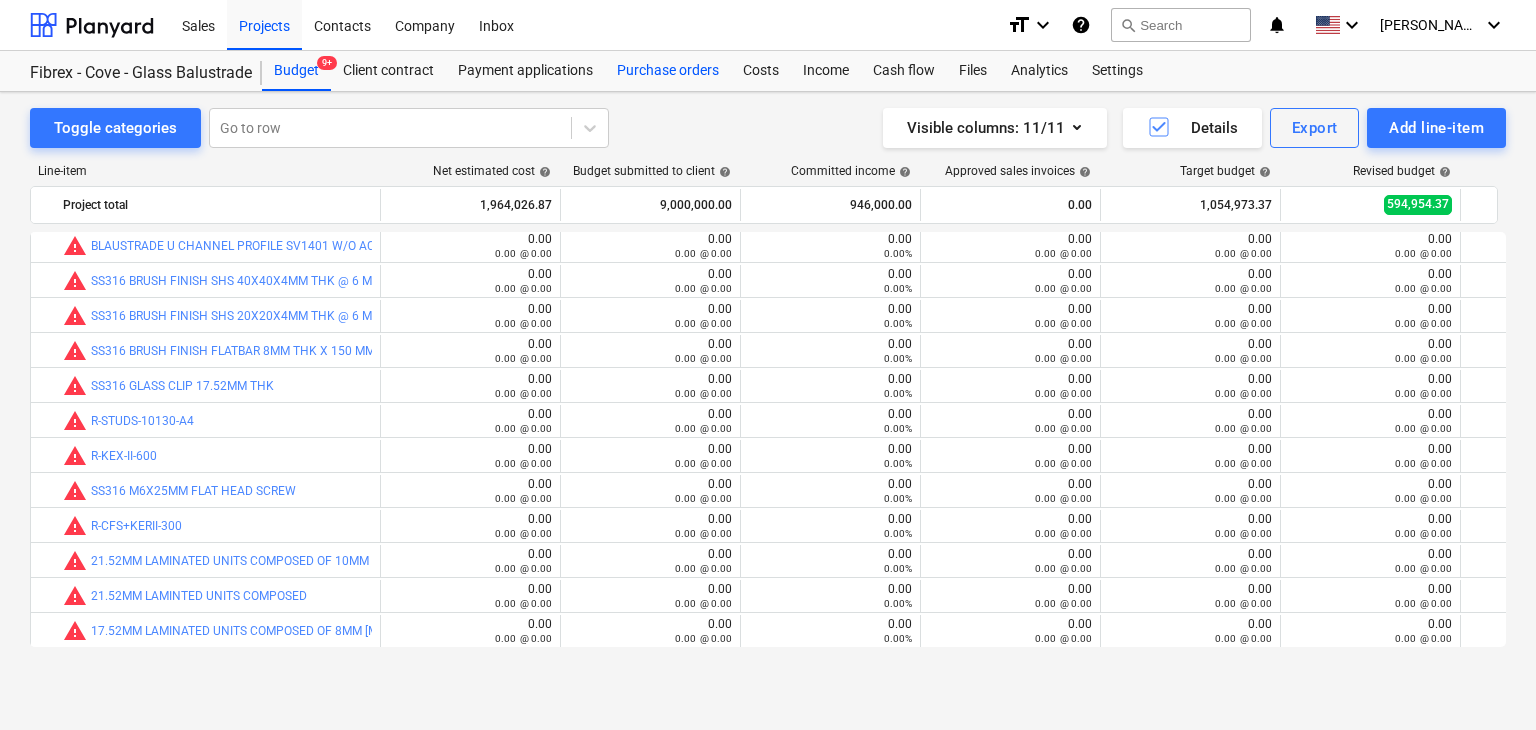 click on "Purchase orders" at bounding box center (668, 71) 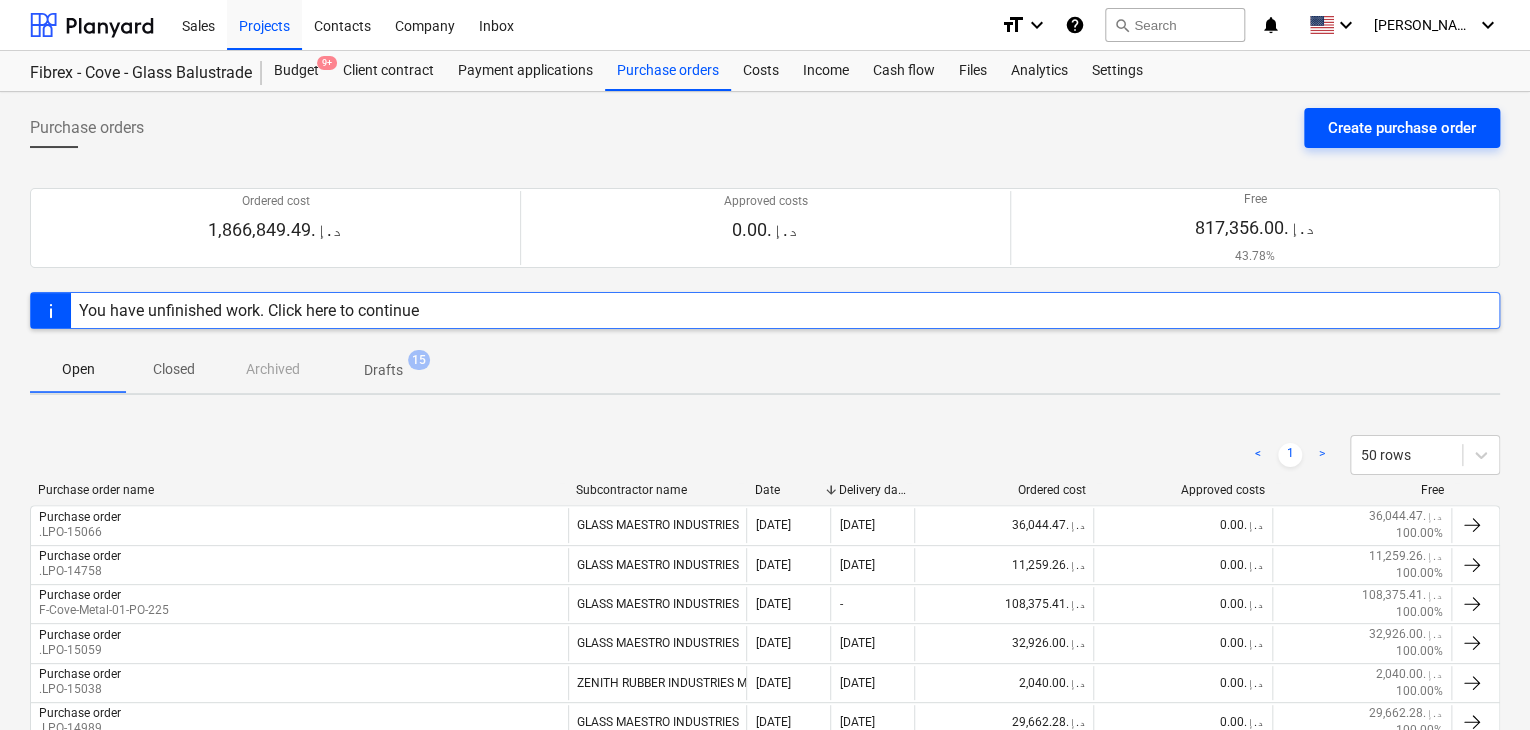 click on "Create purchase order" at bounding box center [1402, 128] 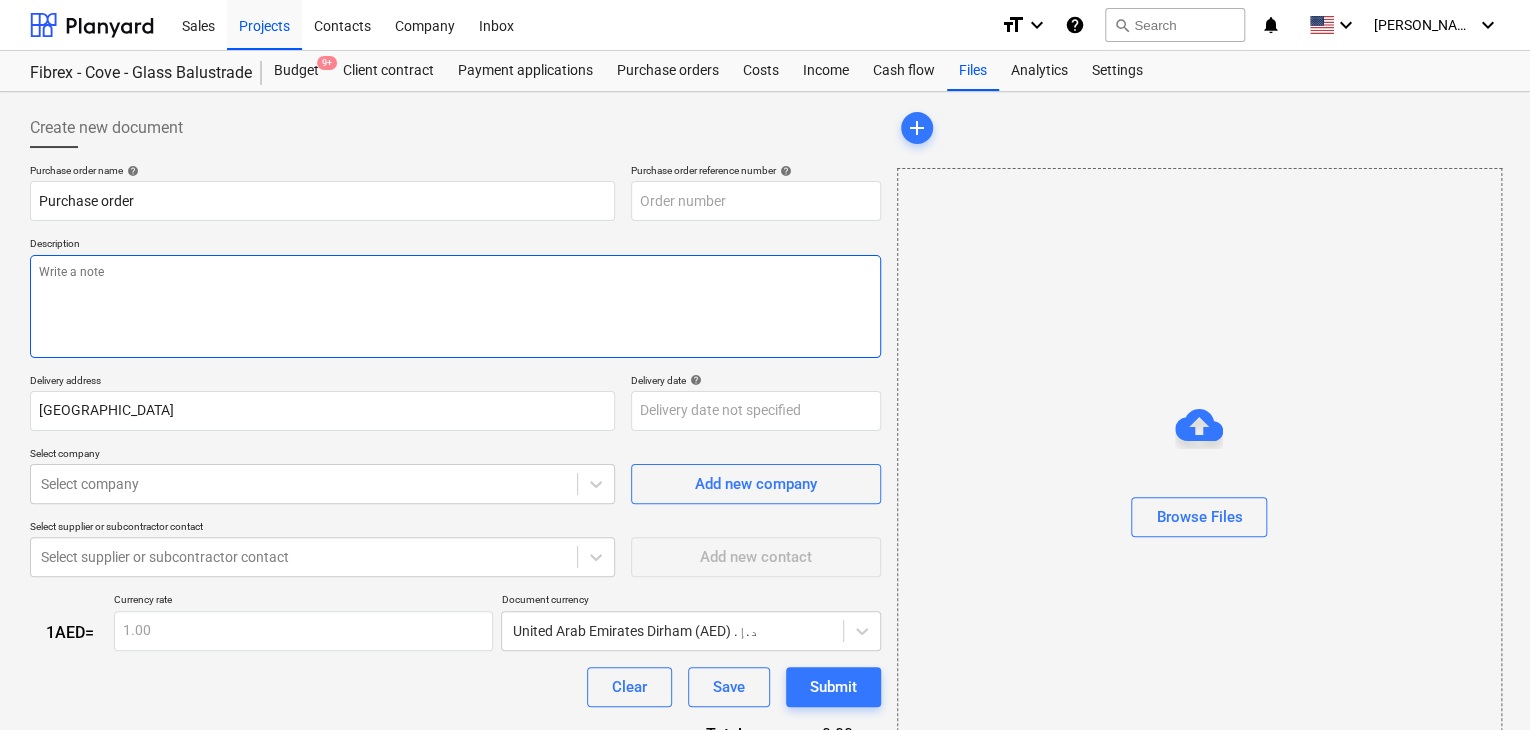 click at bounding box center [455, 306] 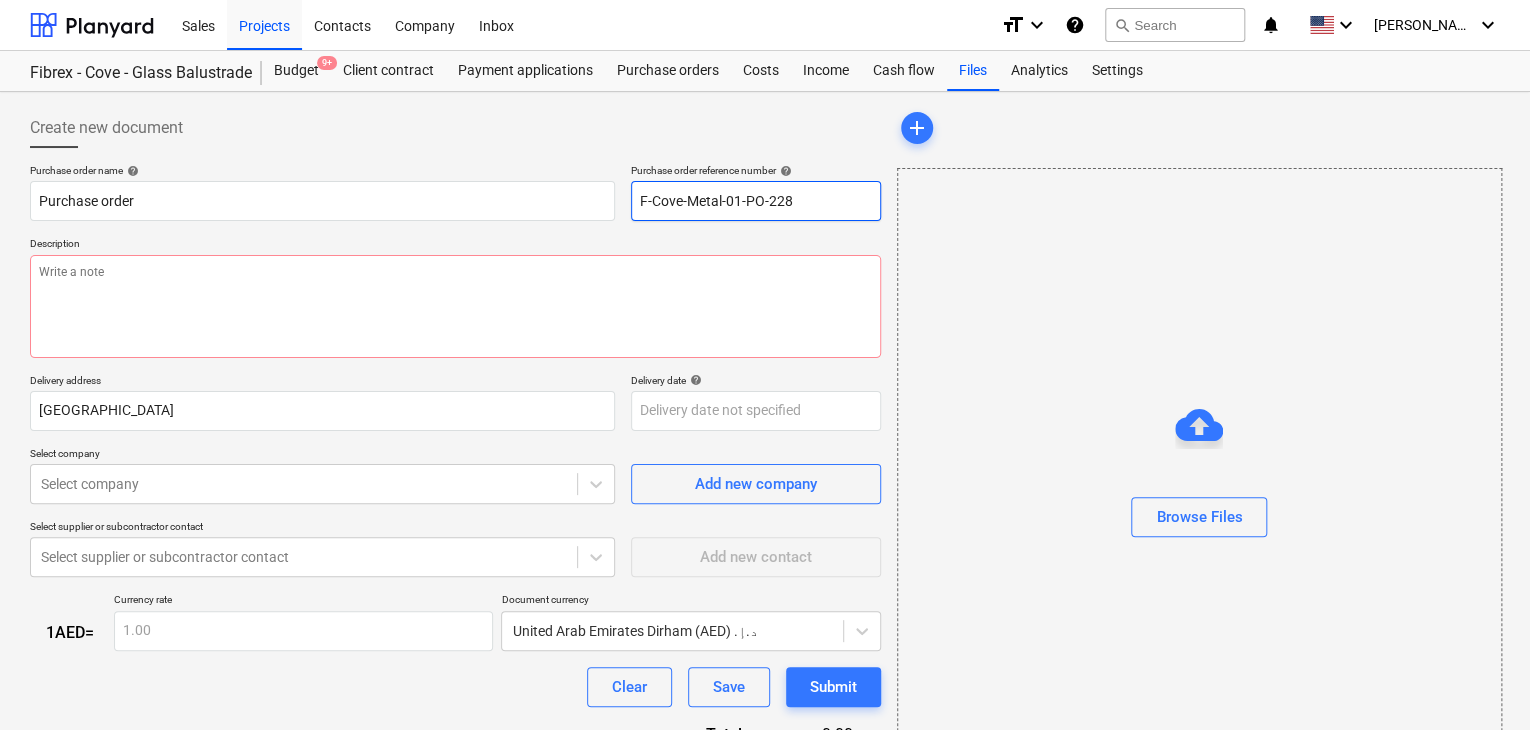 drag, startPoint x: 804, startPoint y: 201, endPoint x: 540, endPoint y: 173, distance: 265.48068 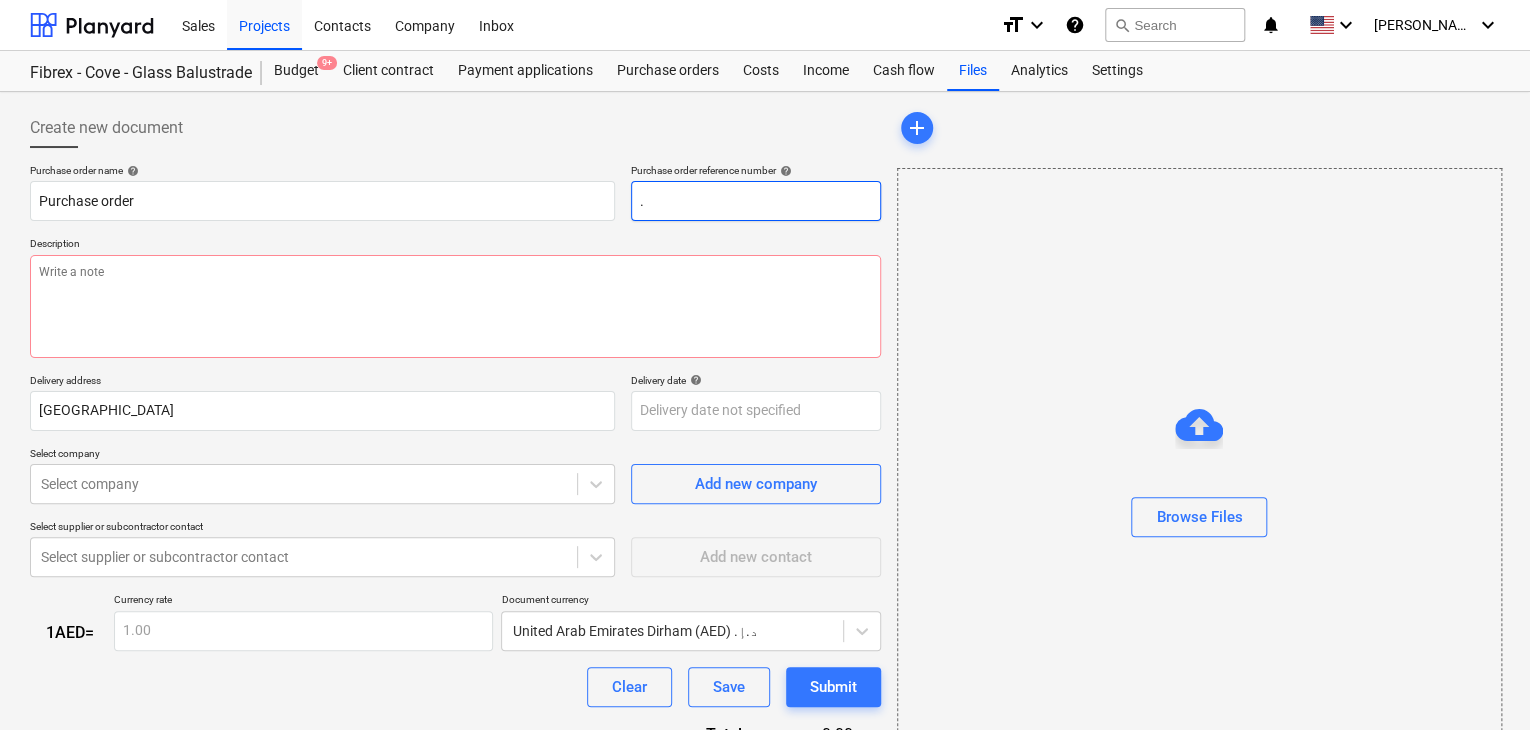 type on "x" 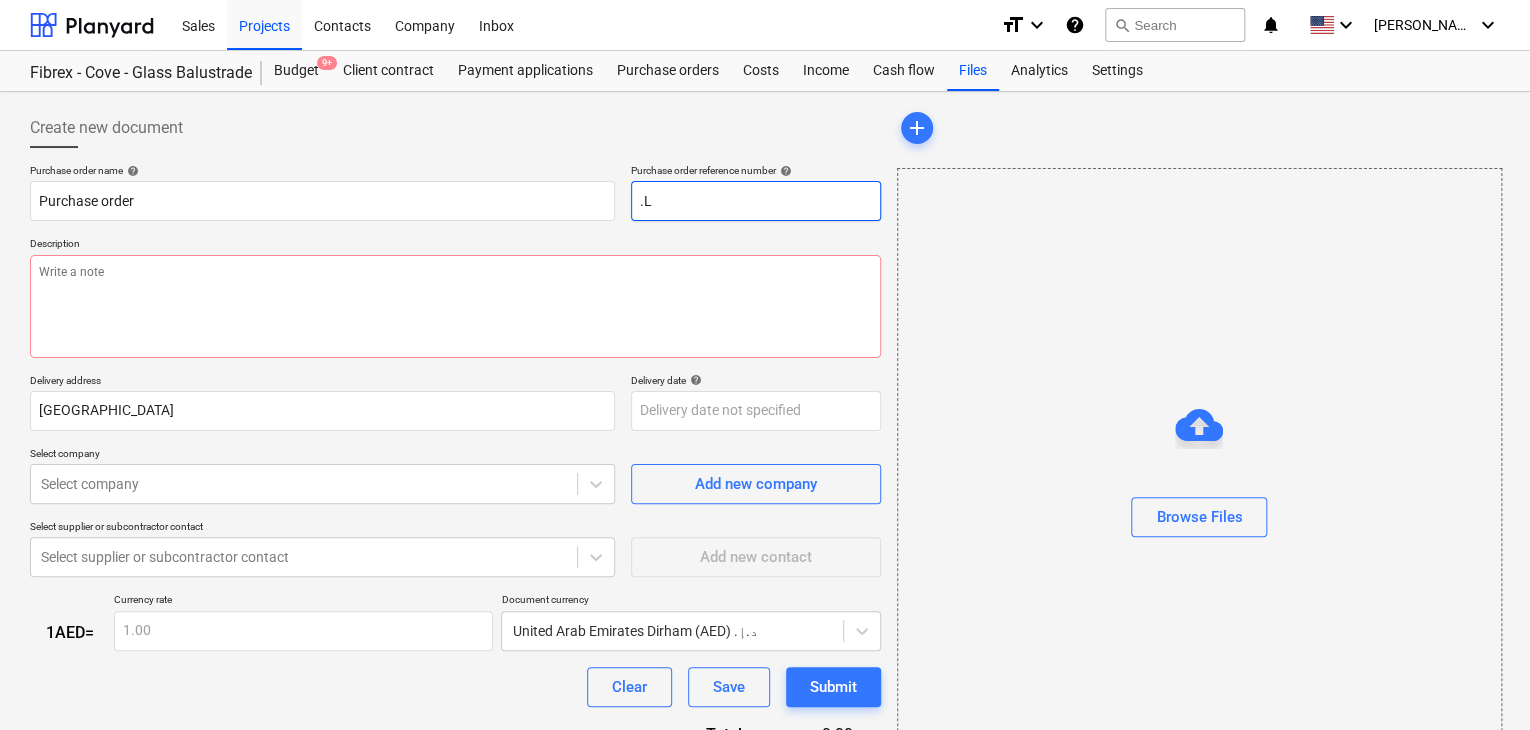 type on "x" 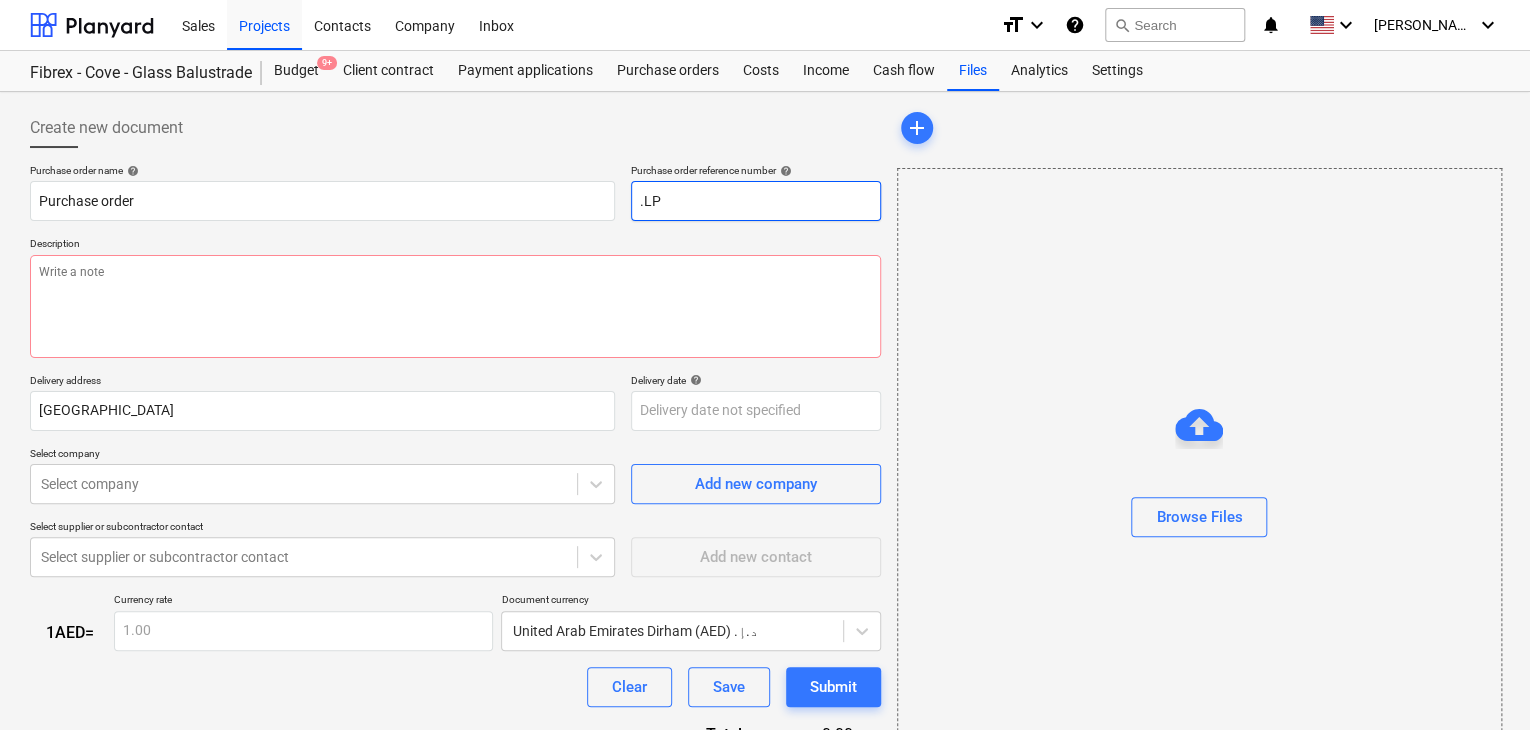 type on "x" 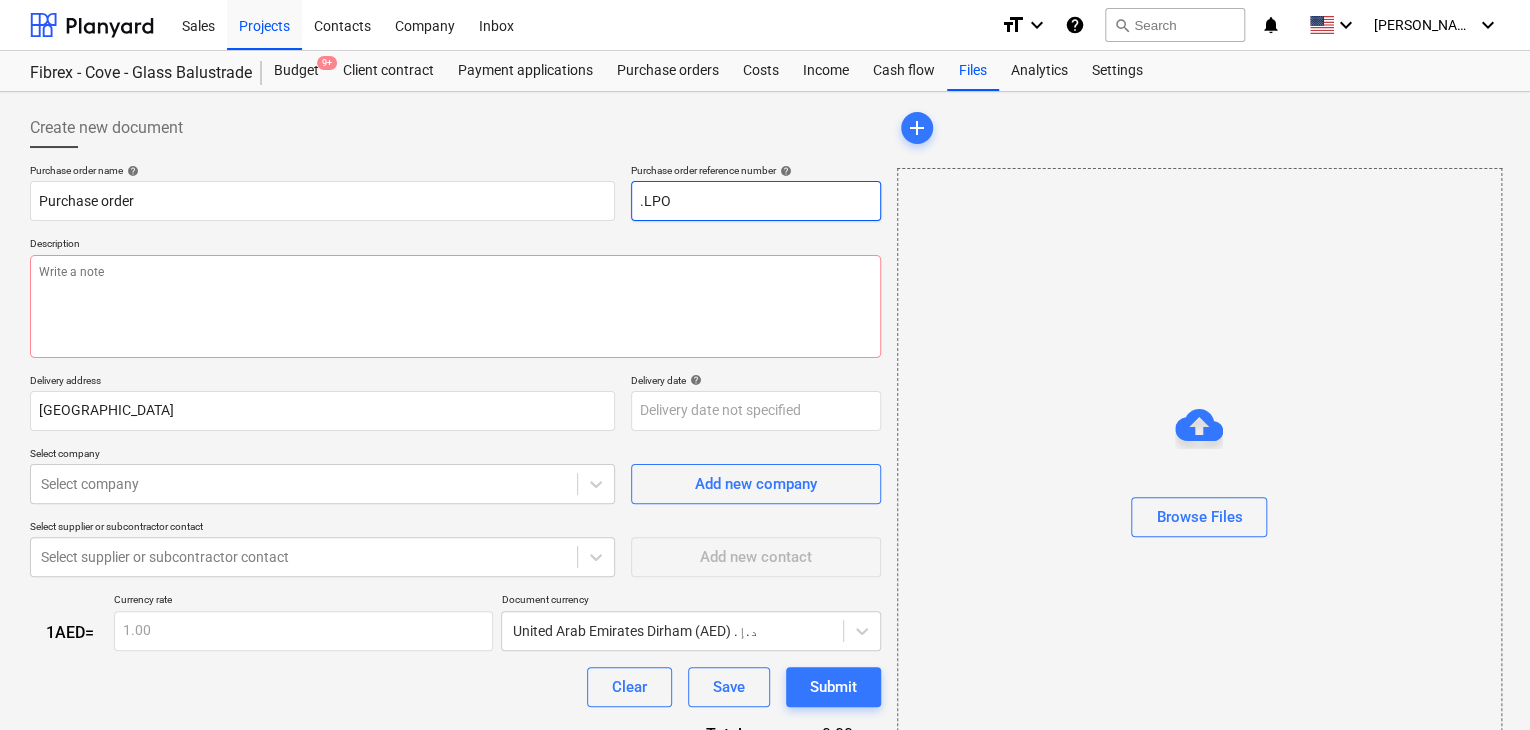 type on "x" 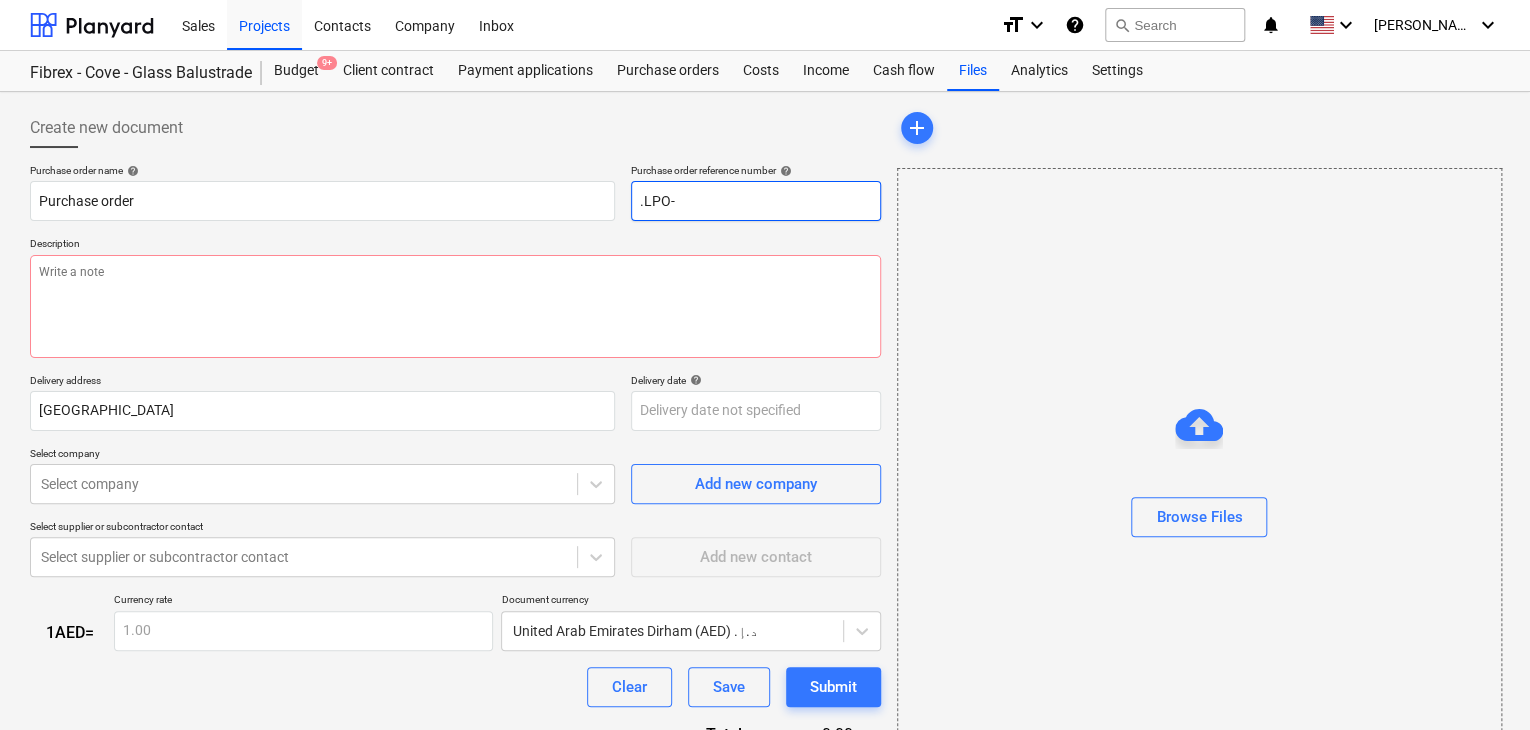 type on ".LPO-" 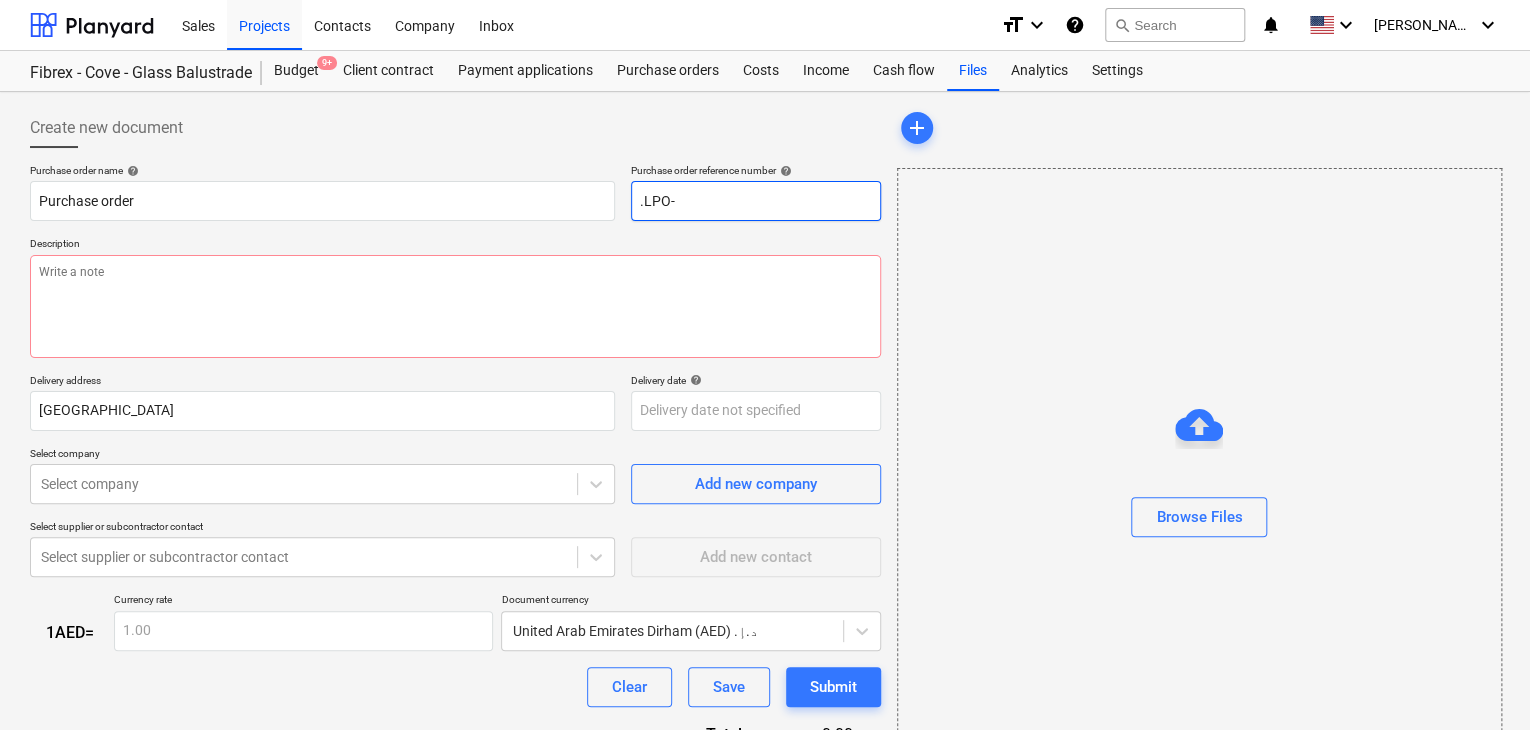 type on "x" 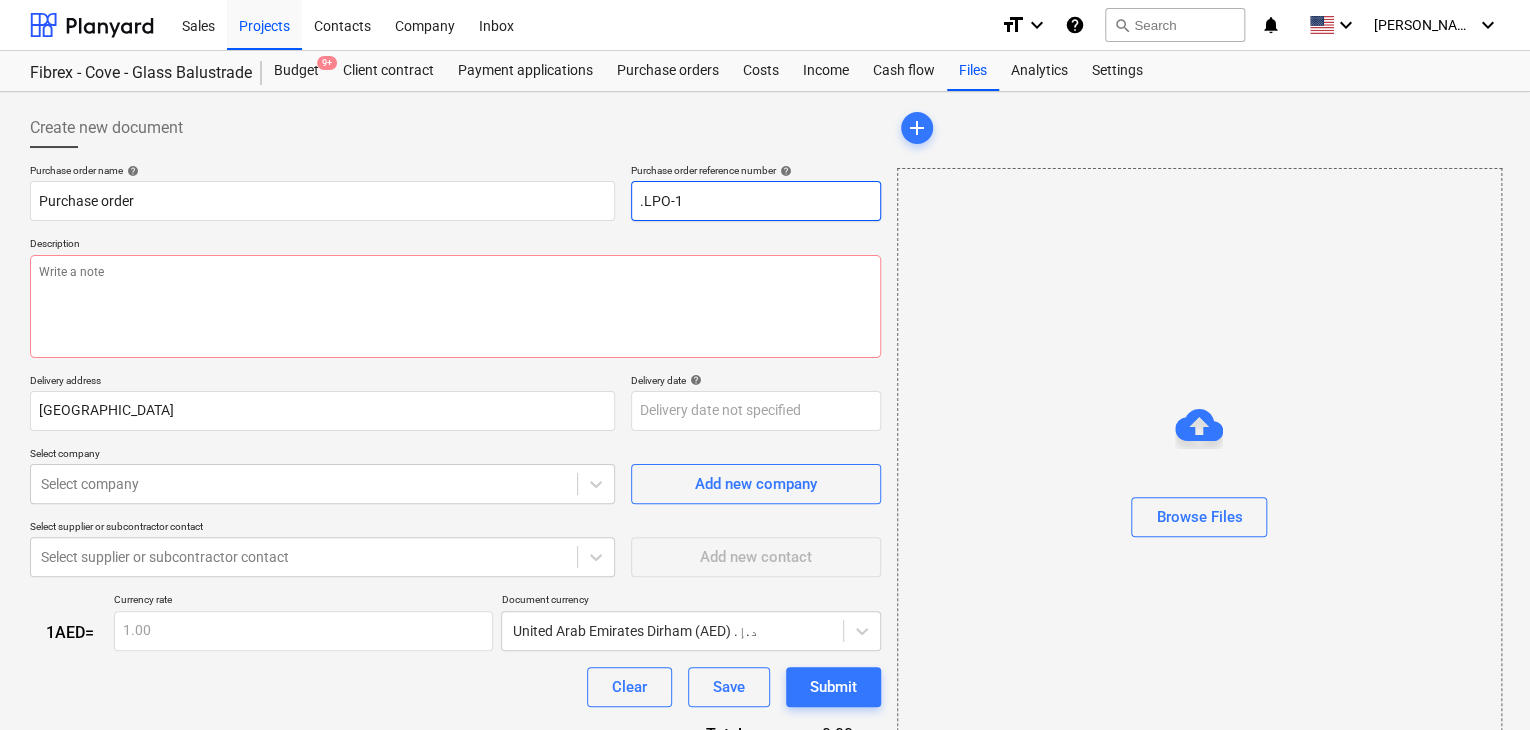 type on "x" 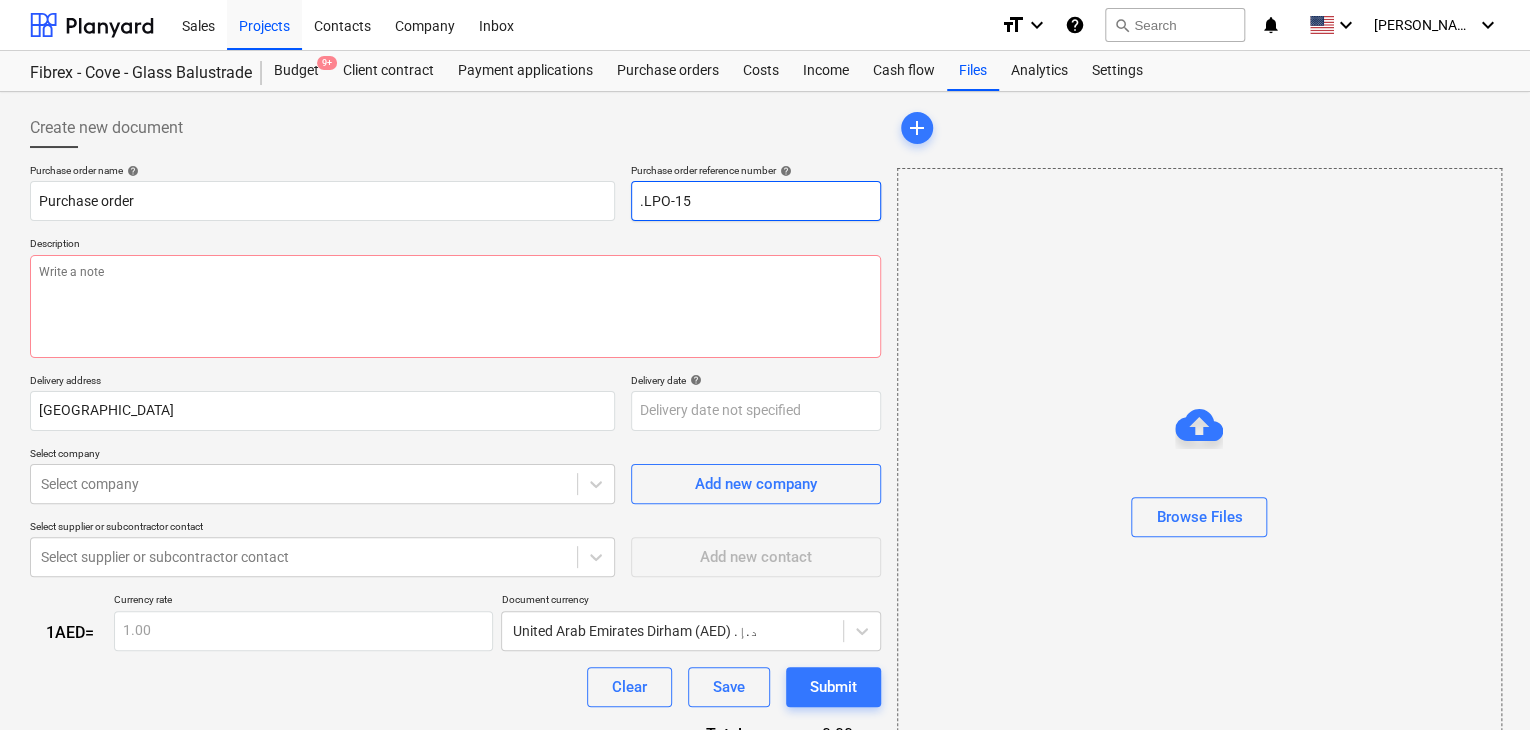 type on "x" 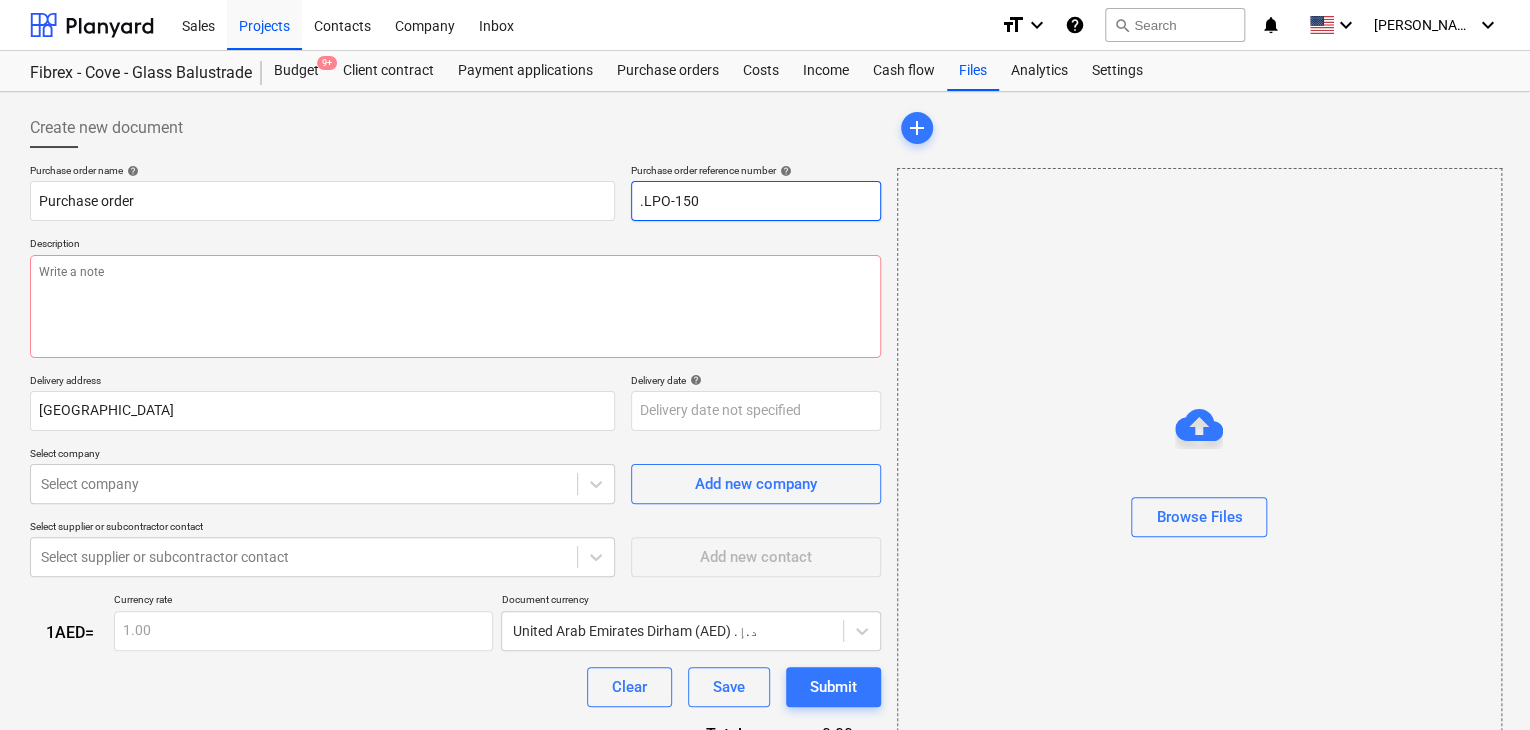 type on "x" 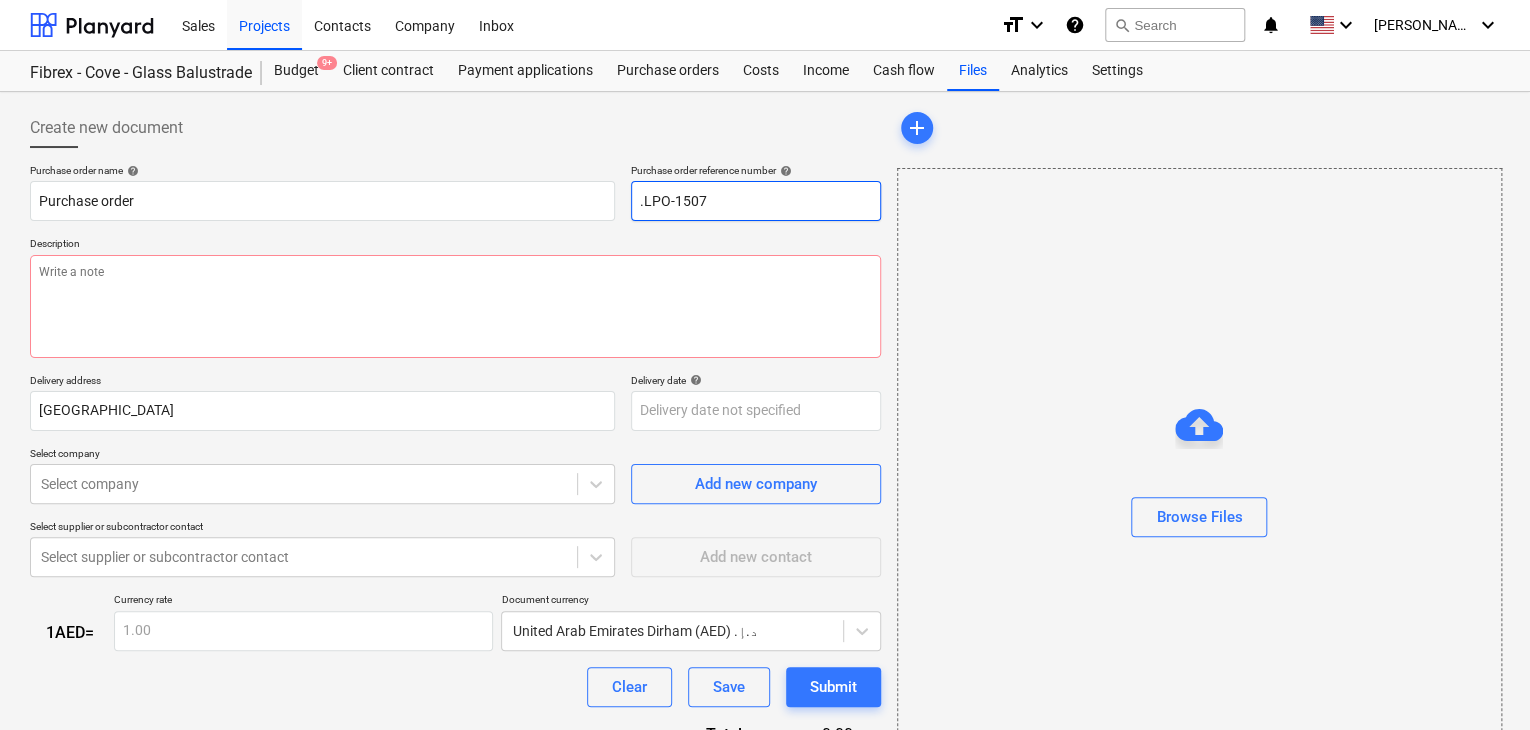 type on "x" 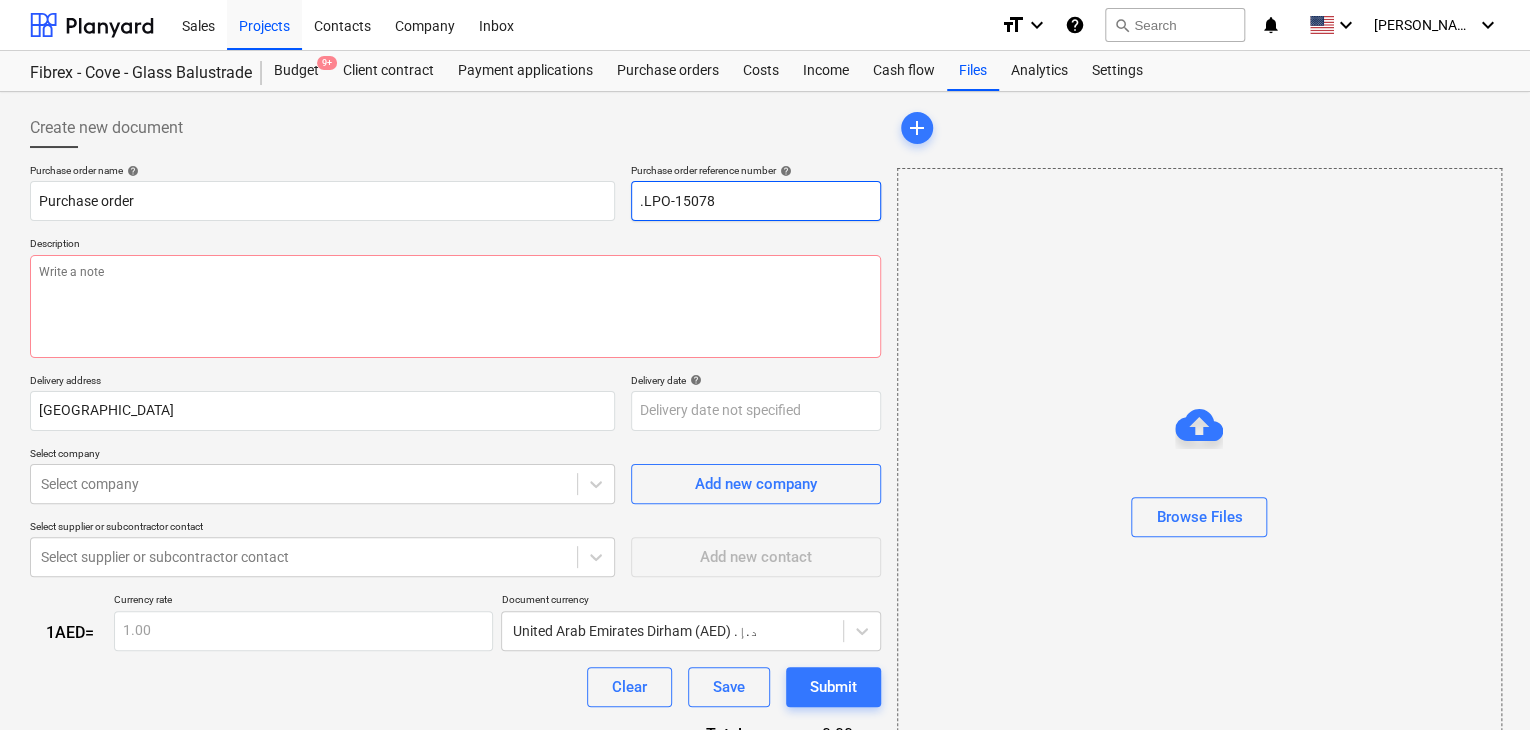 type on "x" 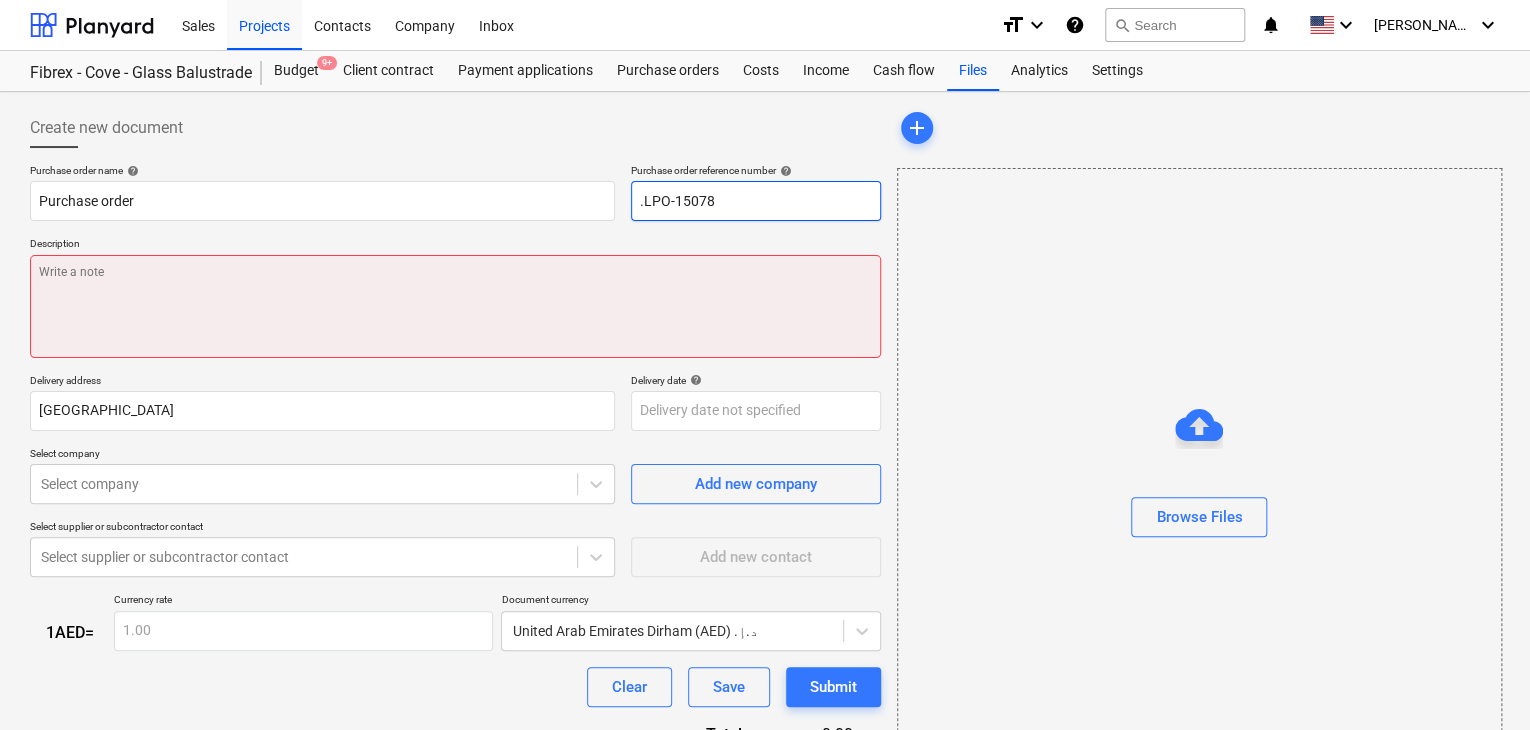 type on ".LPO-15078" 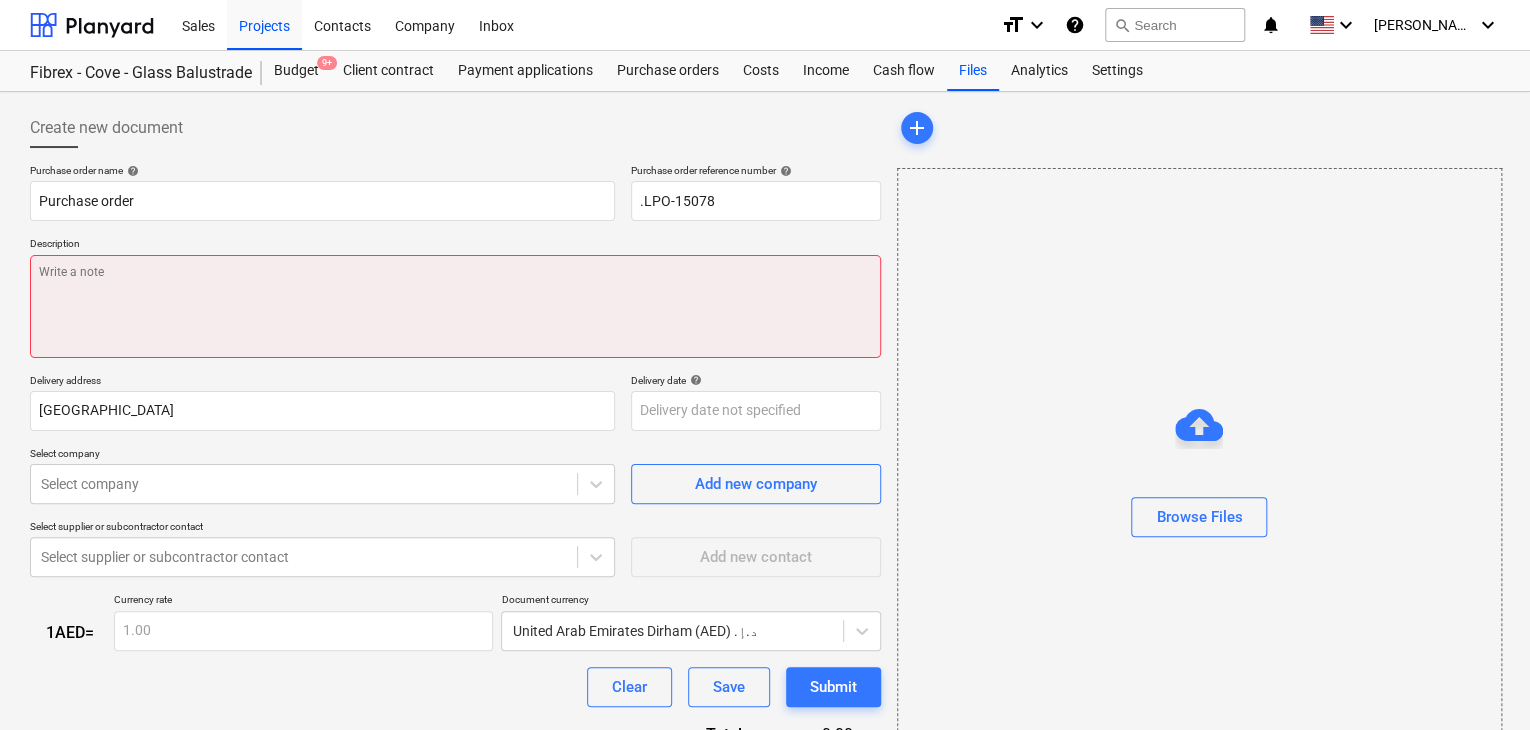 click at bounding box center [455, 306] 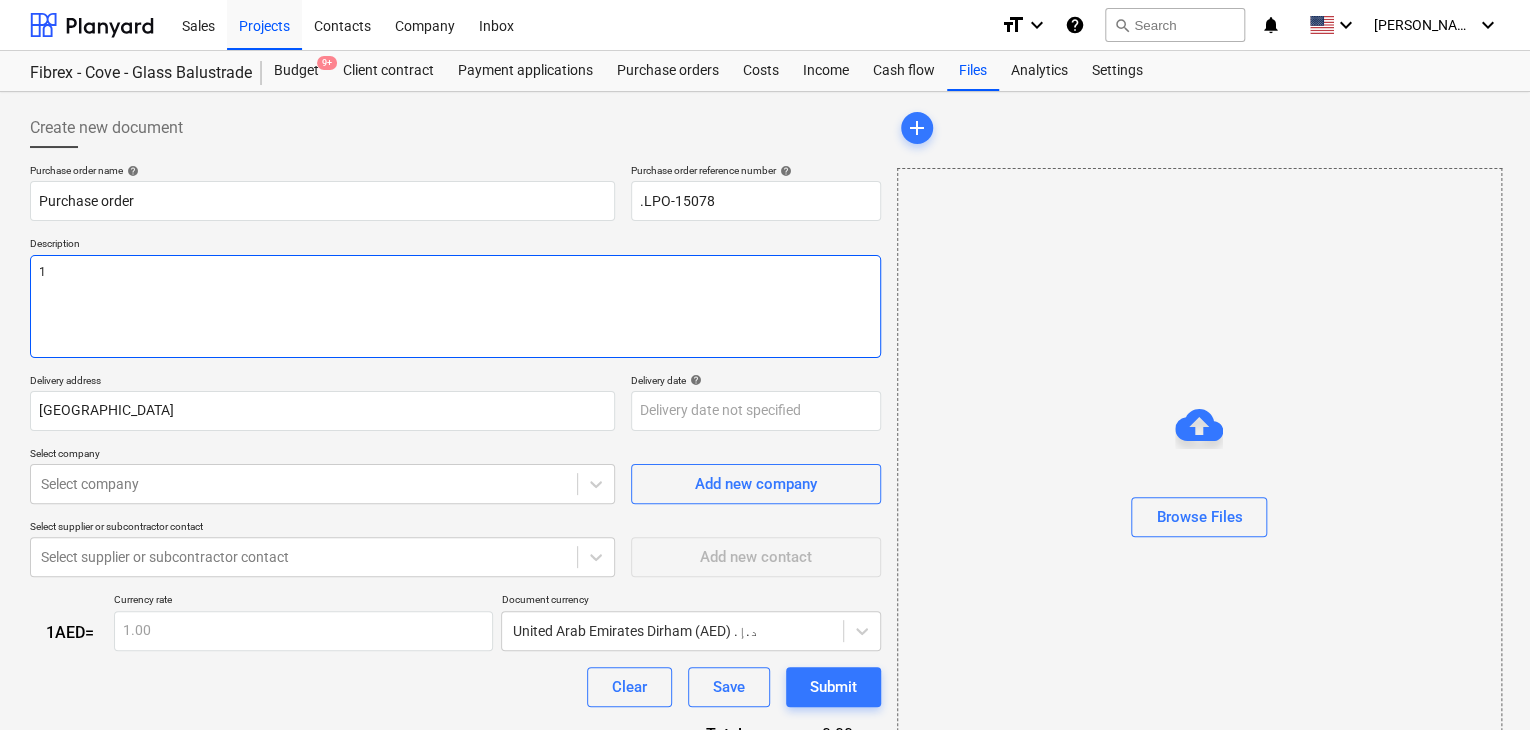 type on "x" 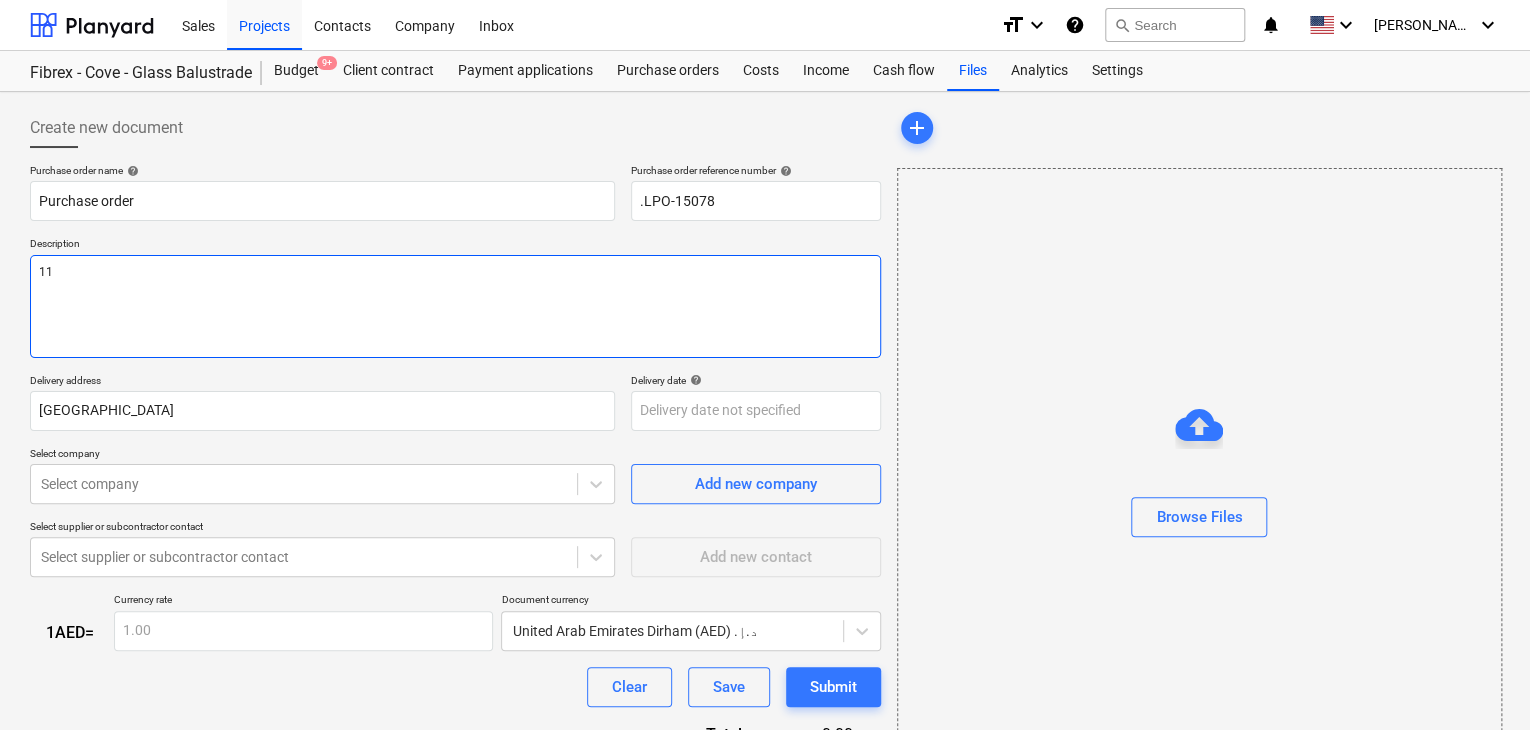 type on "x" 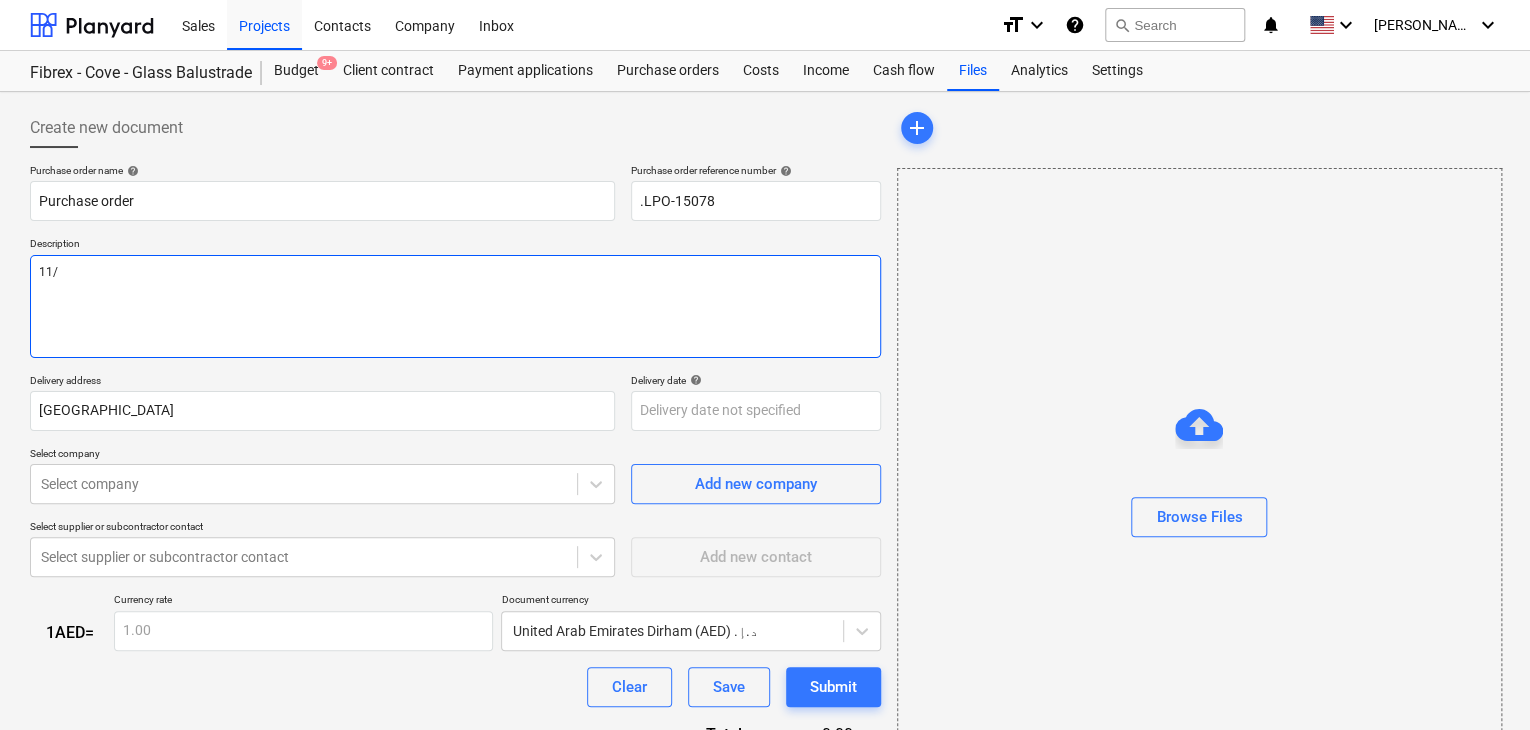 type on "x" 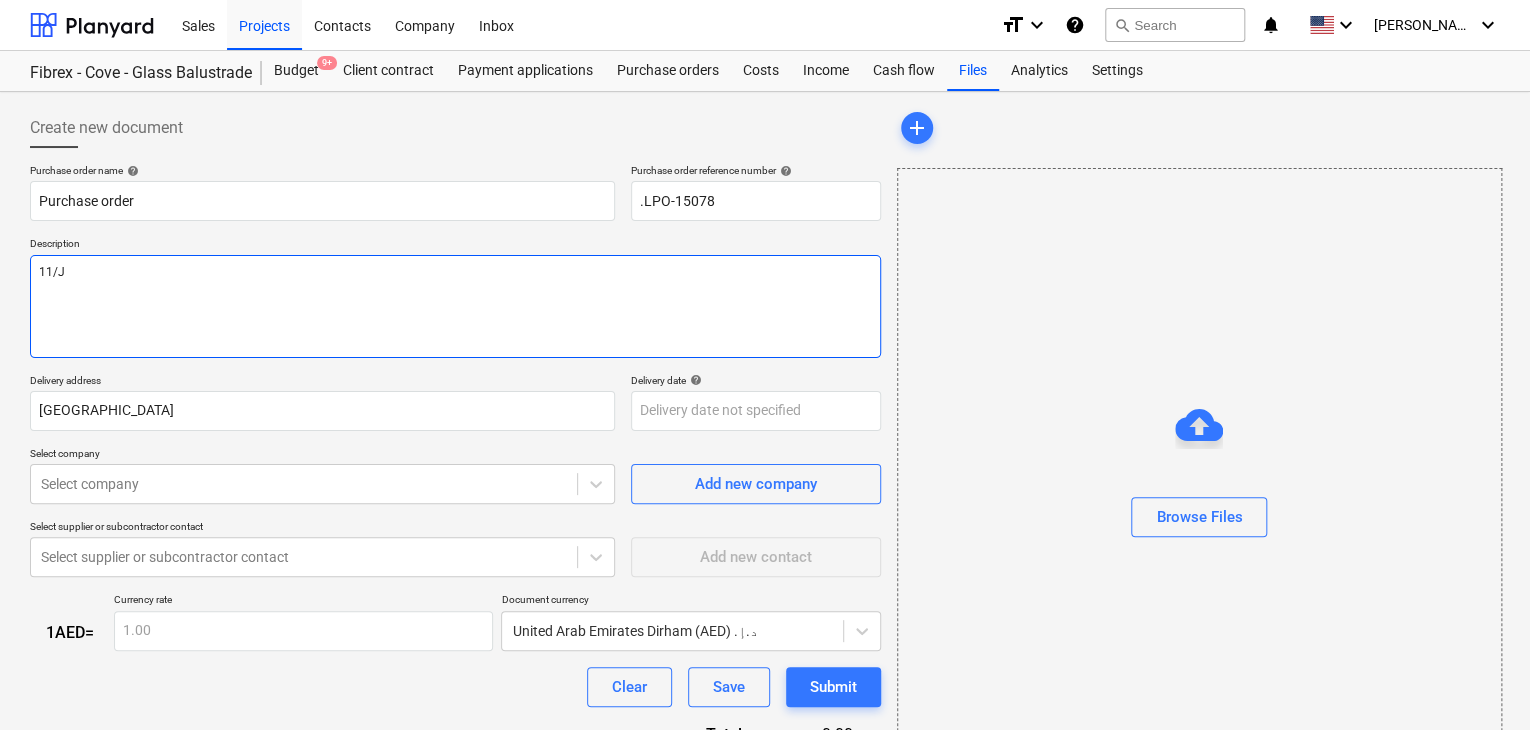 type on "x" 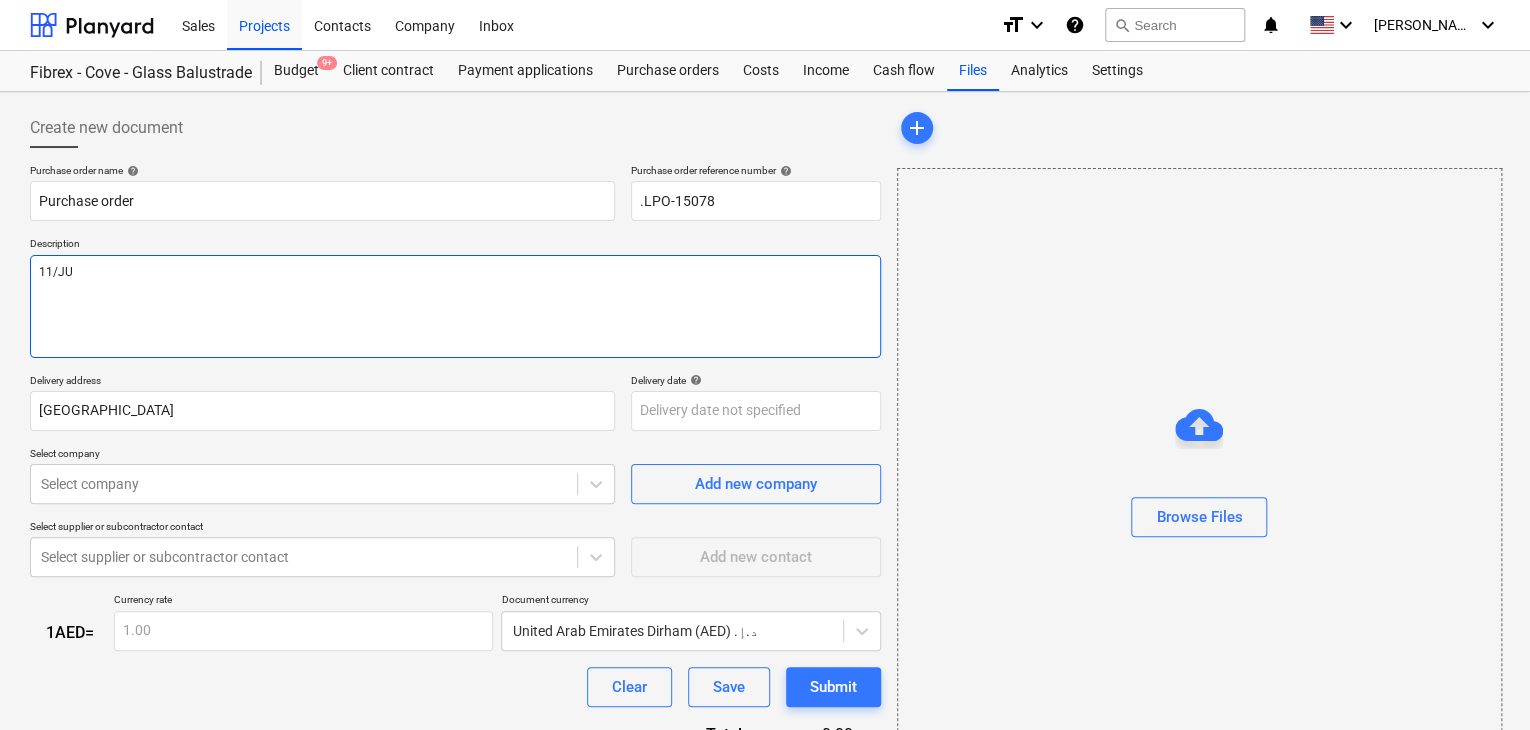 type on "x" 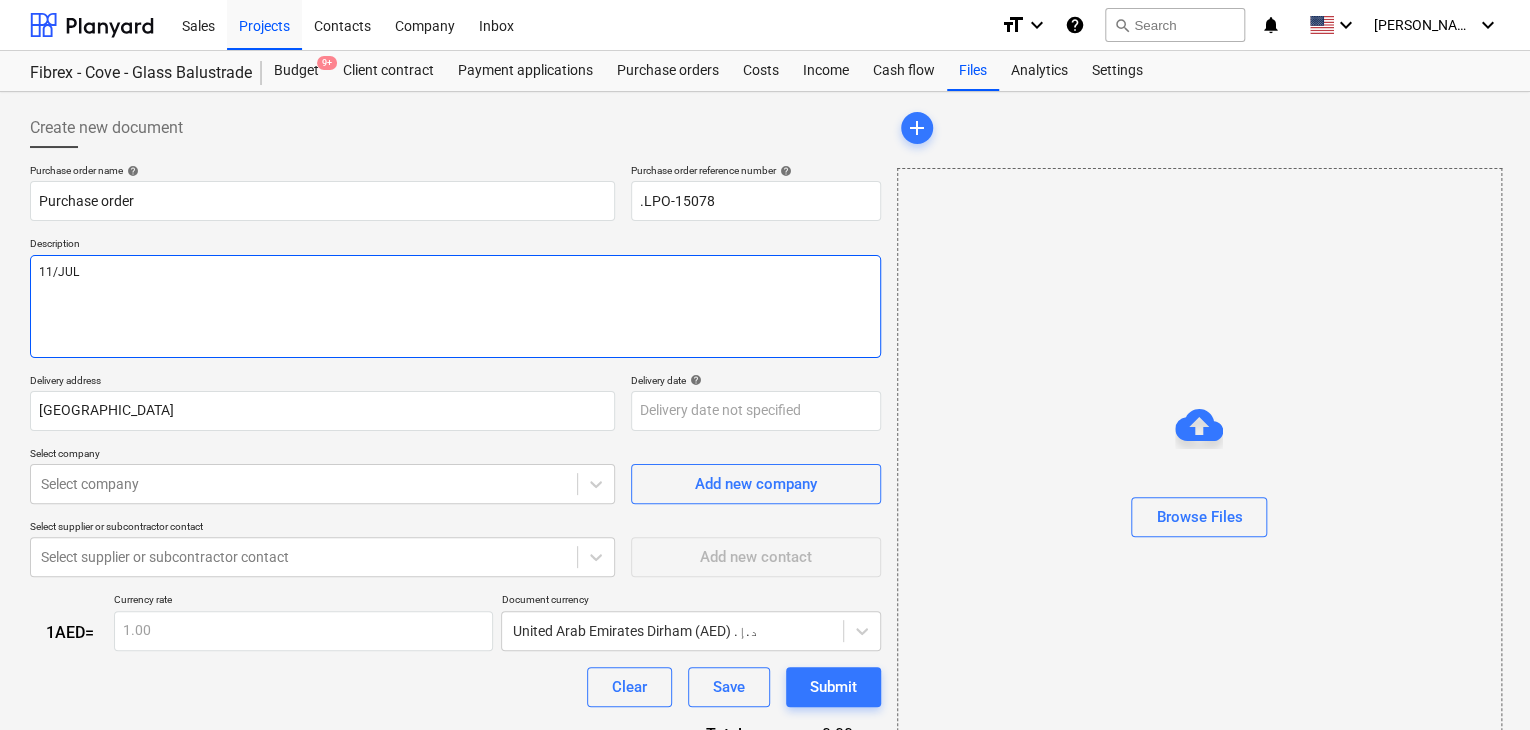 type on "x" 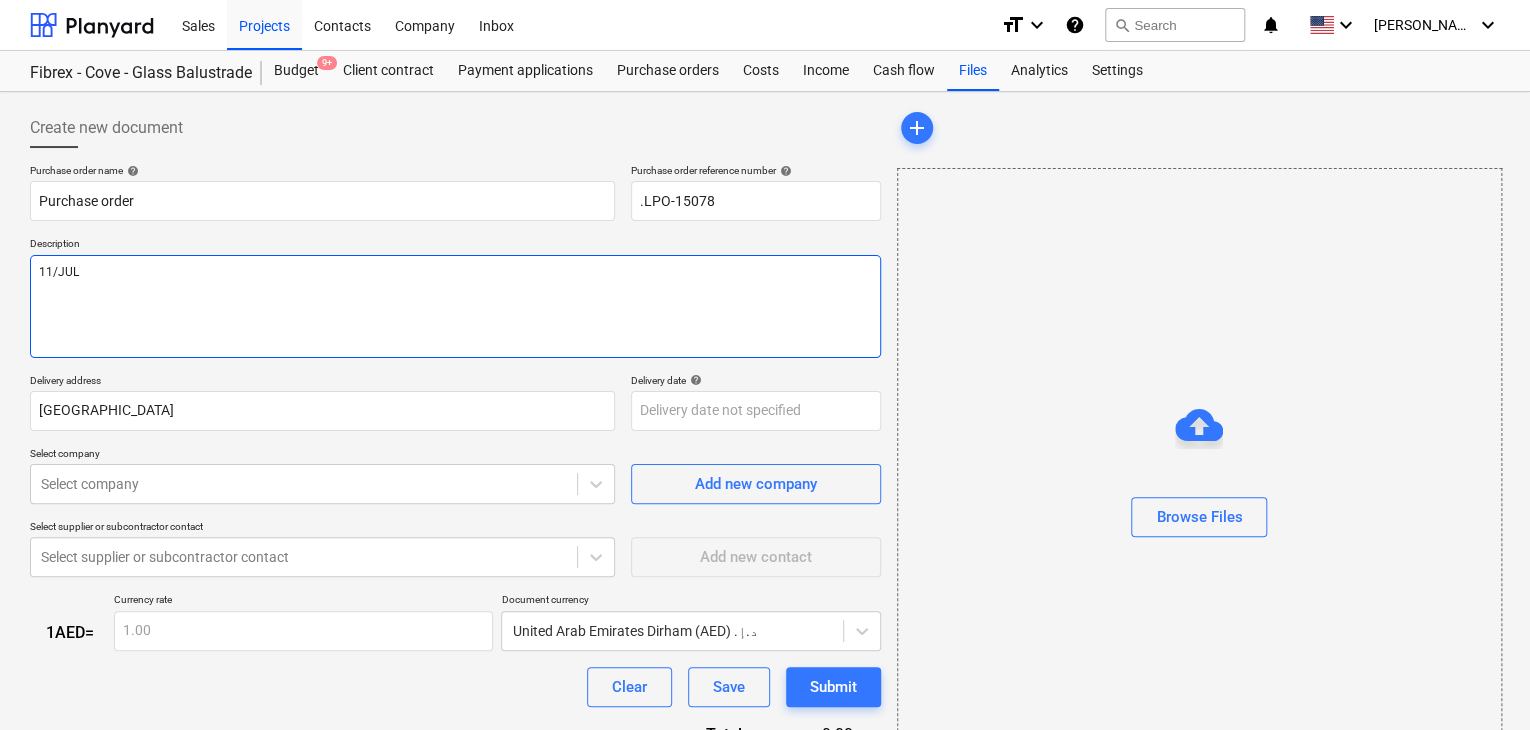 type on "11/JUL/" 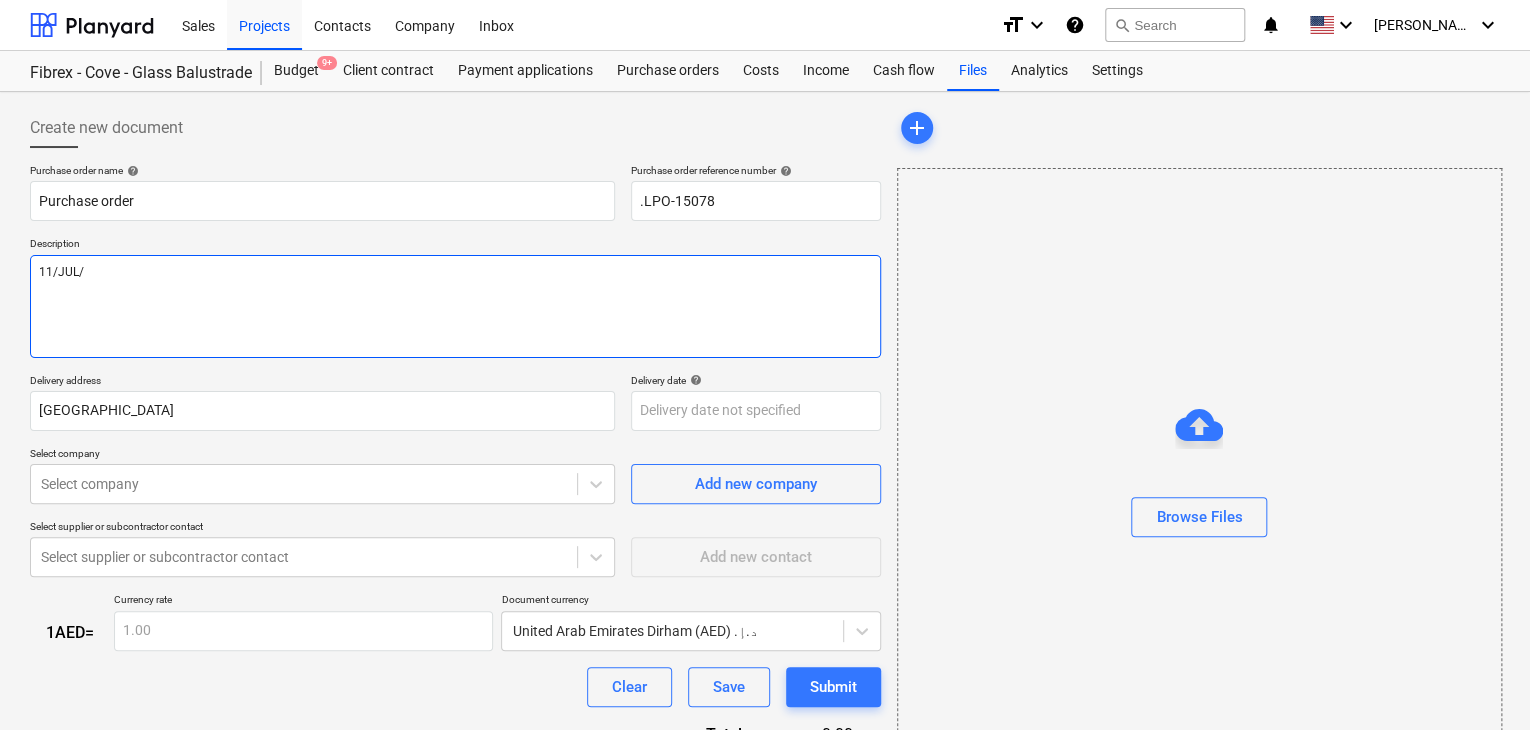 type on "x" 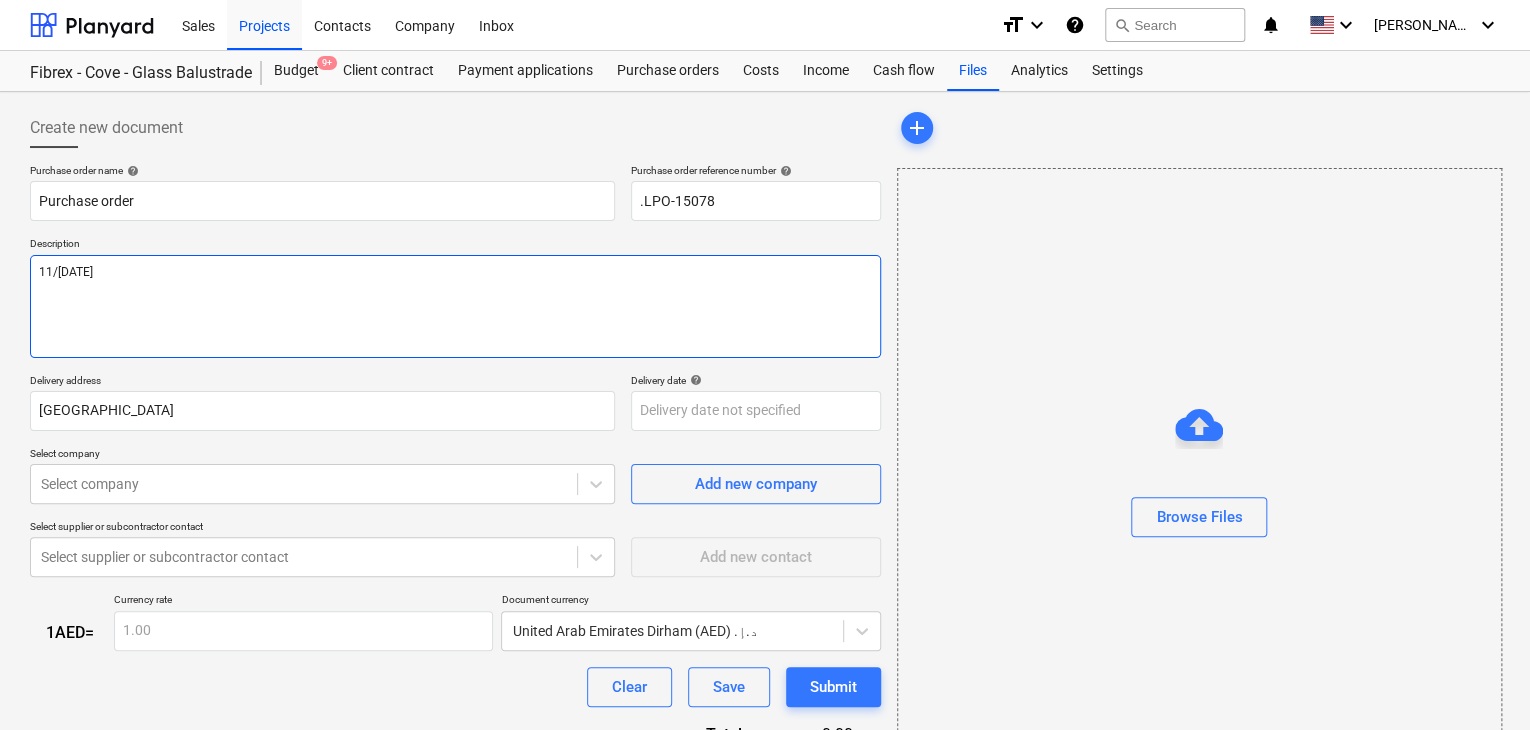 type on "x" 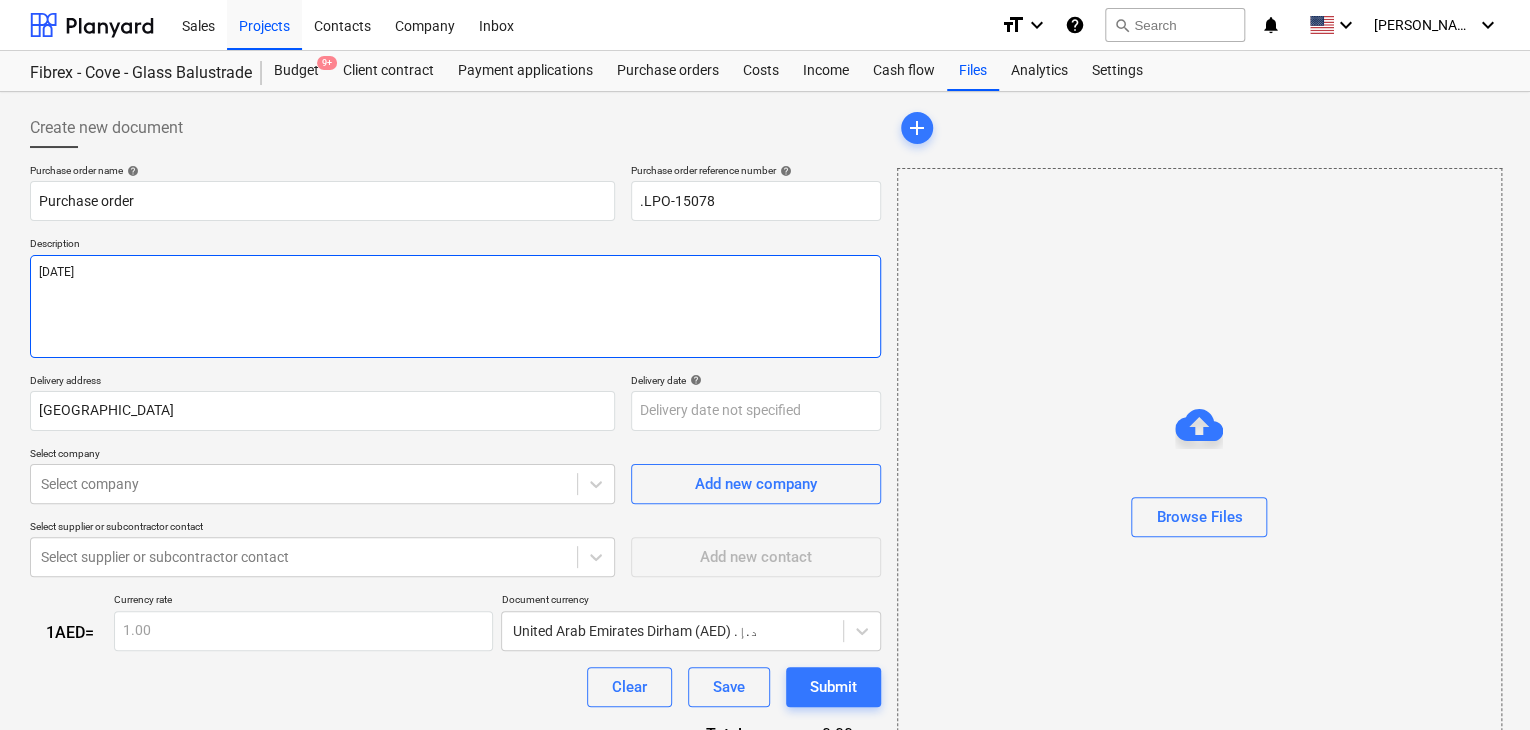 type on "x" 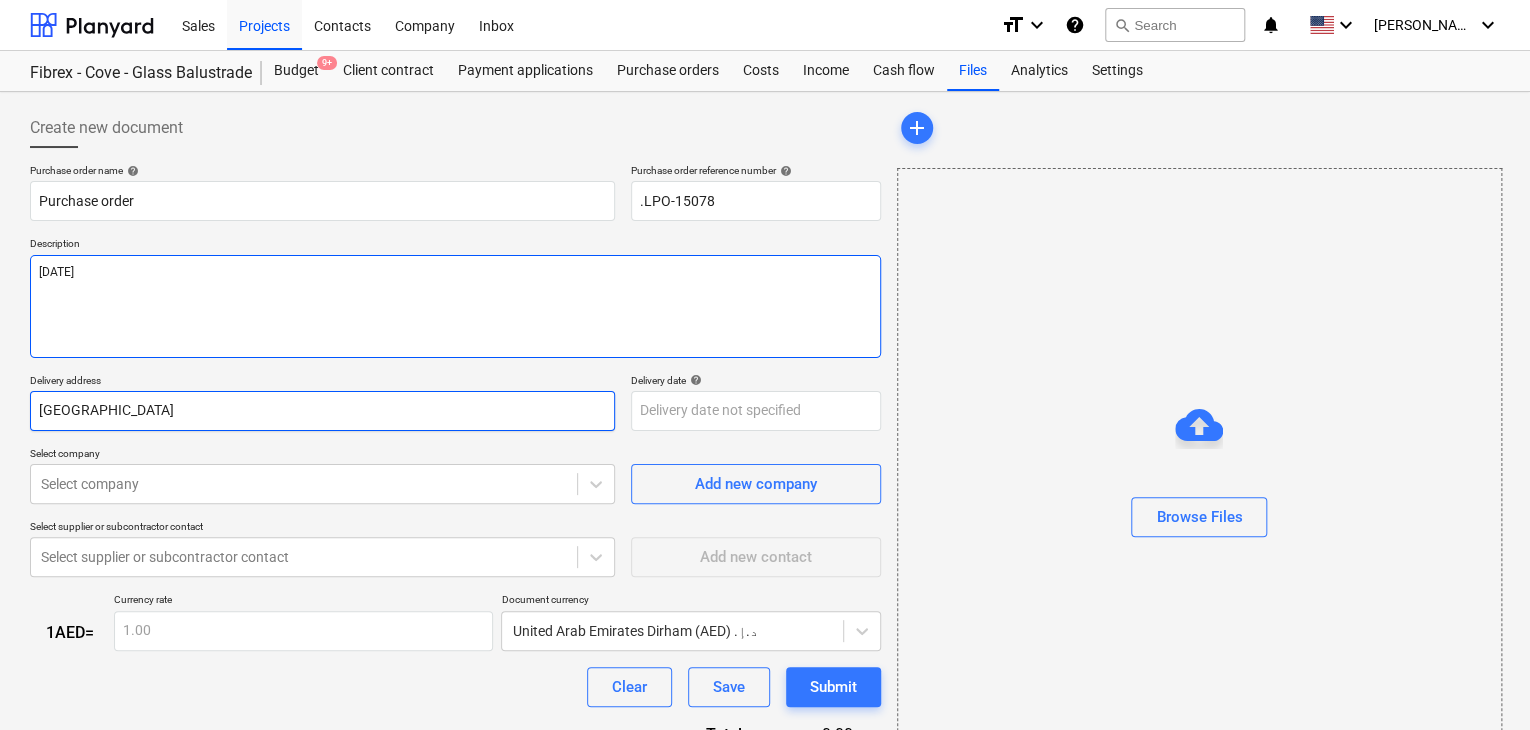 type on "[DATE]" 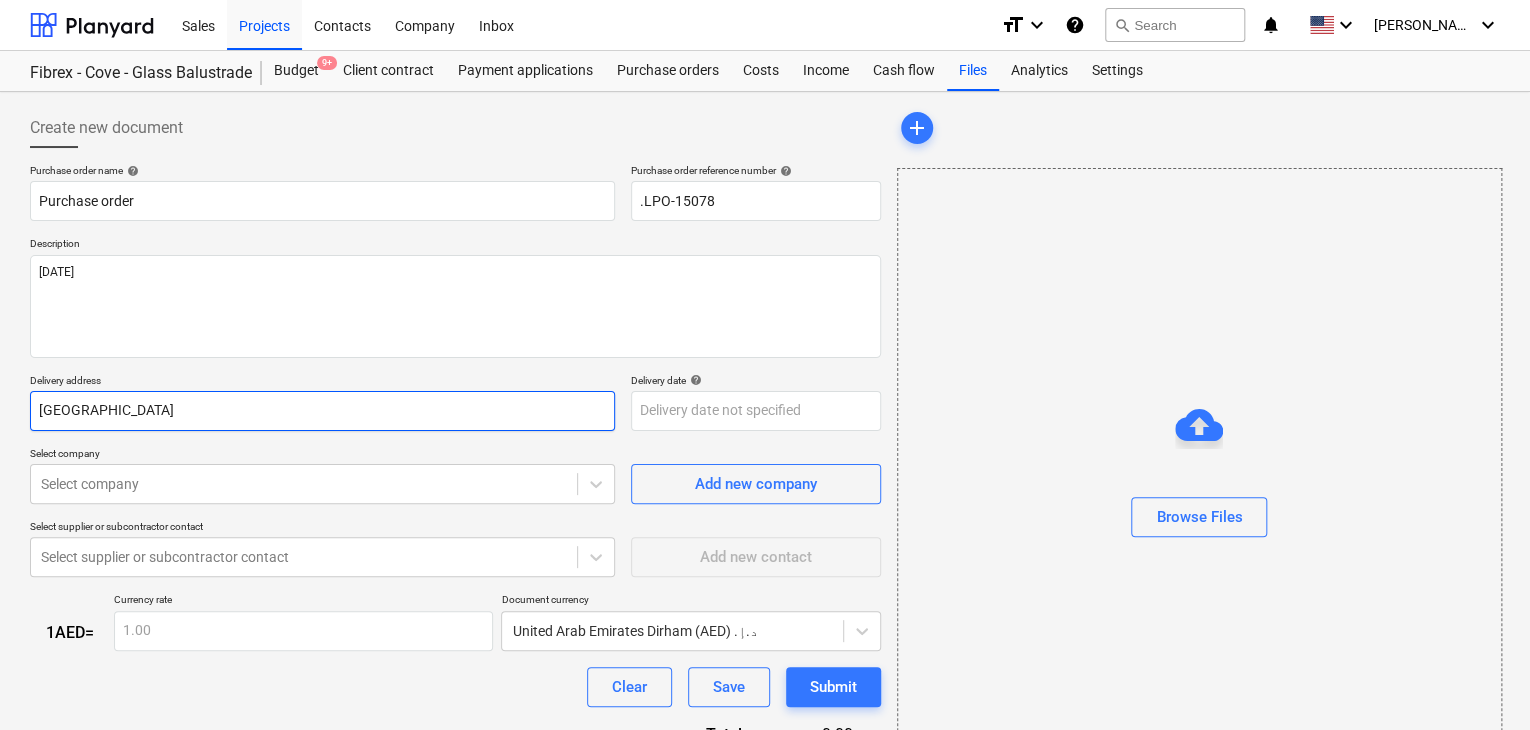 click on "[GEOGRAPHIC_DATA]" at bounding box center (322, 411) 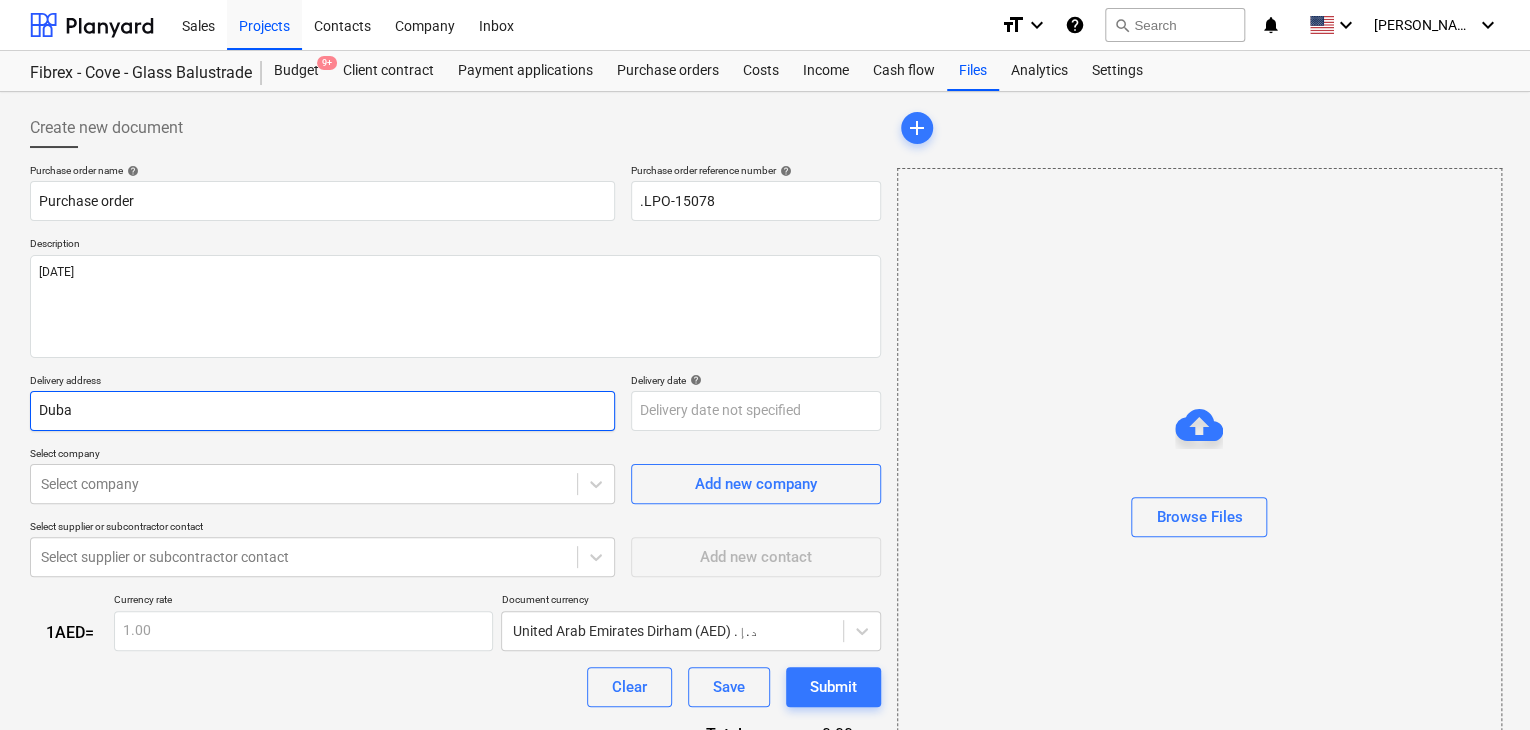 type on "x" 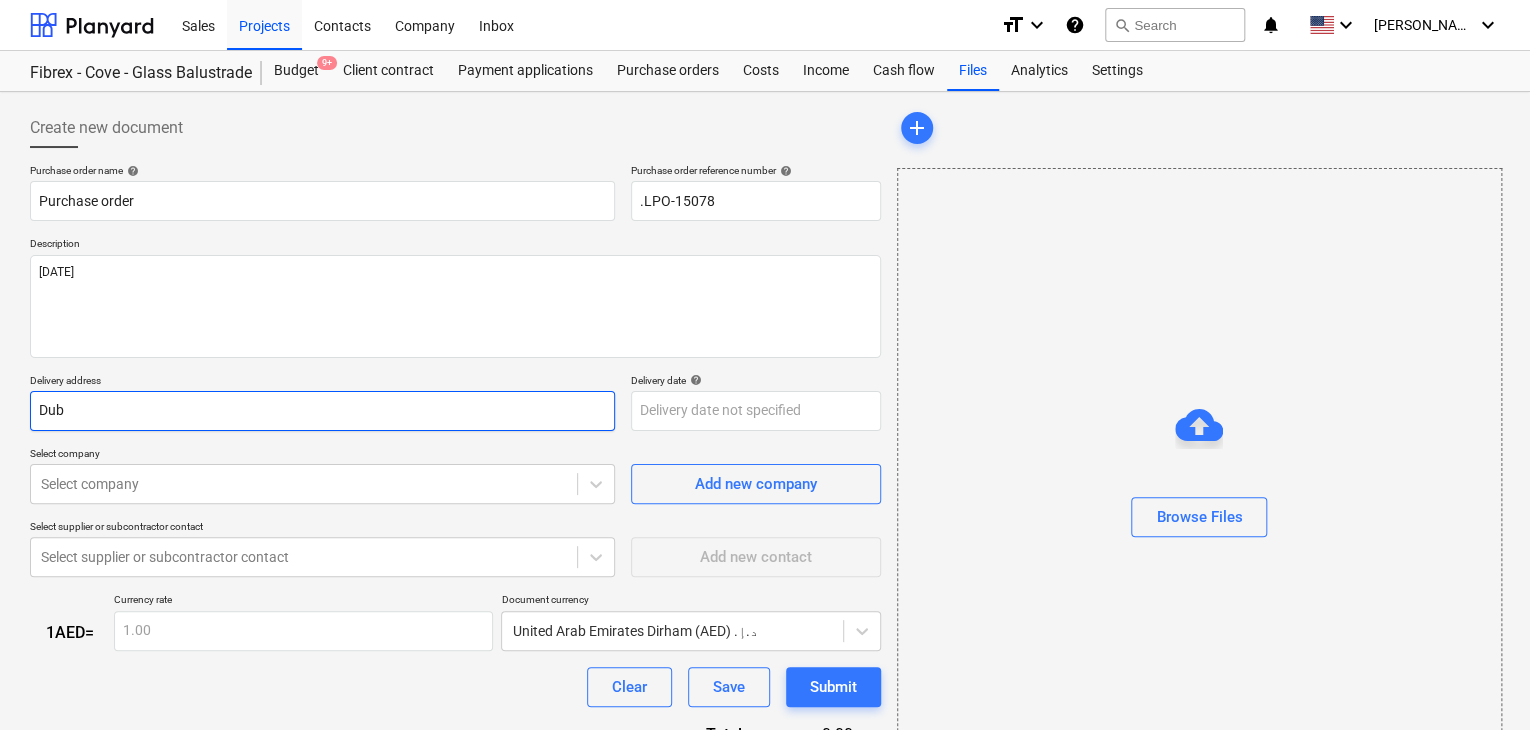 type on "x" 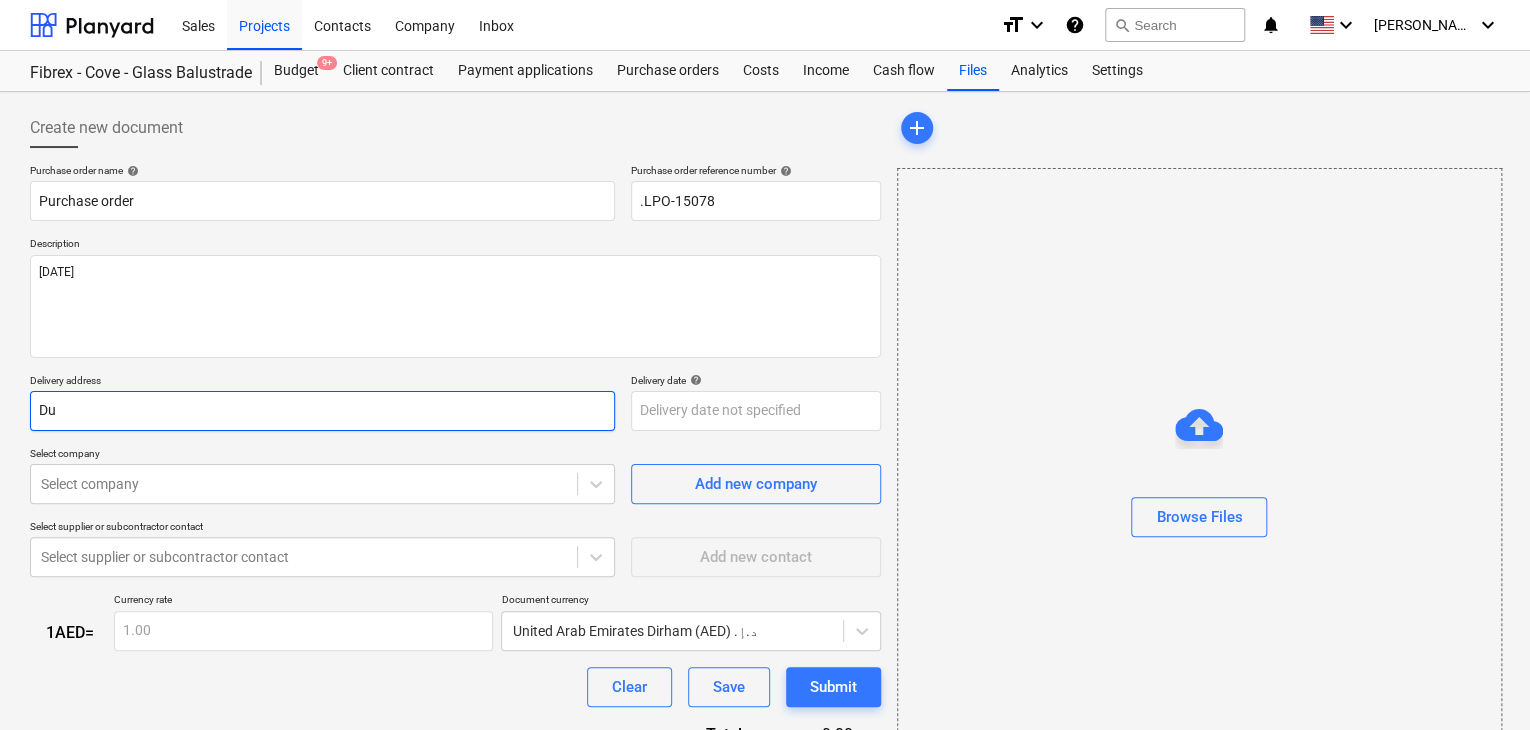 type on "x" 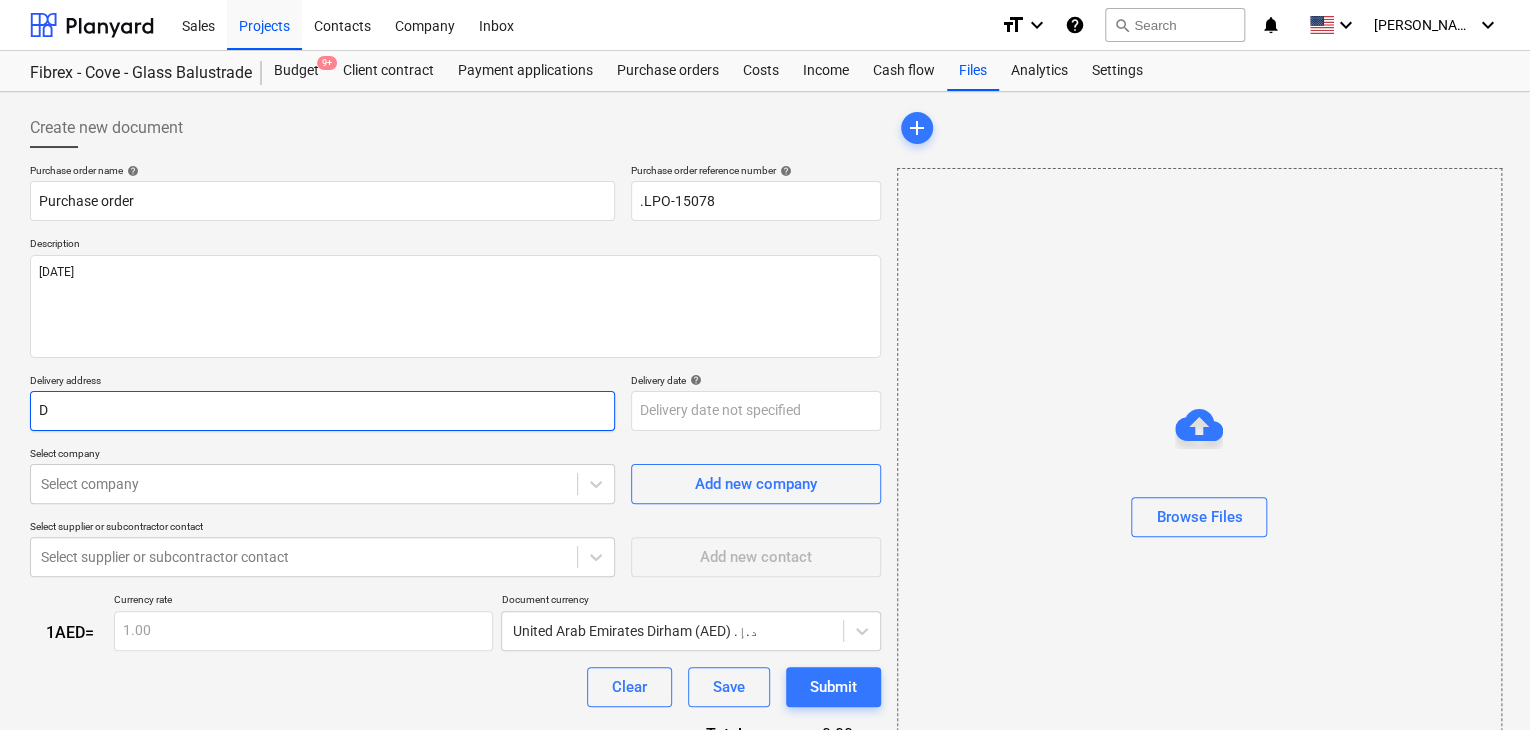 type 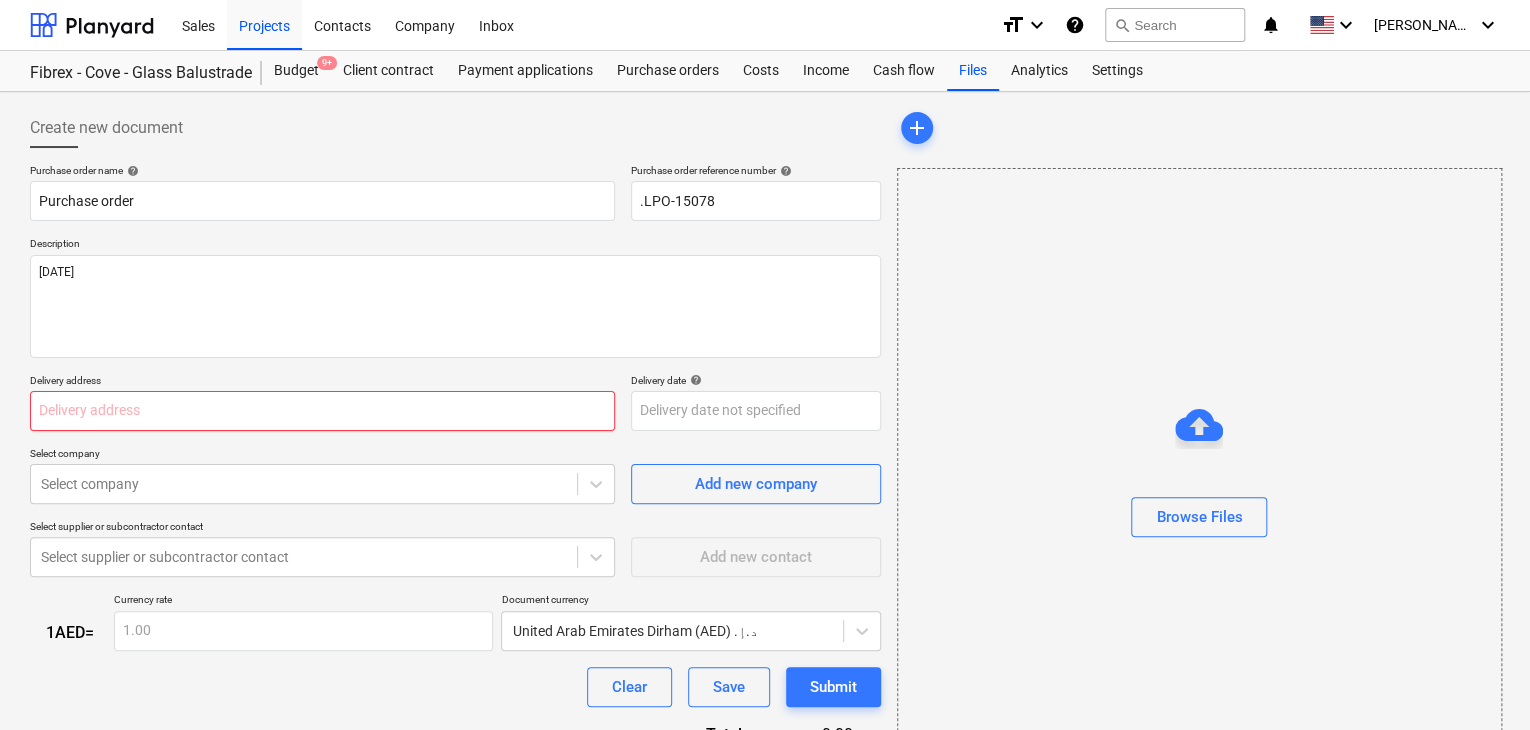 type on "x" 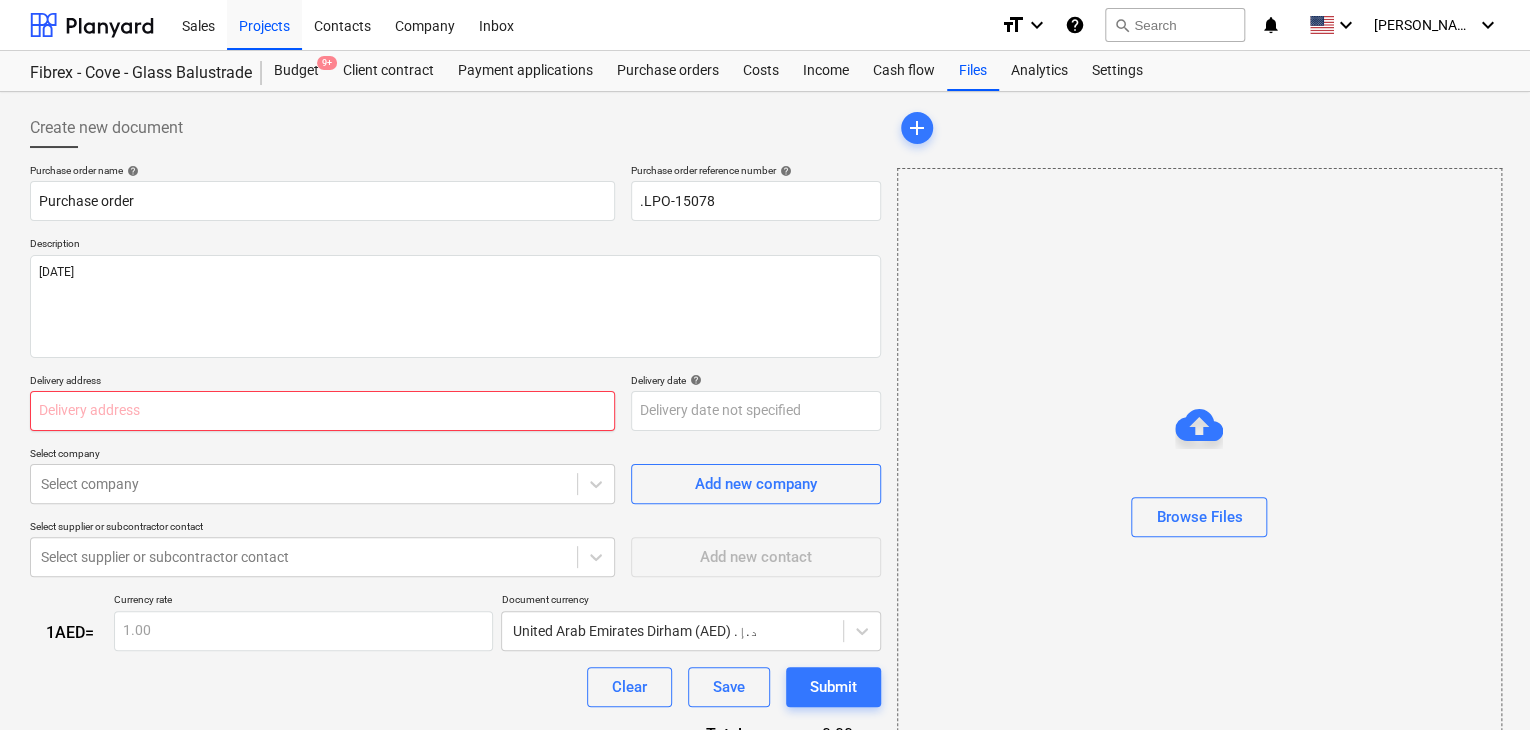 type on "L" 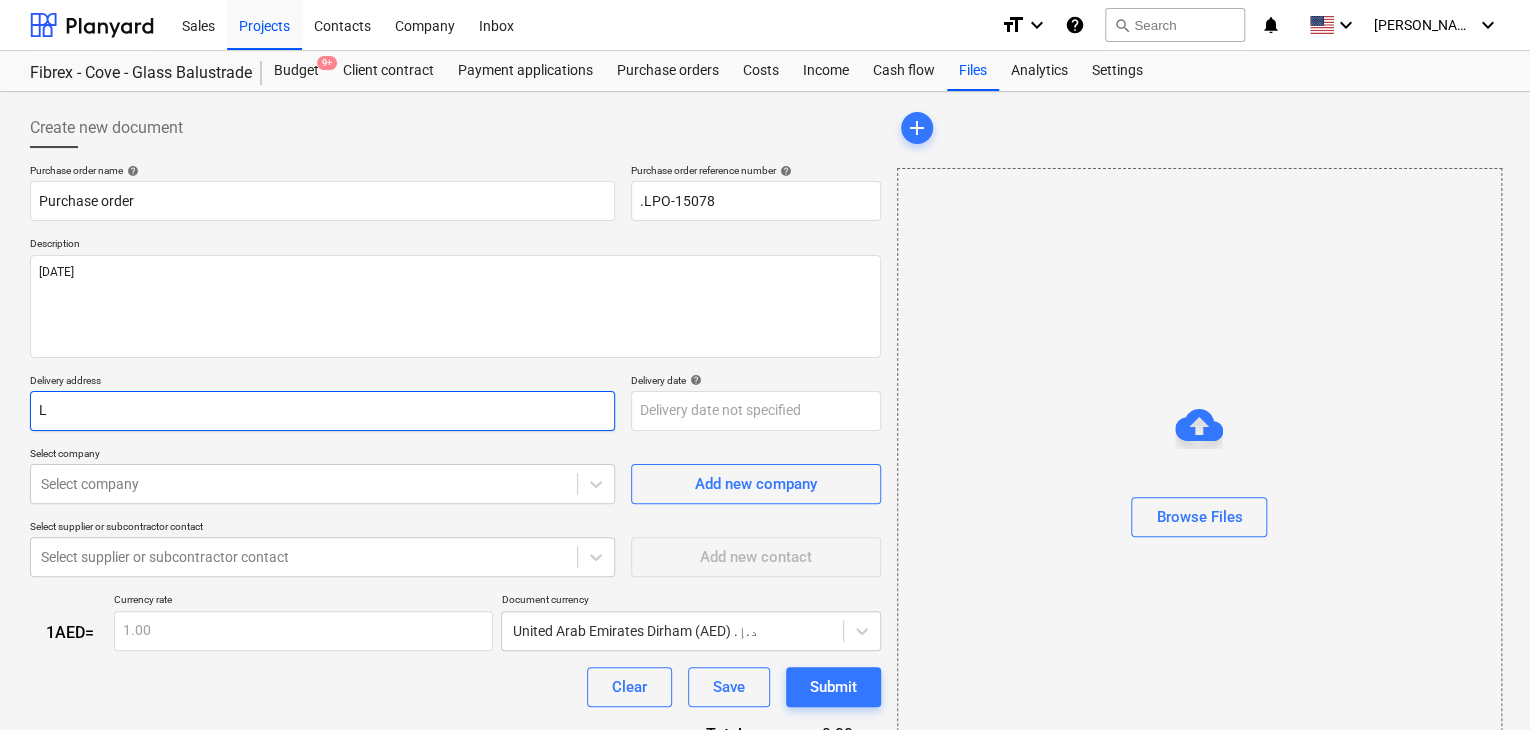 type on "x" 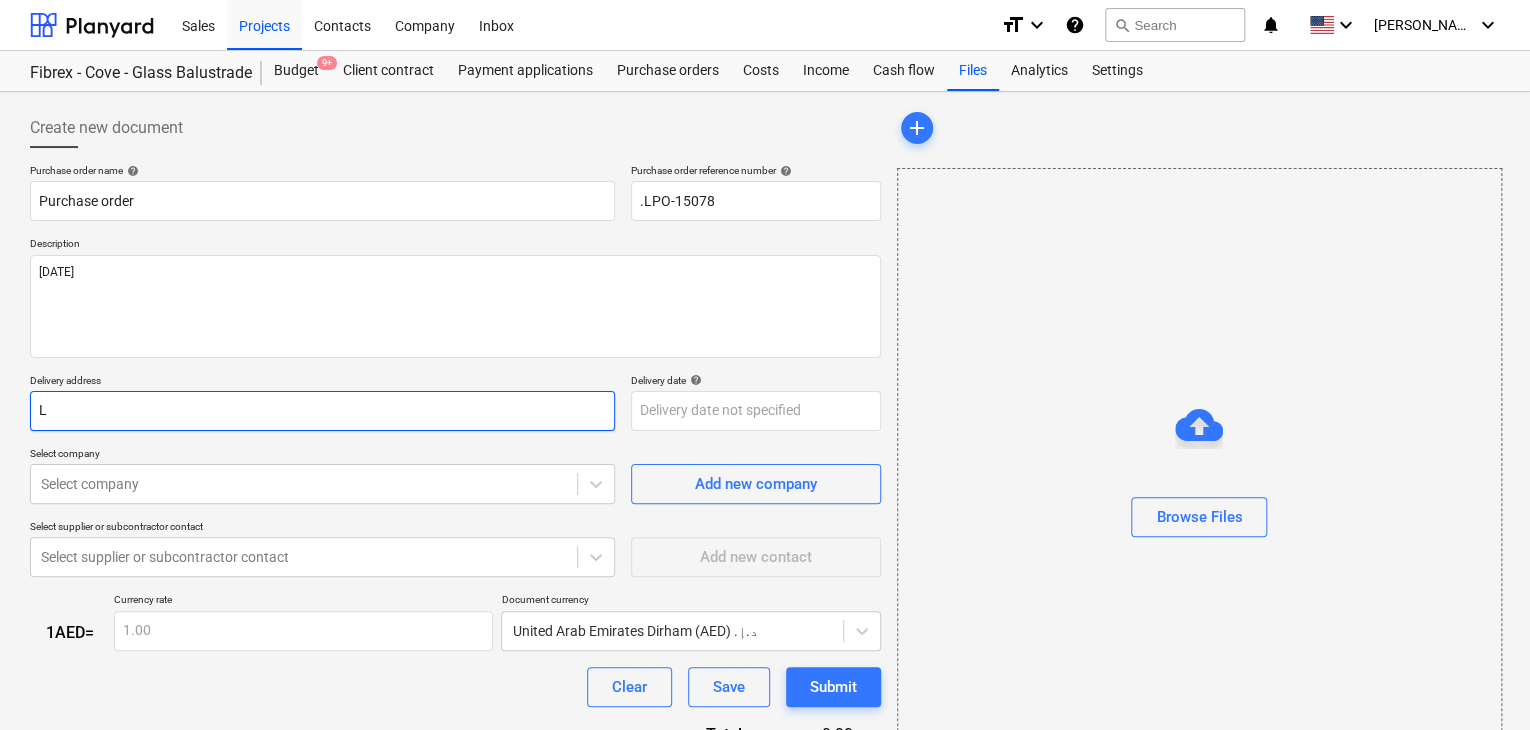 type on "LU" 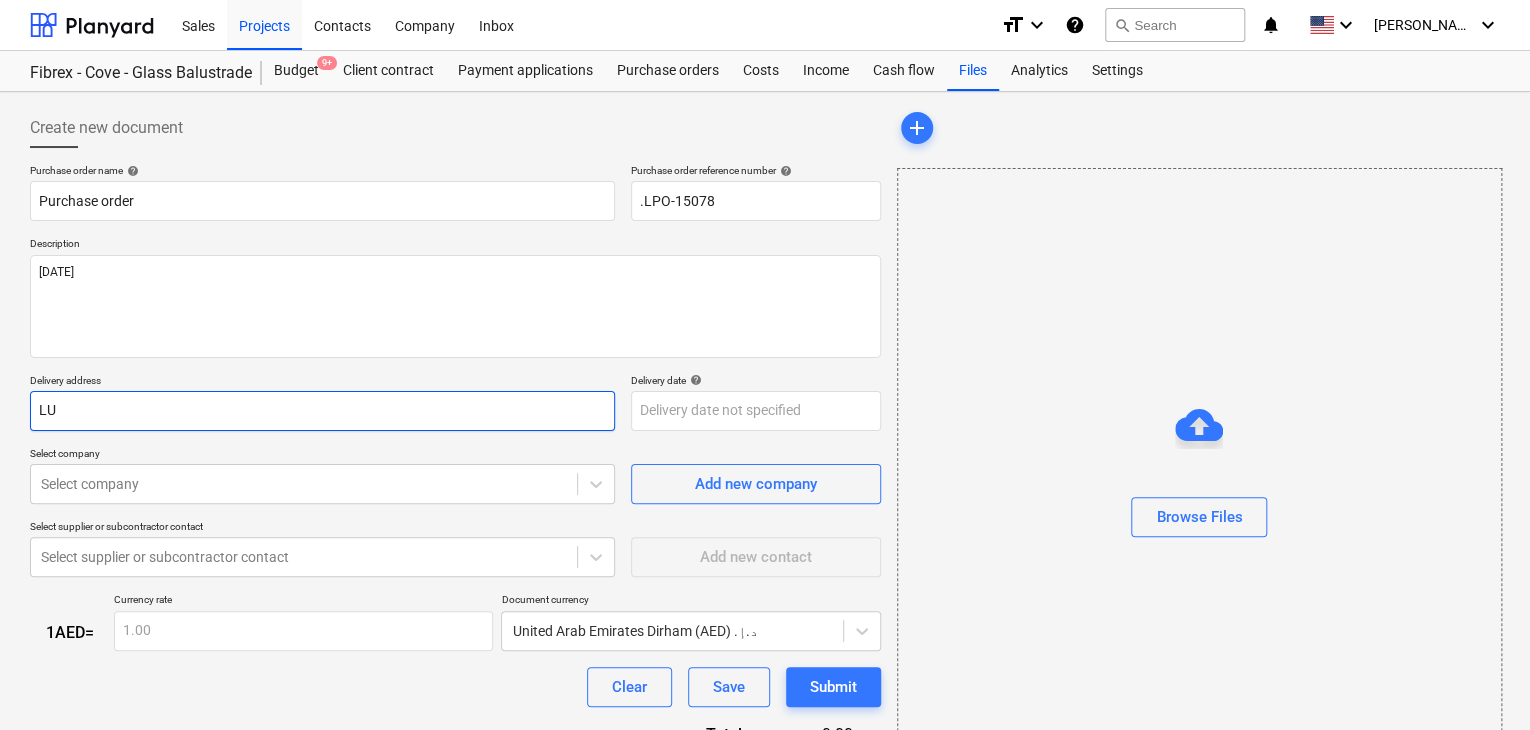 type on "x" 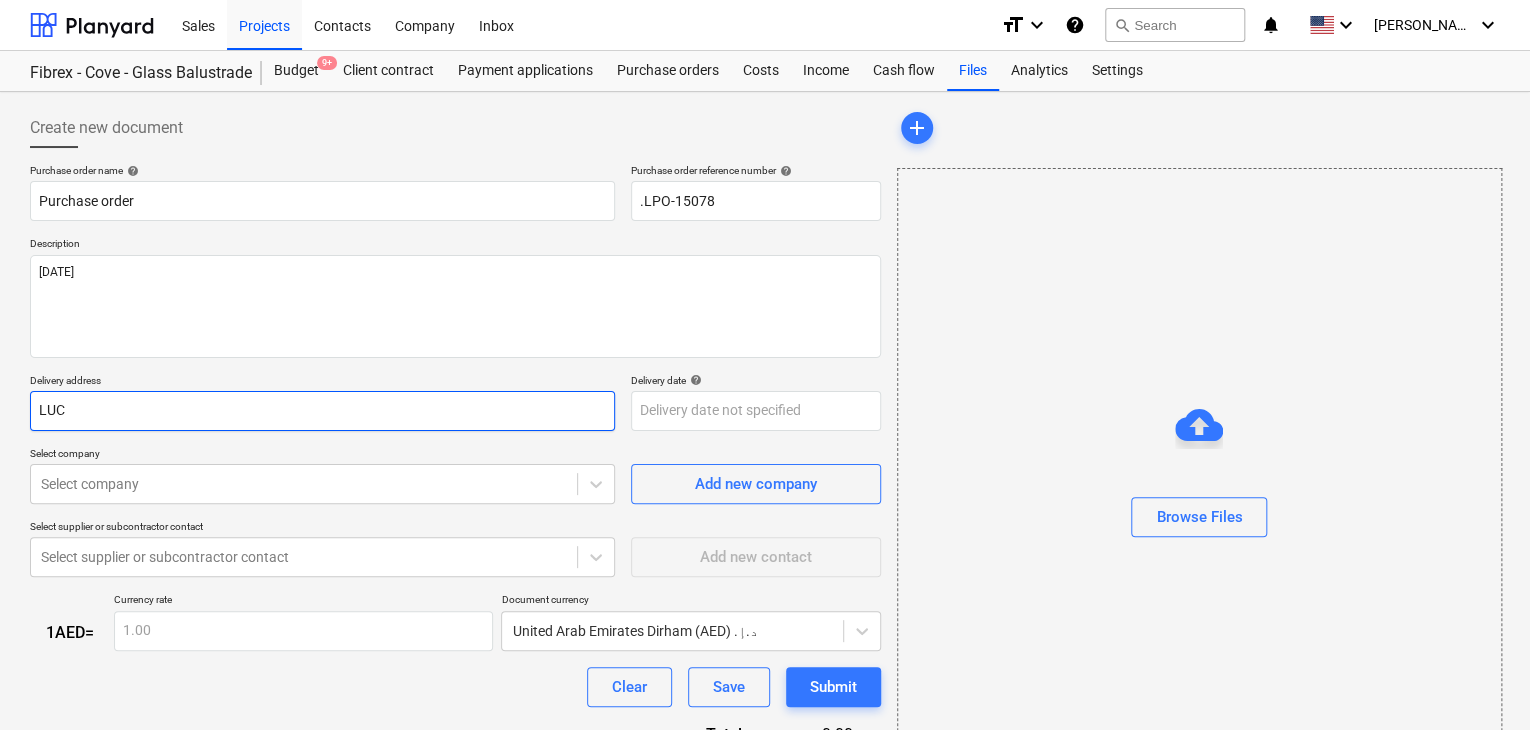 type on "x" 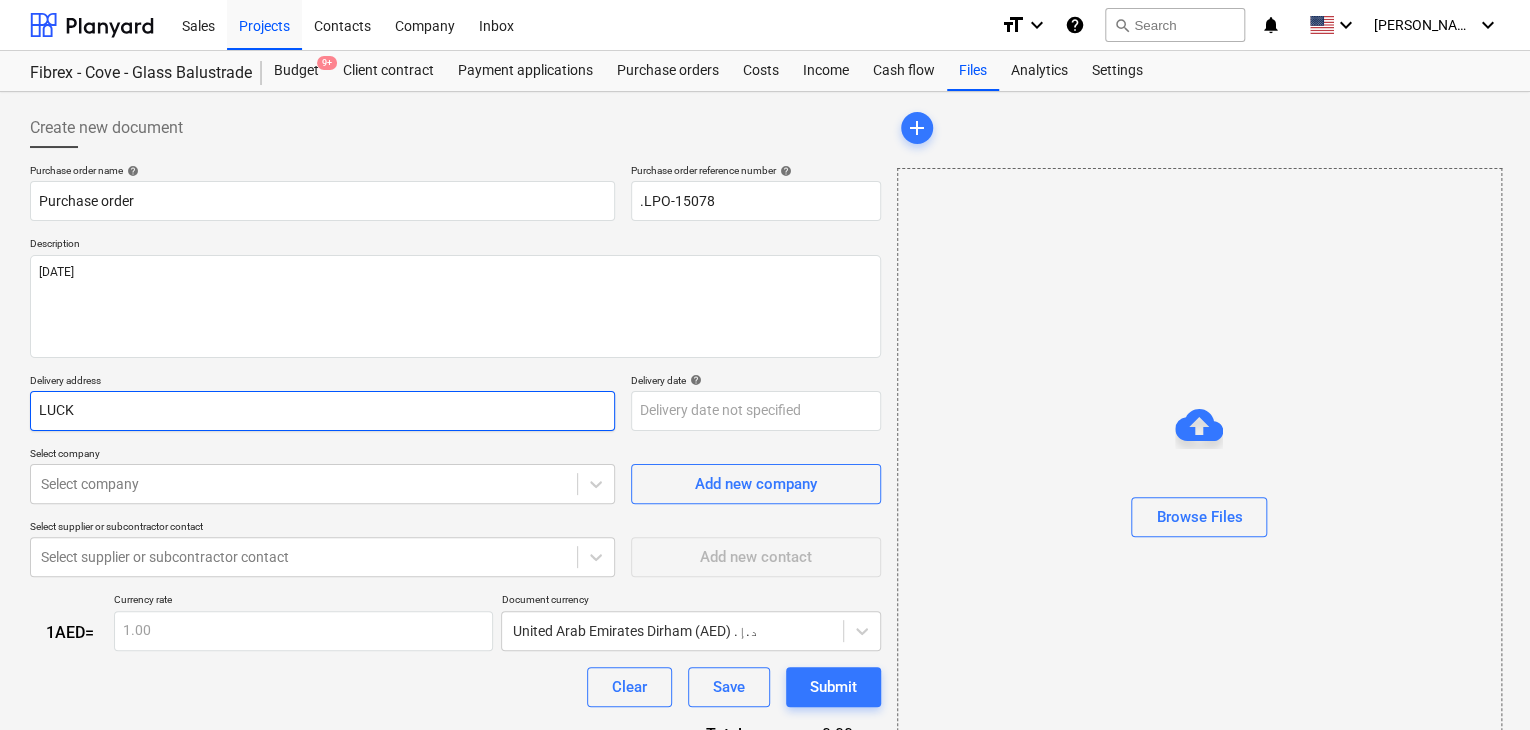 type on "x" 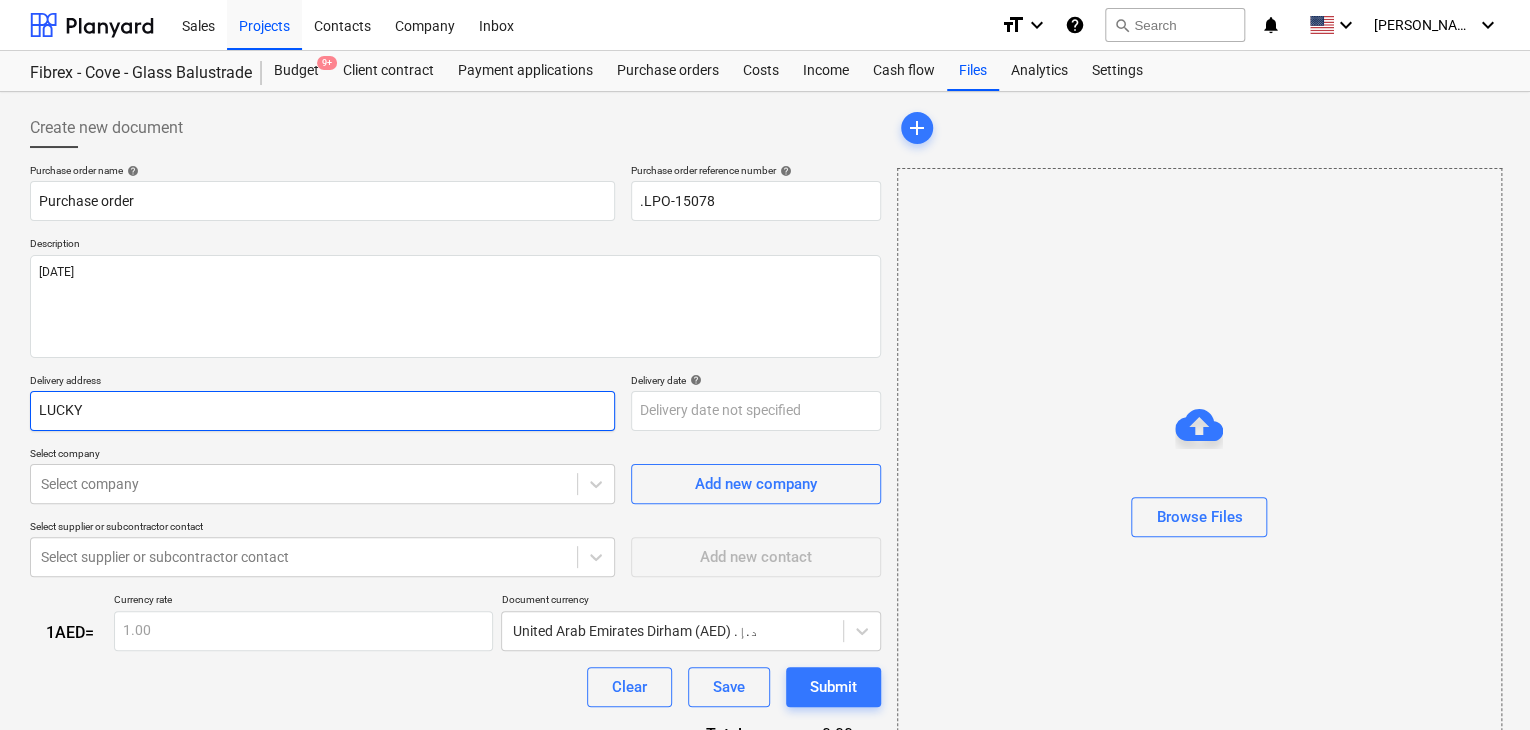 type on "x" 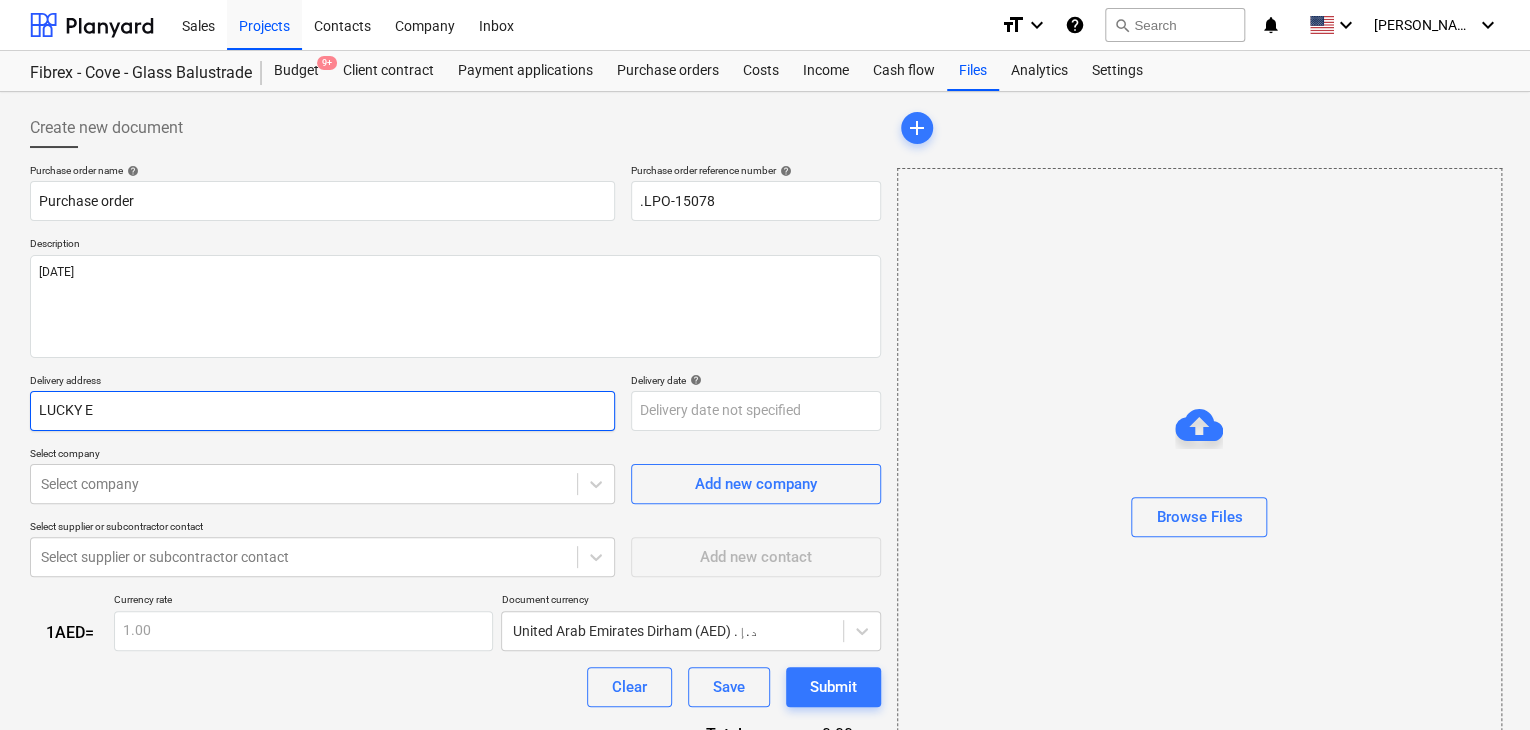 type on "x" 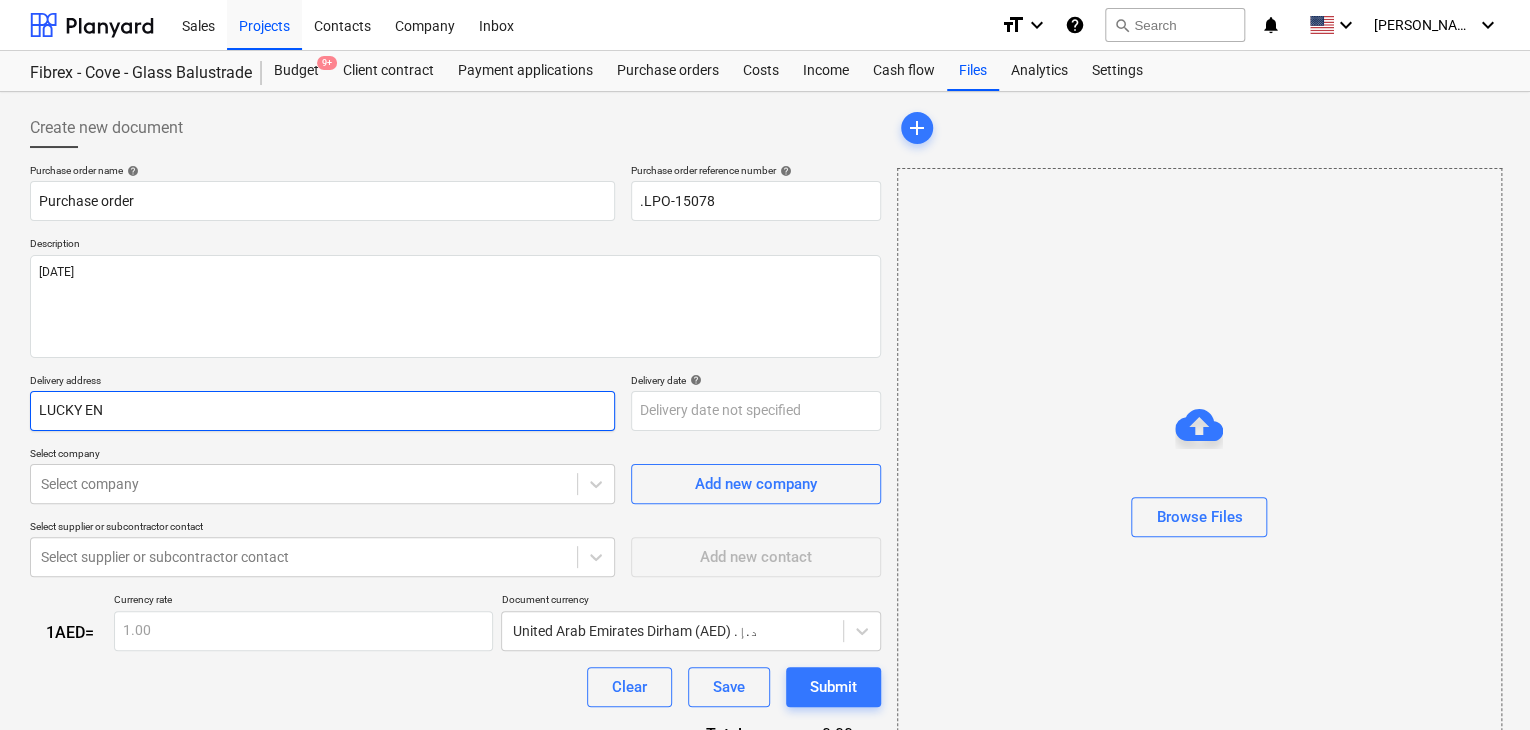 type on "x" 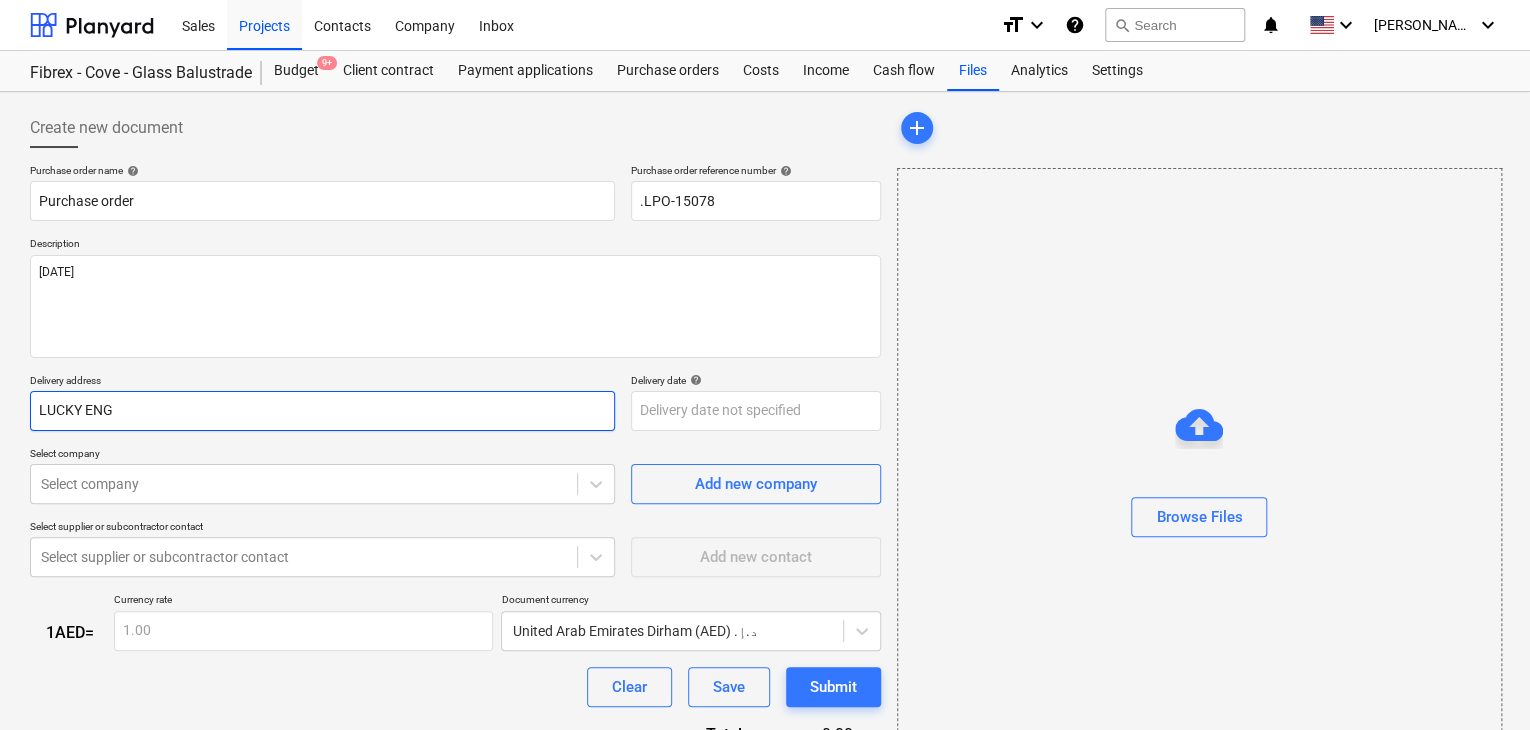 type 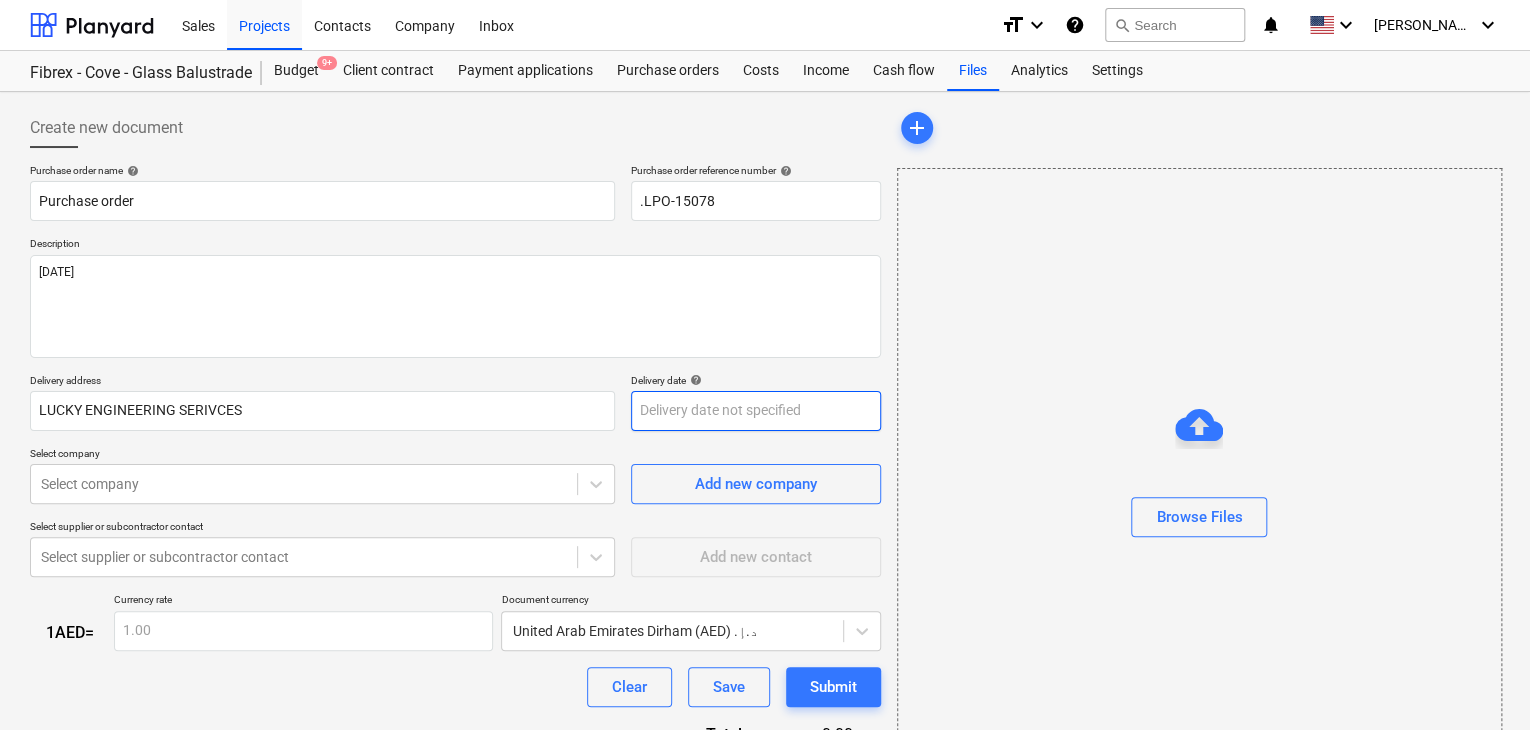 click on "Sales Projects Contacts Company Inbox format_size keyboard_arrow_down help search Search notifications 0 keyboard_arrow_down [PERSON_NAME] keyboard_arrow_down Fibrex - Cove - Glass Balustrade Budget 9+ Client contract Payment applications Purchase orders Costs Income Cash flow Files Analytics Settings Create new document Purchase order name help Purchase order Purchase order reference number help .LPO-15078 Description [DATE] Delivery address LUCKY ENGINEERING SERIVCES Delivery date help Press the down arrow key to interact with the calendar and
select a date. Press the question mark key to get the keyboard shortcuts for changing dates. Select company Select company Add new company Select supplier or subcontractor contact Select supplier or subcontractor contact Add new contact 1  AED  = Currency rate 1.00 Document currency [GEOGRAPHIC_DATA] Dirham (AED) د.إ.‏ Clear Save Submit Total 0.00د.إ.‏ Select line-items to add help Search or select a line-item Select in bulk add Browse Files
x" at bounding box center (765, 365) 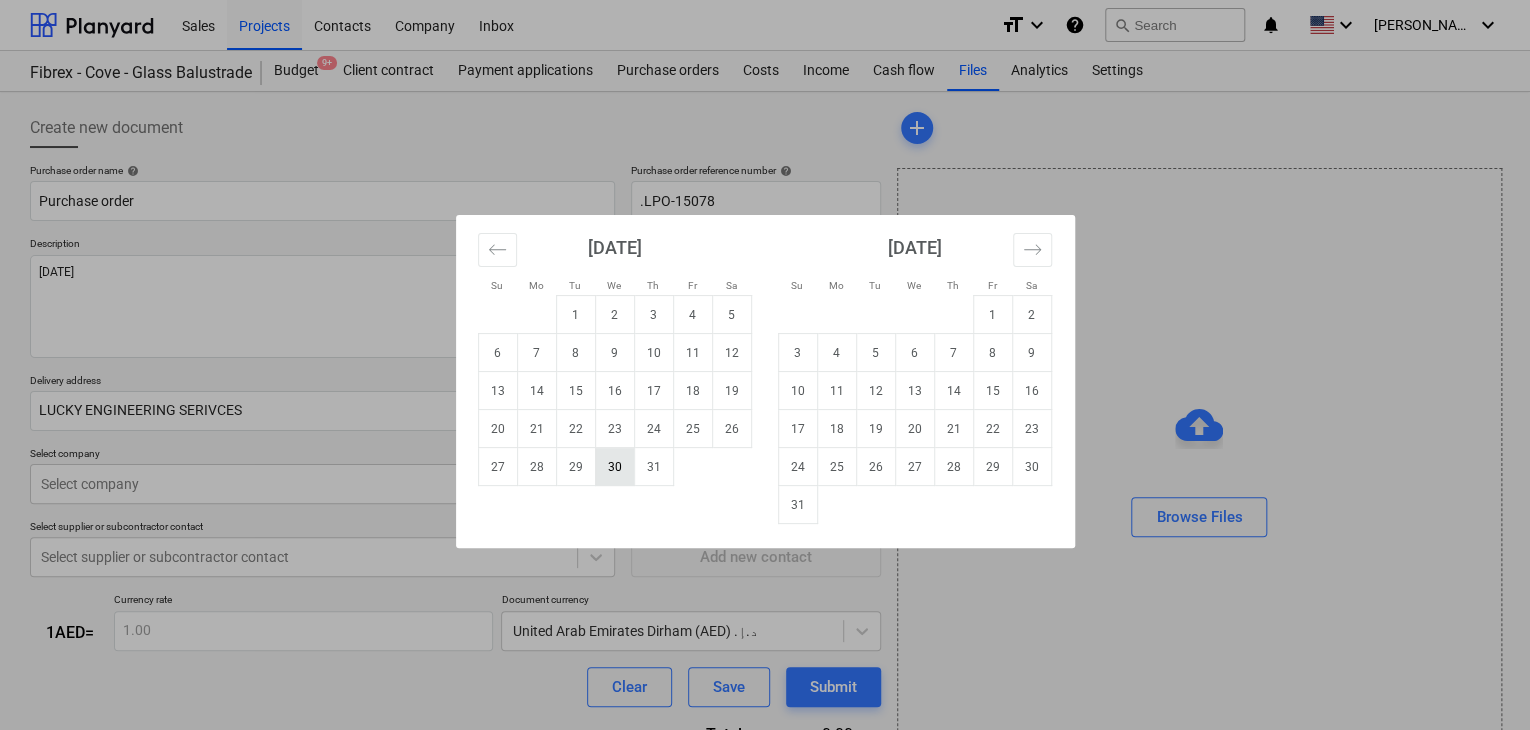 click on "30" at bounding box center [614, 467] 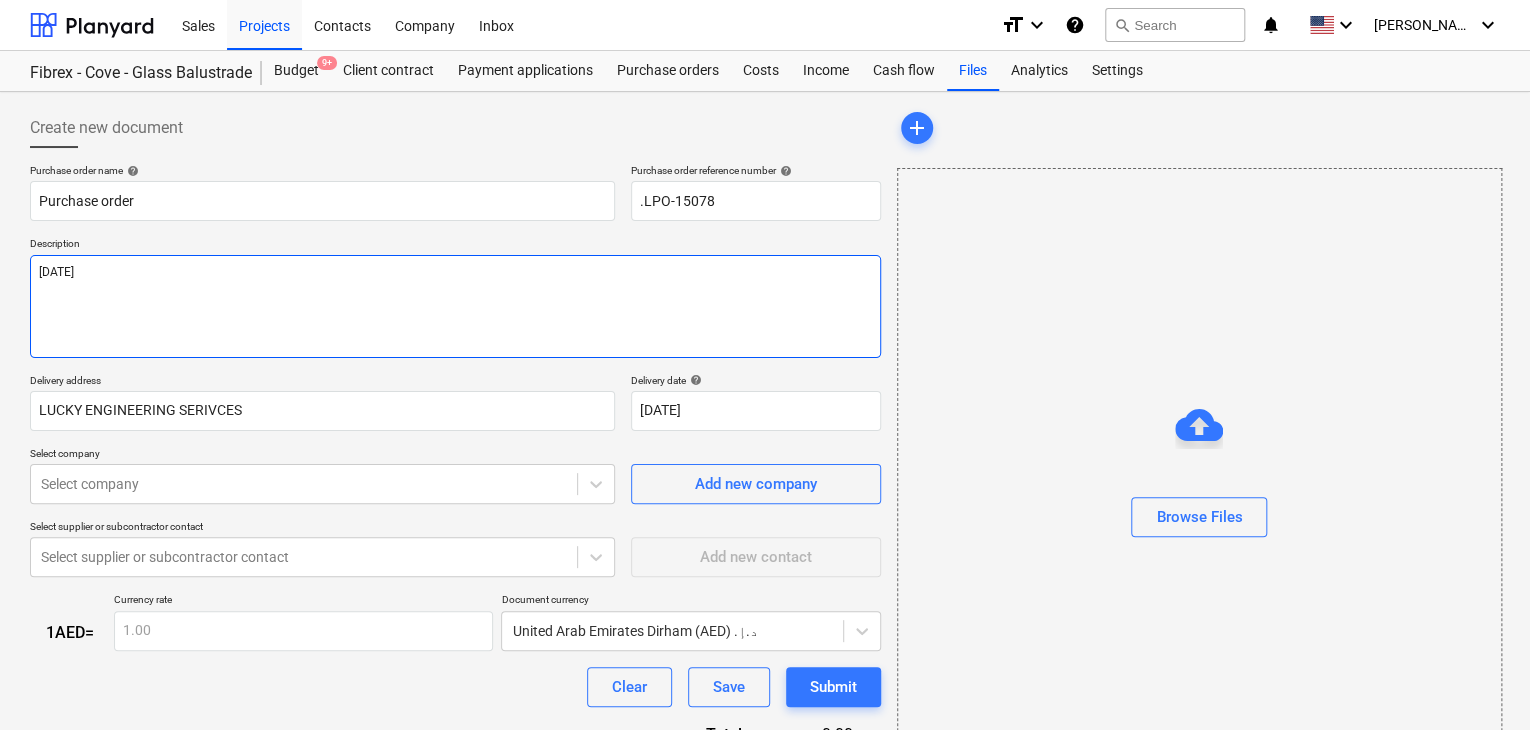click on "[DATE]" at bounding box center [455, 306] 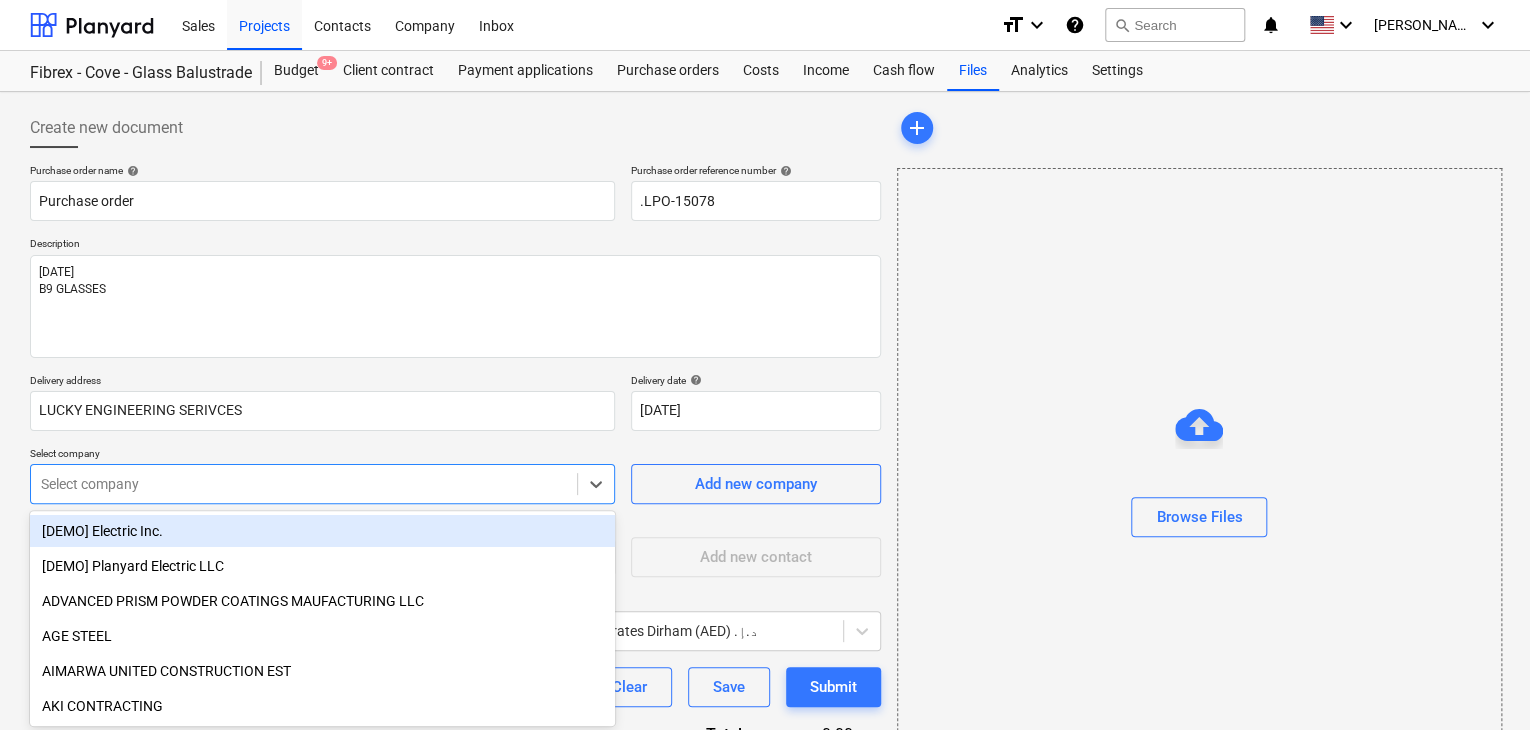 click on "Sales Projects Contacts Company Inbox format_size keyboard_arrow_down help search Search notifications 0 keyboard_arrow_down [PERSON_NAME] keyboard_arrow_down Fibrex - Cove - Glass Balustrade Budget 9+ Client contract Payment applications Purchase orders Costs Income Cash flow Files Analytics Settings Create new document Purchase order name help Purchase order Purchase order reference number help .LPO-15078 Description [DATE]
B9 GLASSES Delivery address LUCKY ENGINEERING SERIVCES Delivery date help [DATE] [DATE] Press the down arrow key to interact with the calendar and
select a date. Press the question mark key to get the keyboard shortcuts for changing dates. Select company option [DEMO] Electric Inc.   focused, 1 of 201. 201 results available. Use Up and Down to choose options, press Enter to select the currently focused option, press Escape to exit the menu, press Tab to select the option and exit the menu. Select company Add new company Select supplier or subcontractor contact 1  AED  =" at bounding box center (765, 365) 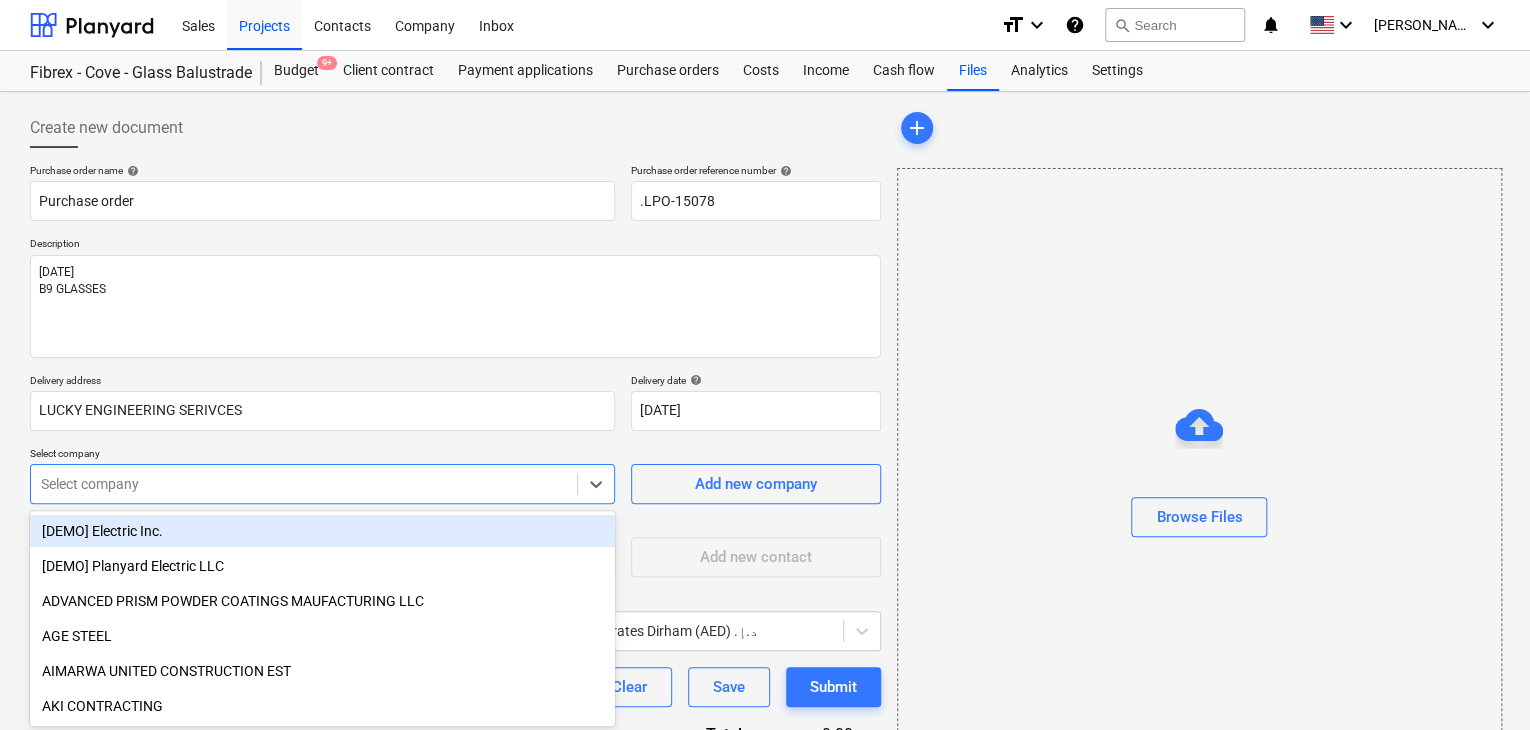 scroll, scrollTop: 93, scrollLeft: 0, axis: vertical 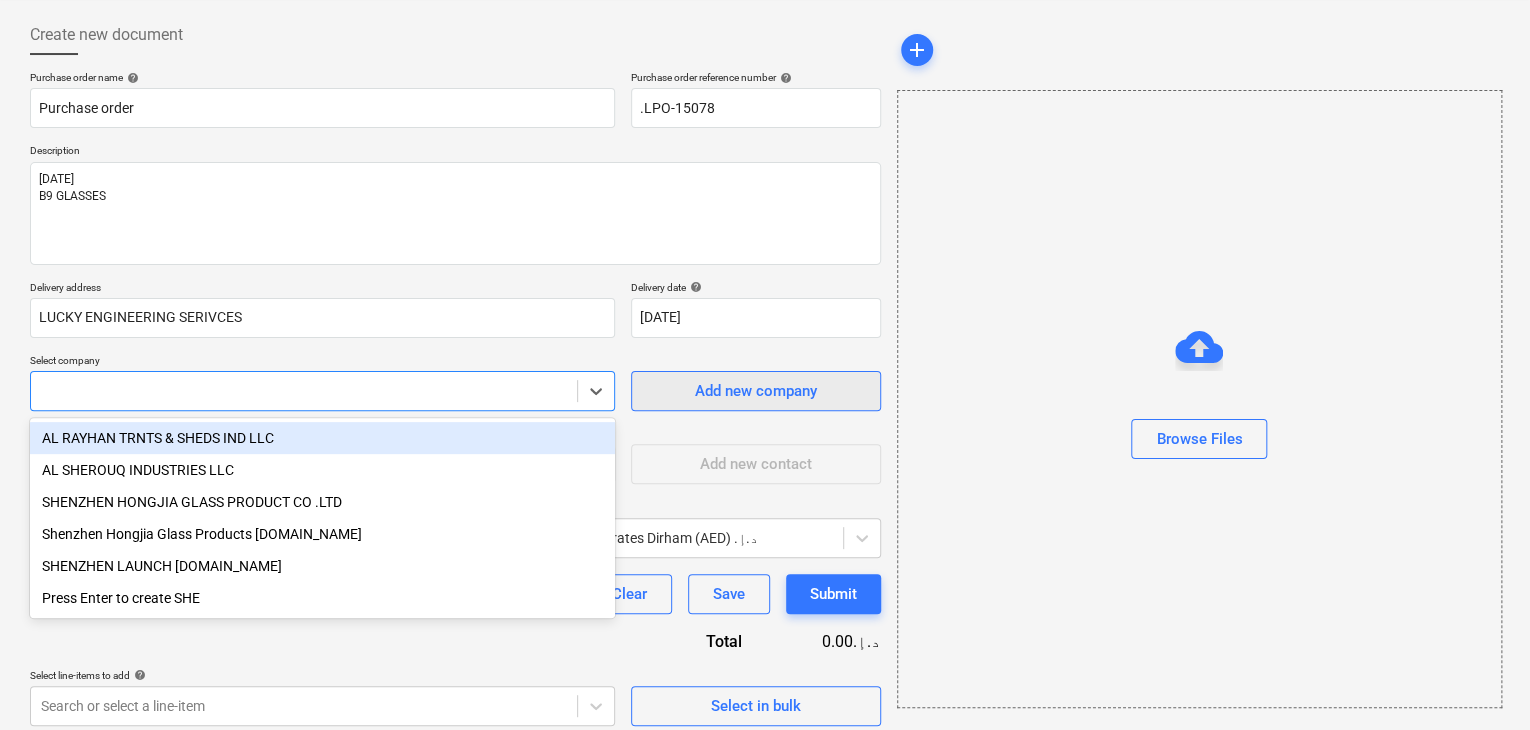 click on "Add new company" at bounding box center (756, 391) 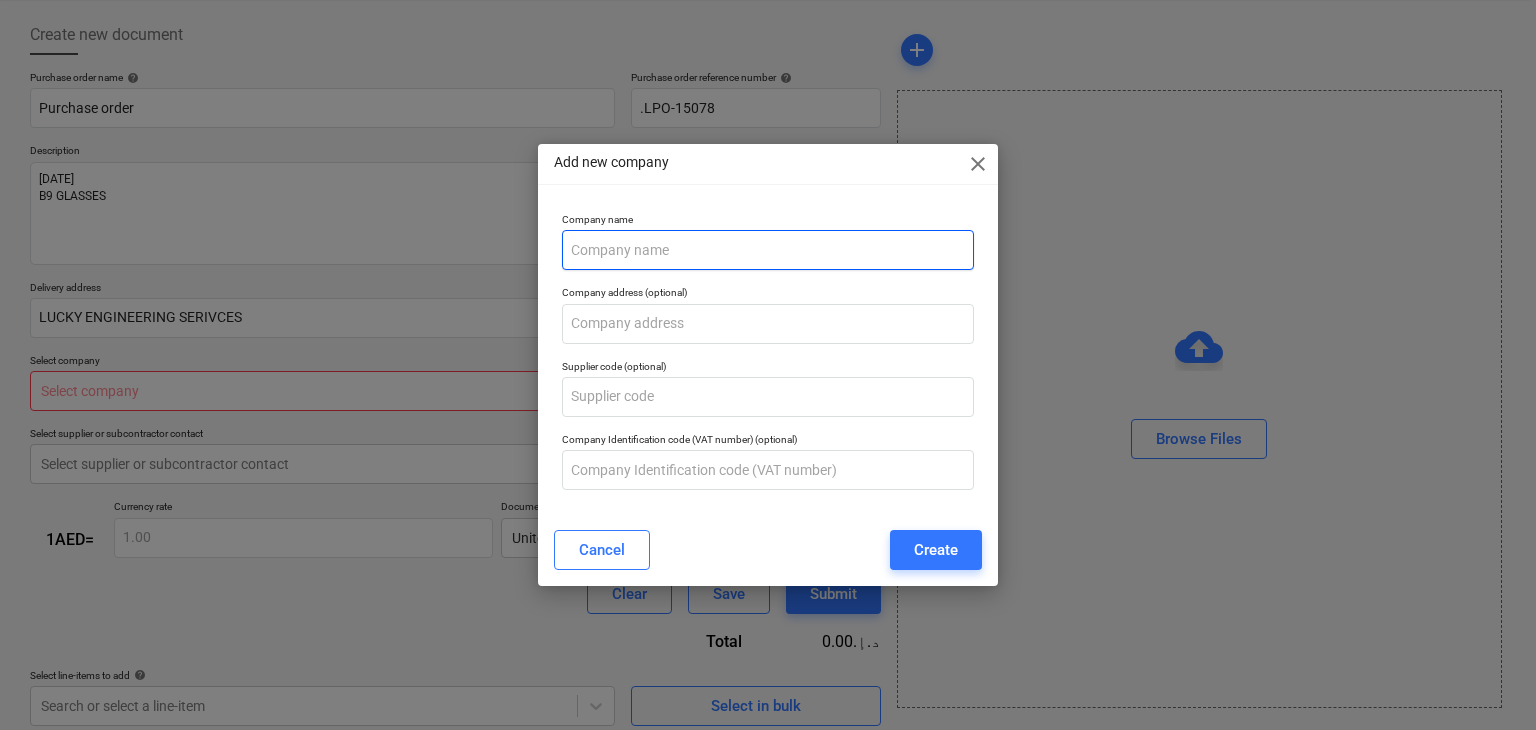 click at bounding box center [768, 250] 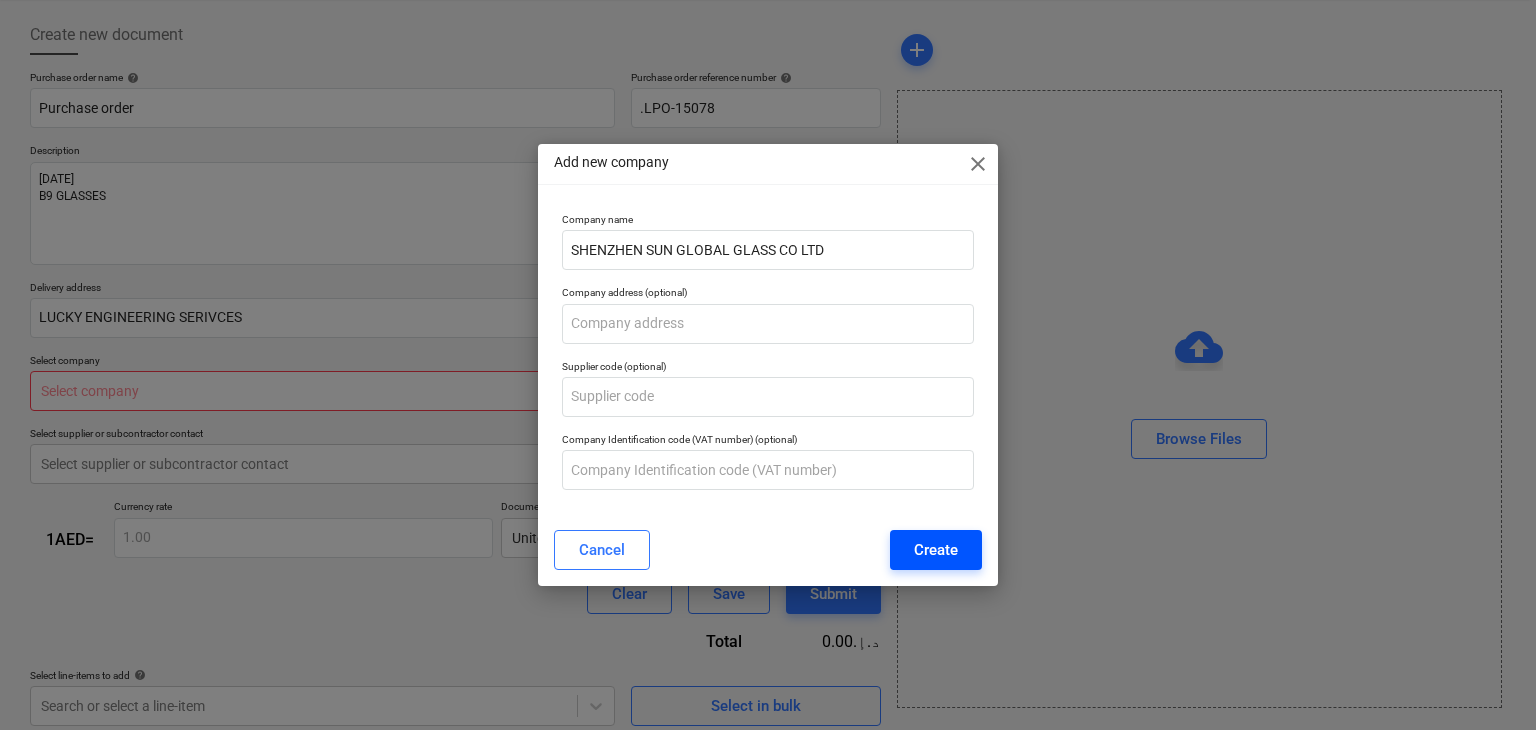 click on "Create" at bounding box center (936, 550) 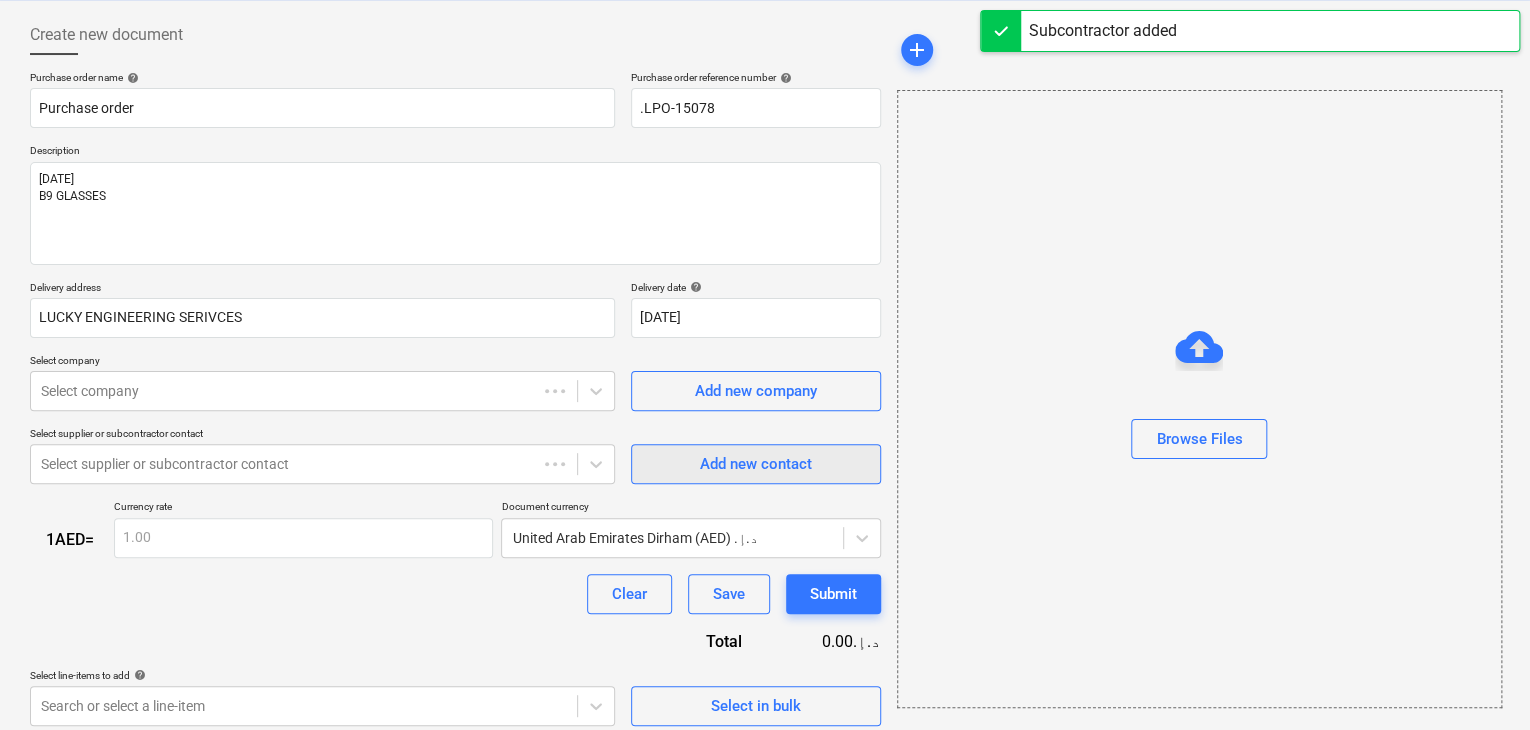 click on "Add new contact" at bounding box center (756, 464) 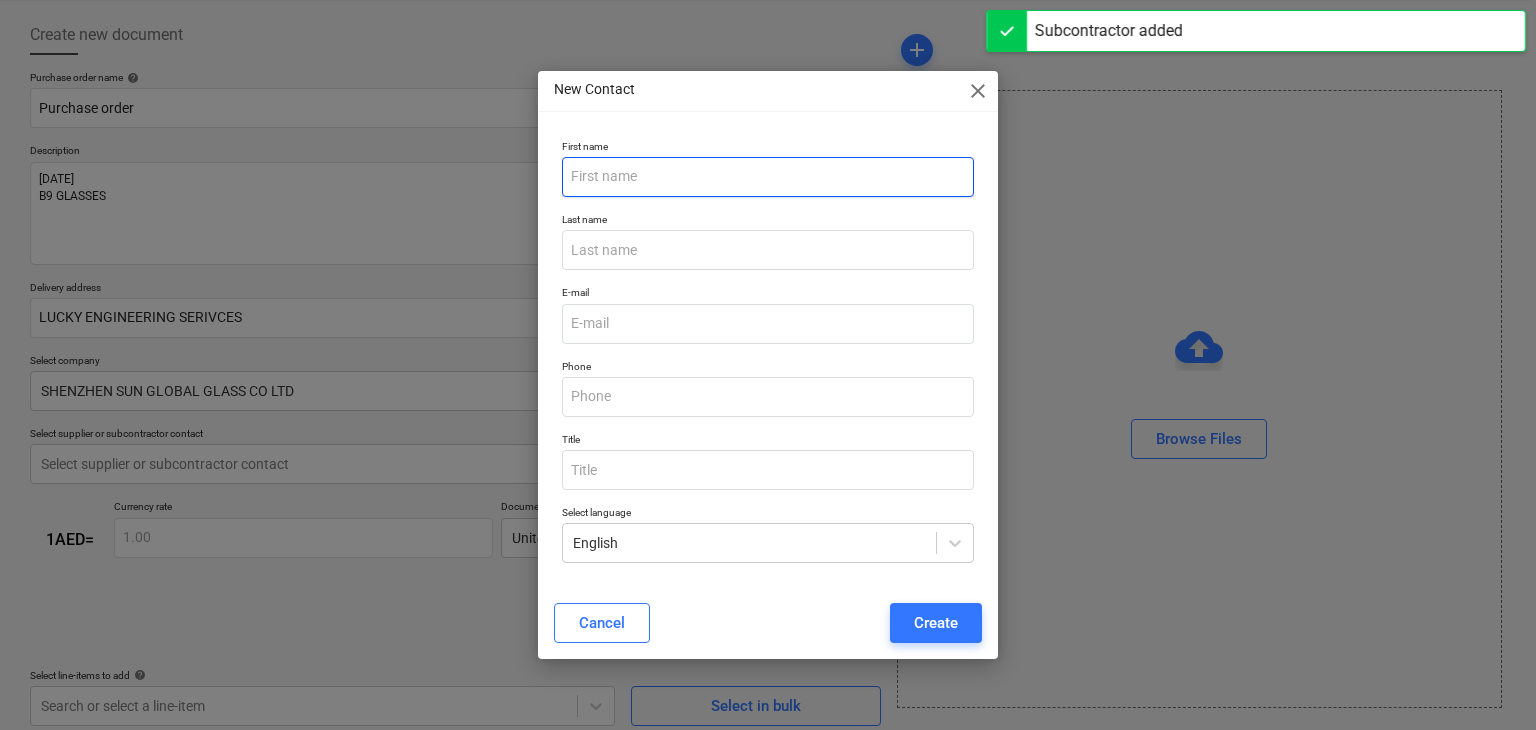 click at bounding box center [768, 177] 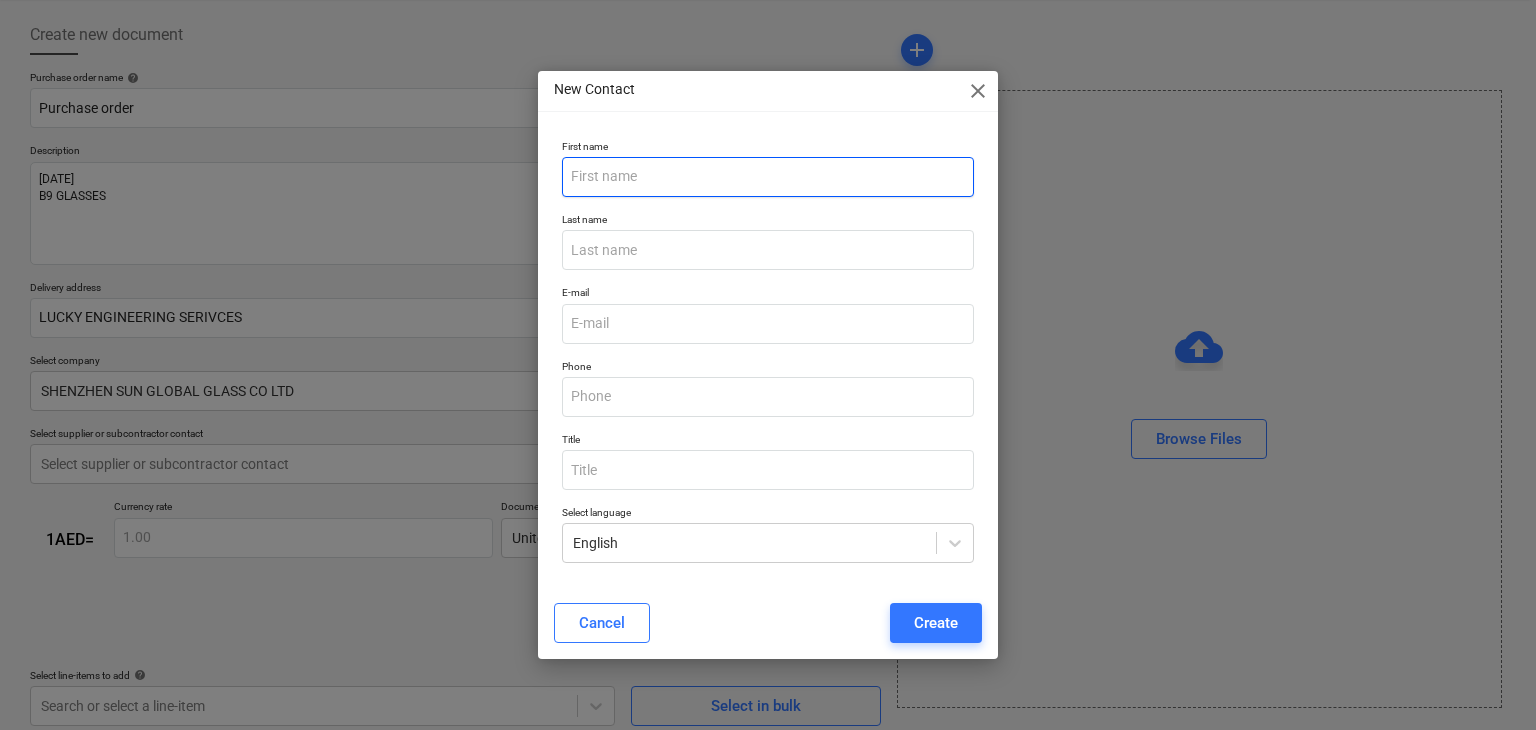 click at bounding box center (768, 177) 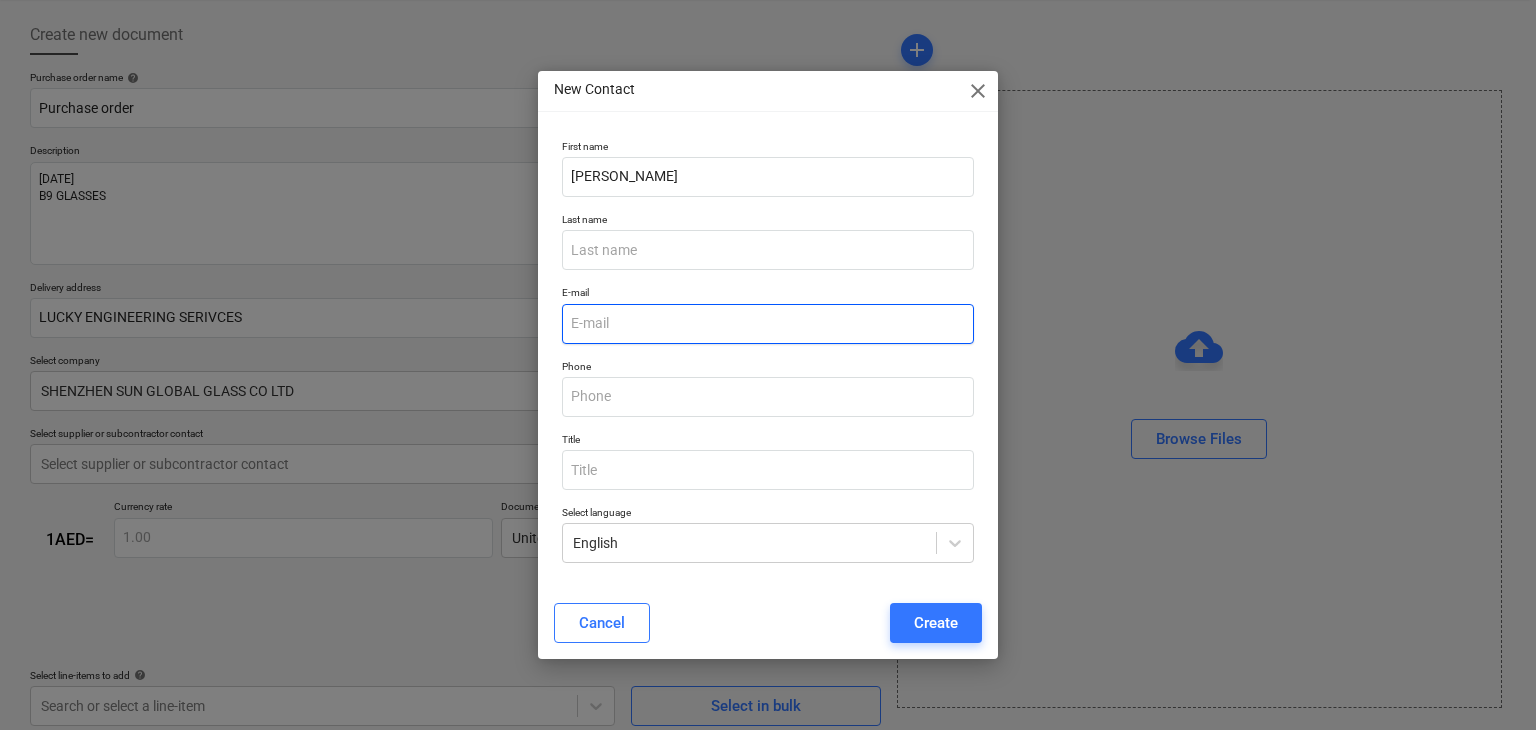 click at bounding box center [768, 324] 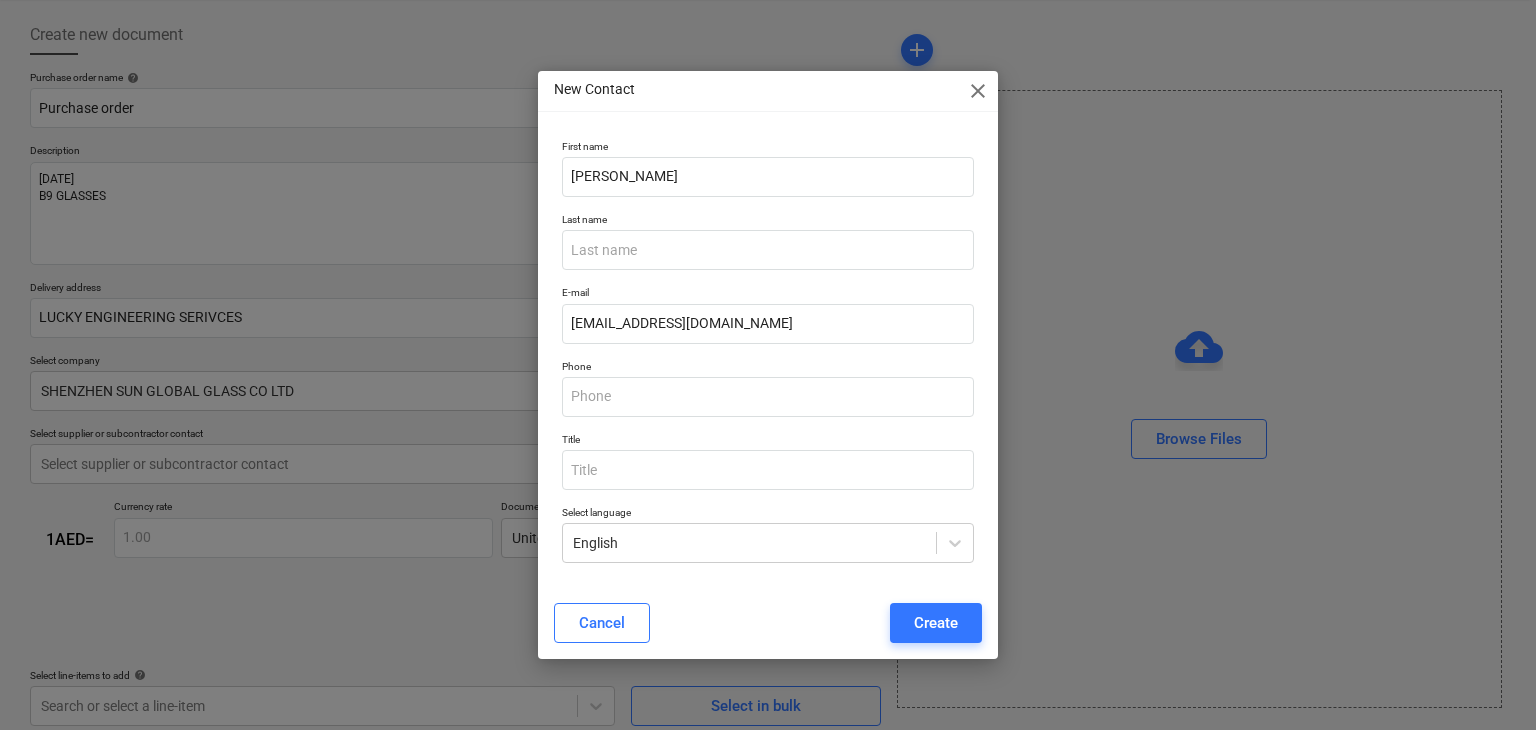 click on "Phone" at bounding box center [768, 368] 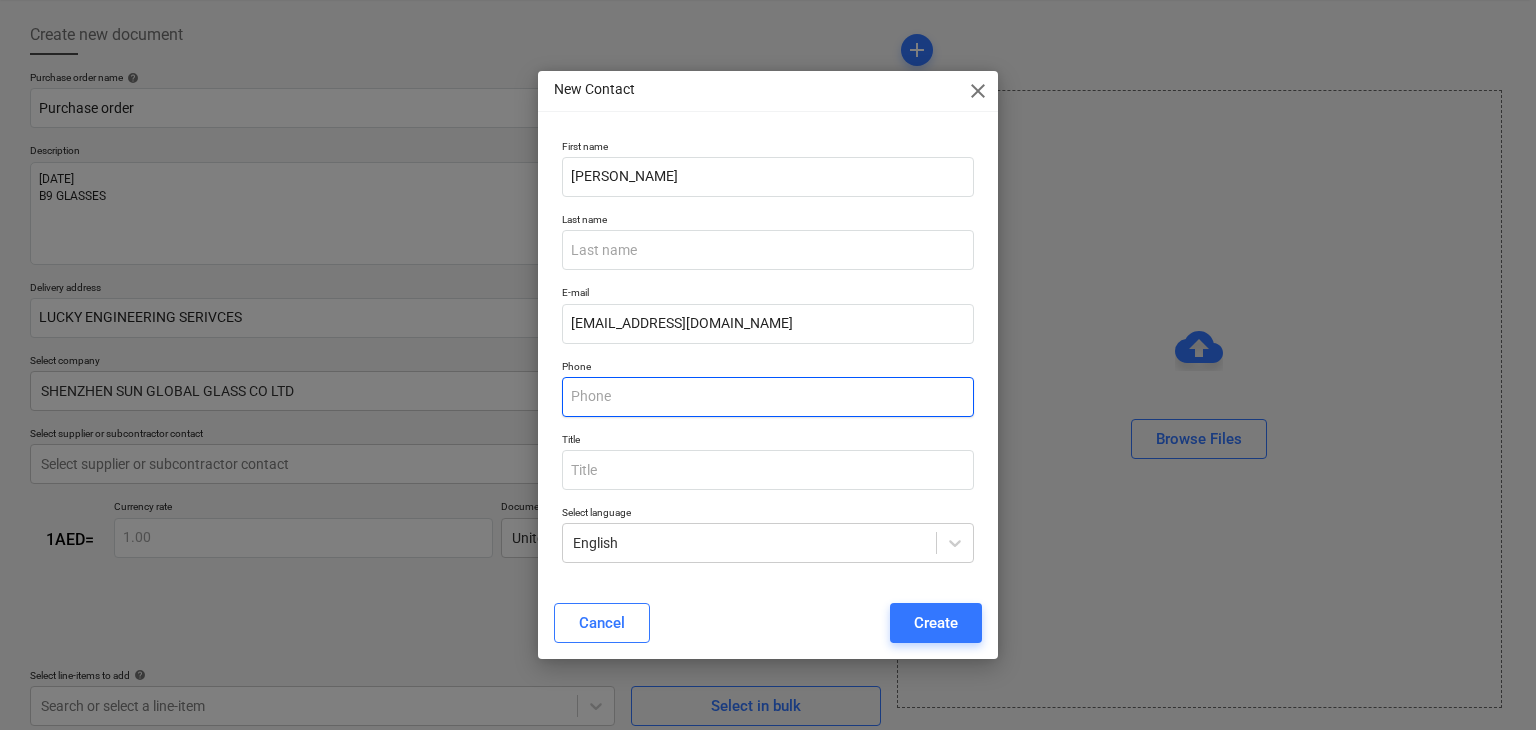 click at bounding box center [768, 397] 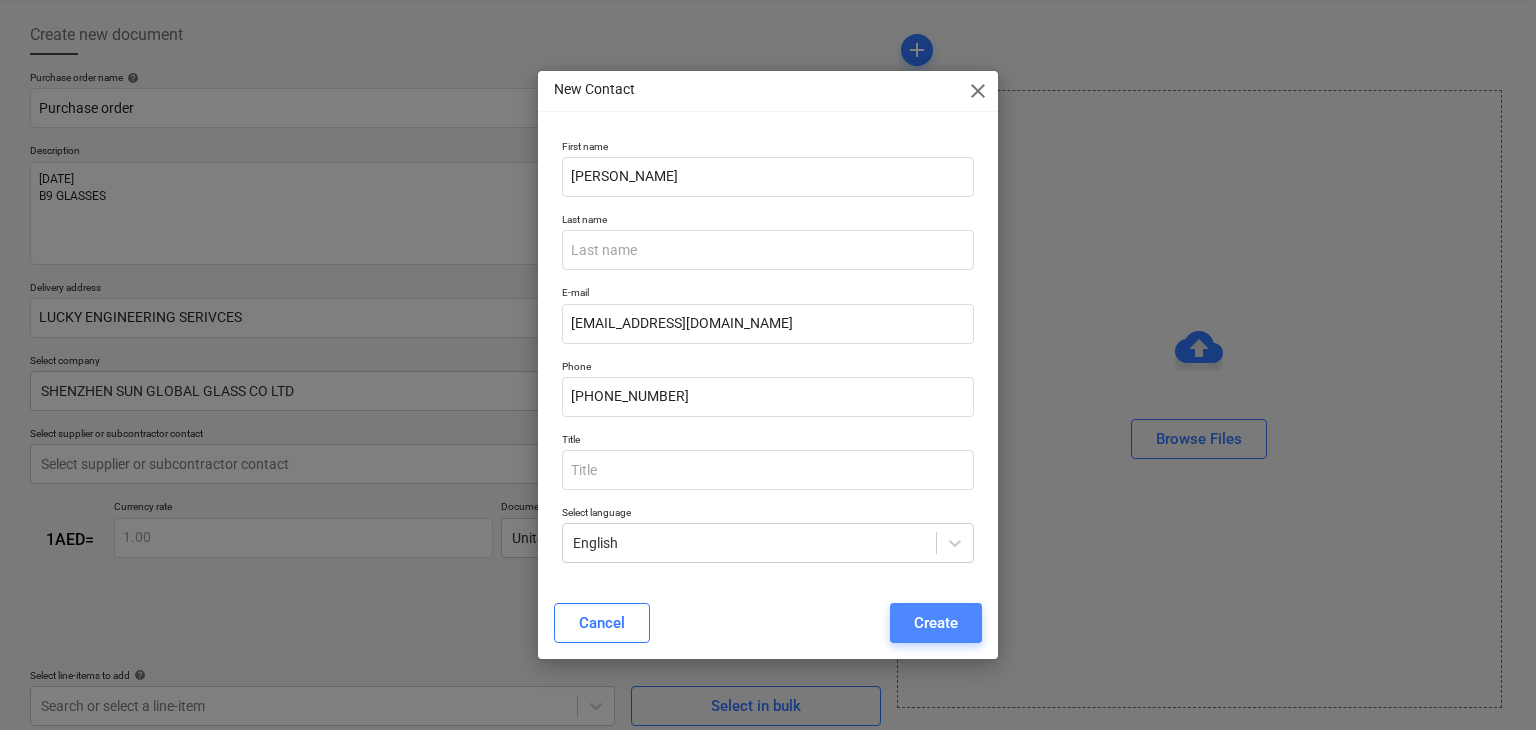 click on "Create" at bounding box center (936, 623) 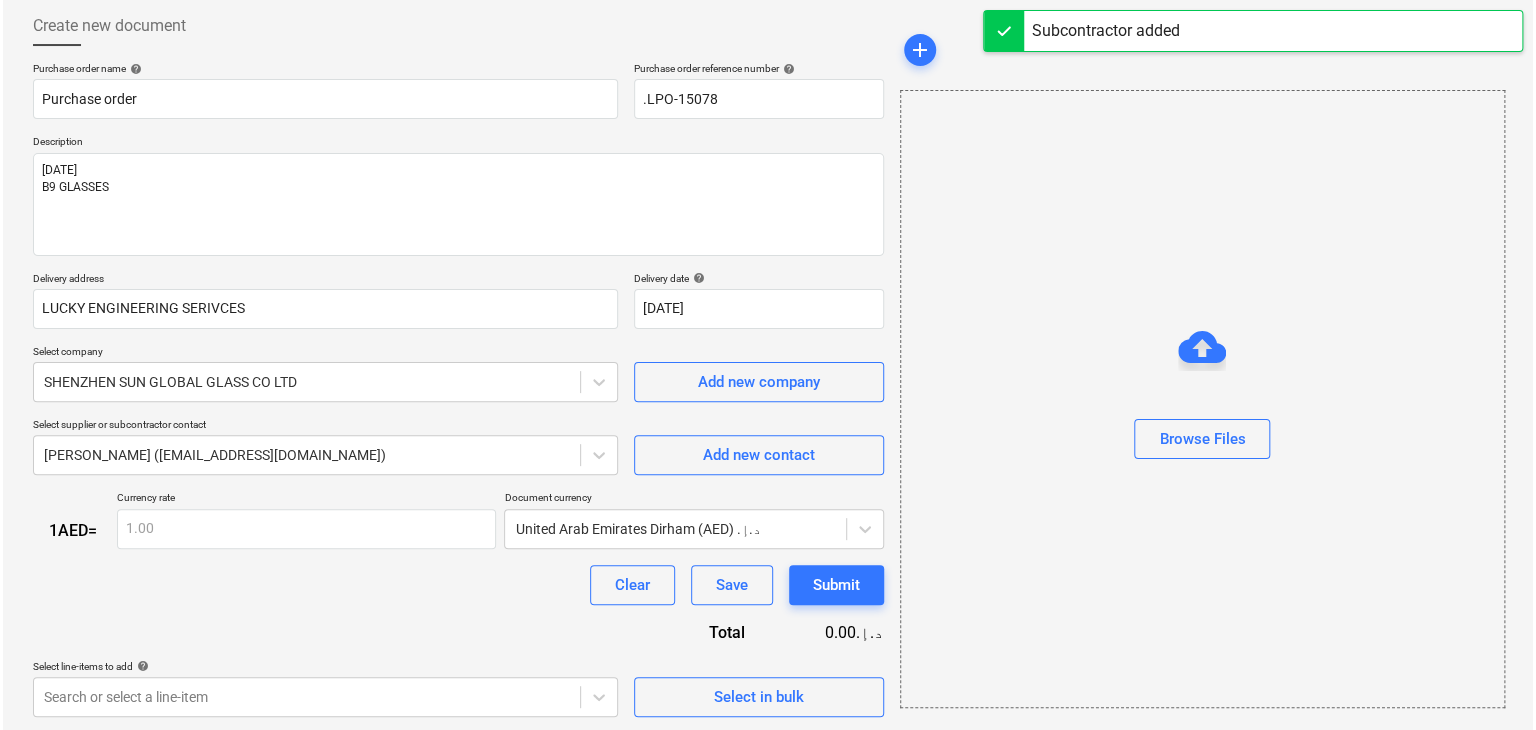 scroll, scrollTop: 104, scrollLeft: 0, axis: vertical 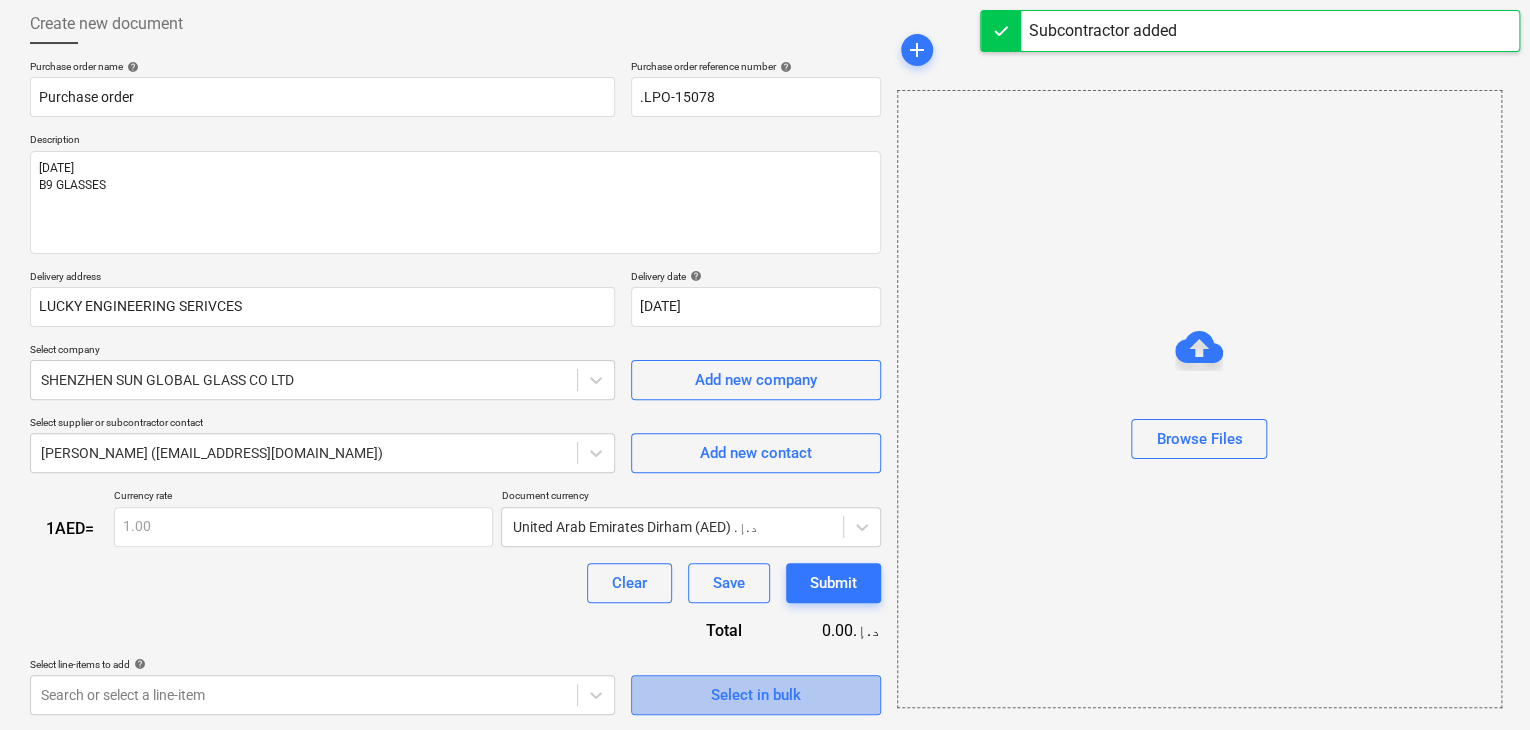 click on "Select in bulk" at bounding box center [756, 695] 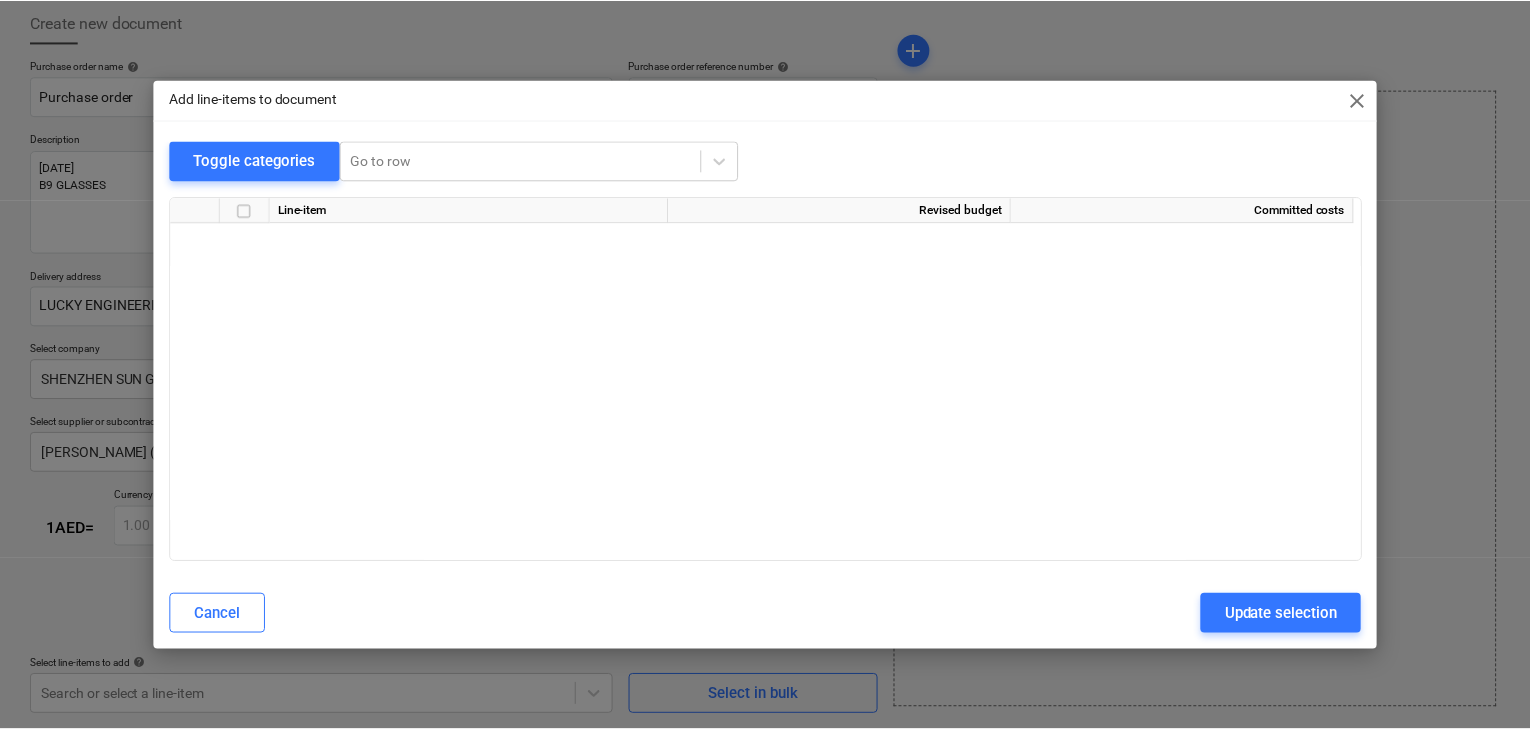 scroll, scrollTop: 8287, scrollLeft: 0, axis: vertical 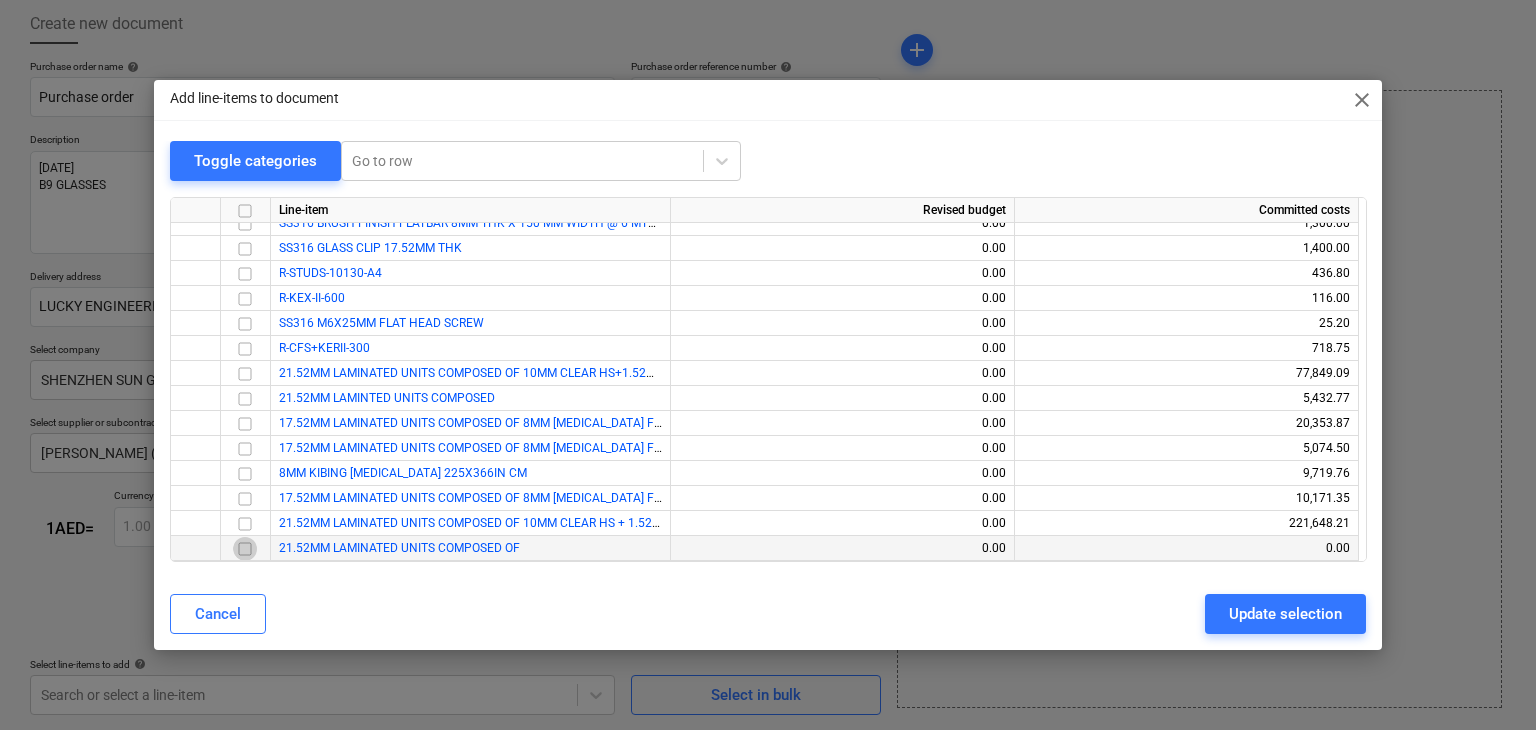 click at bounding box center (245, 549) 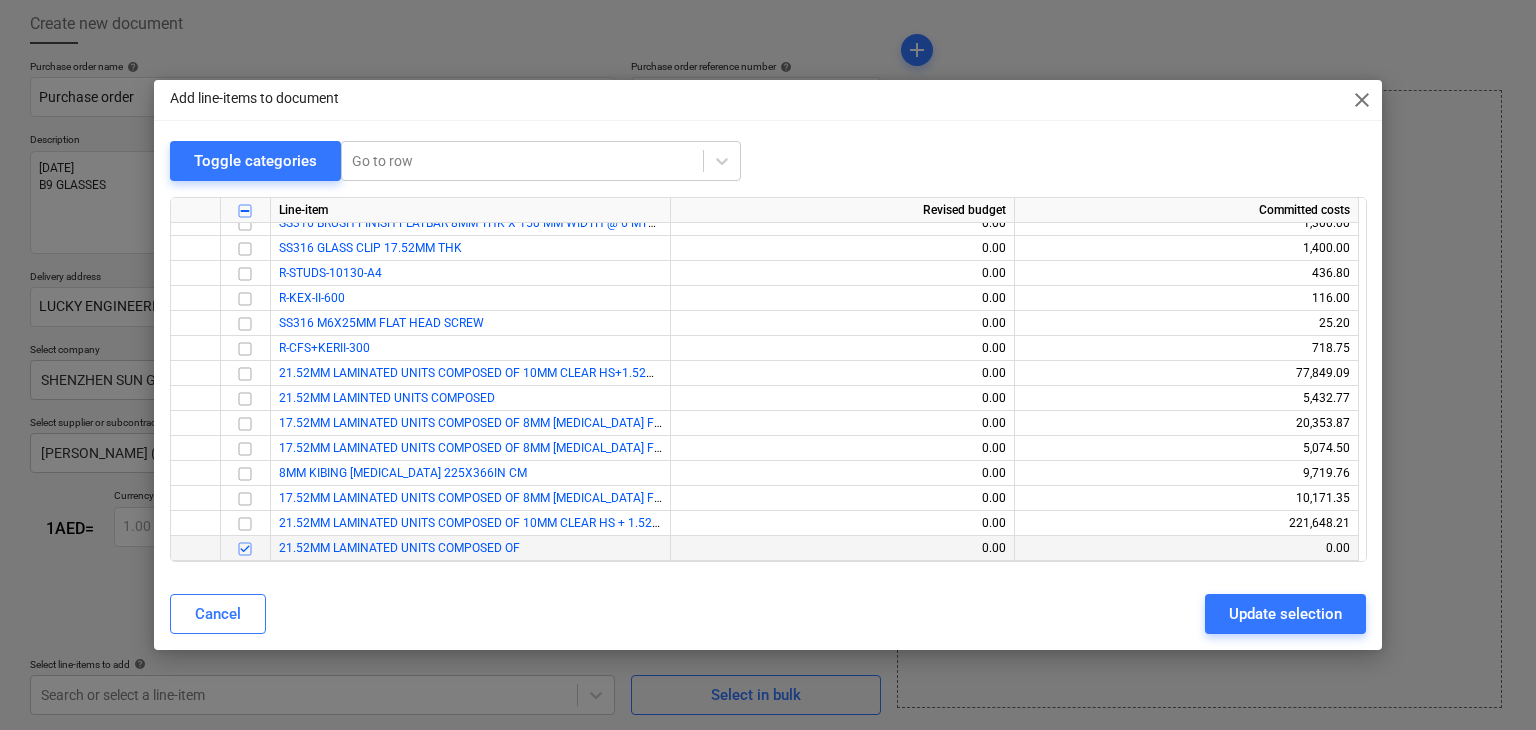 click on "Cancel Update selection" at bounding box center (768, 614) 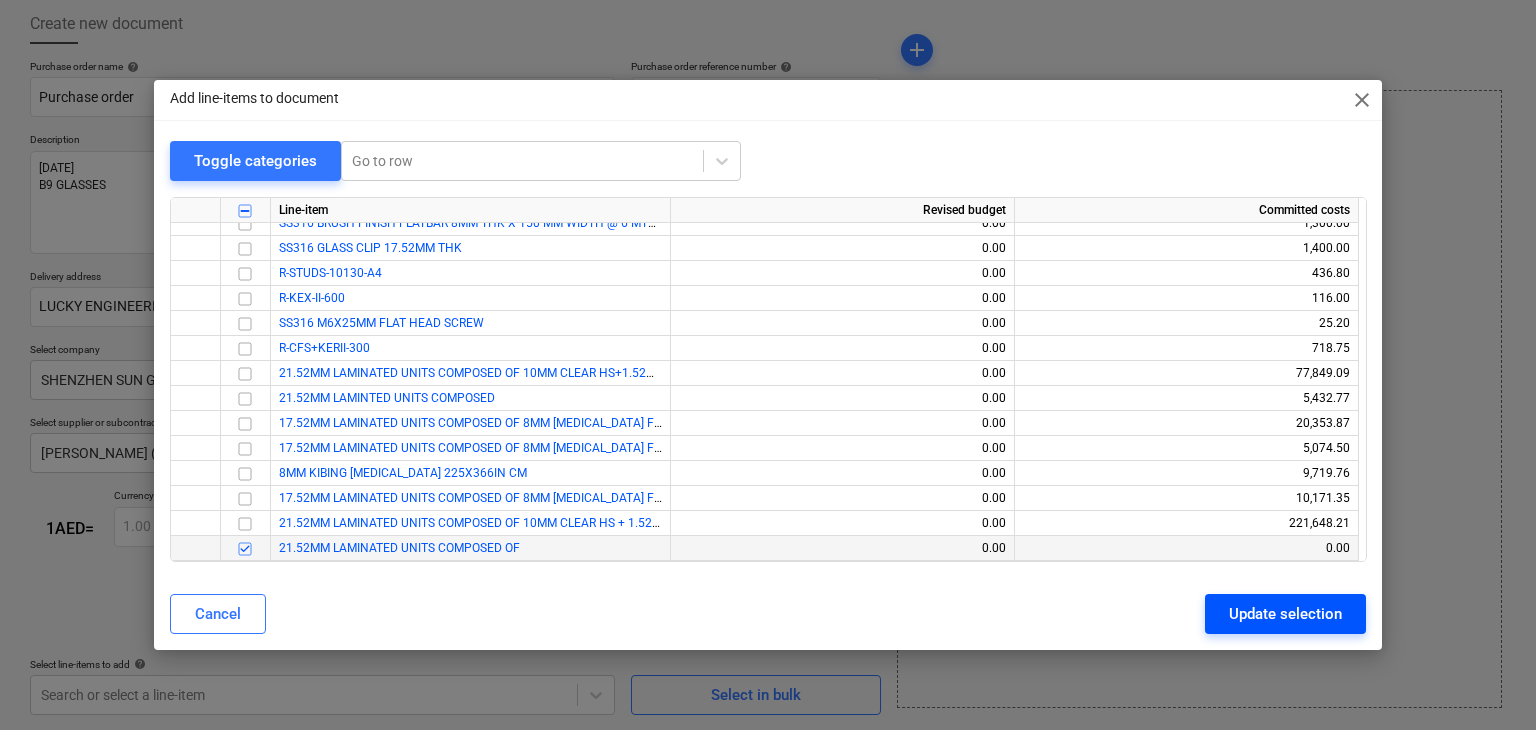 click on "Update selection" at bounding box center (1285, 614) 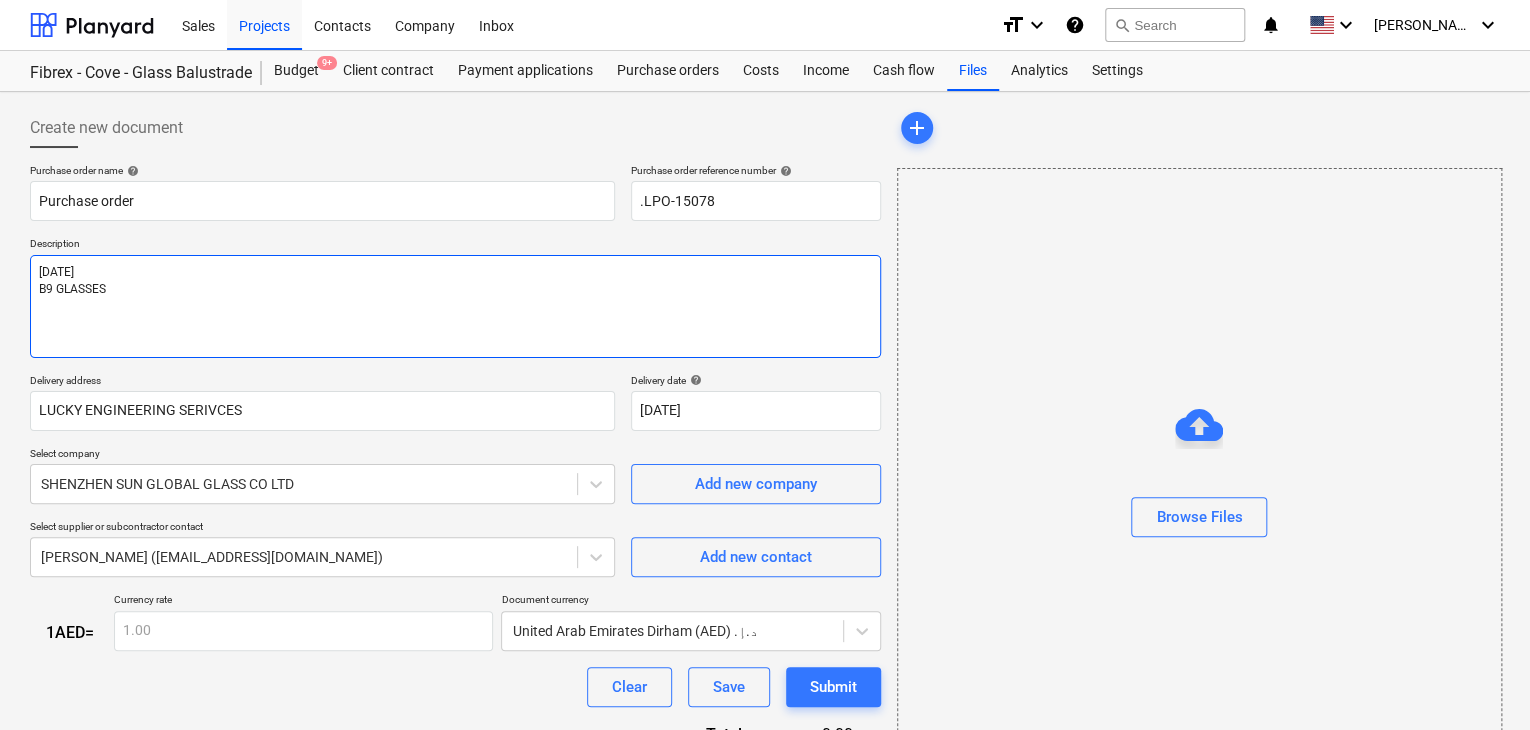 scroll, scrollTop: 0, scrollLeft: 0, axis: both 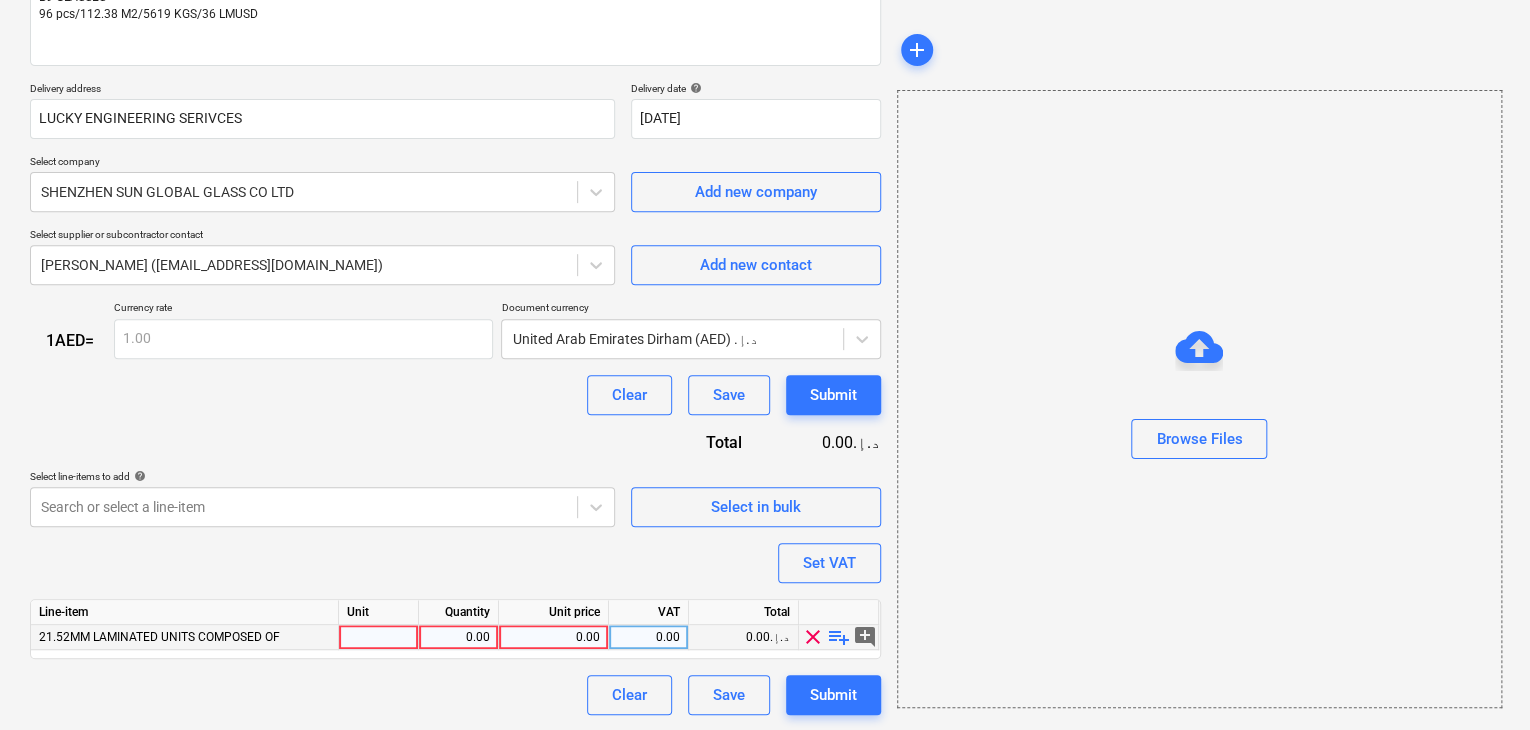 click at bounding box center [379, 637] 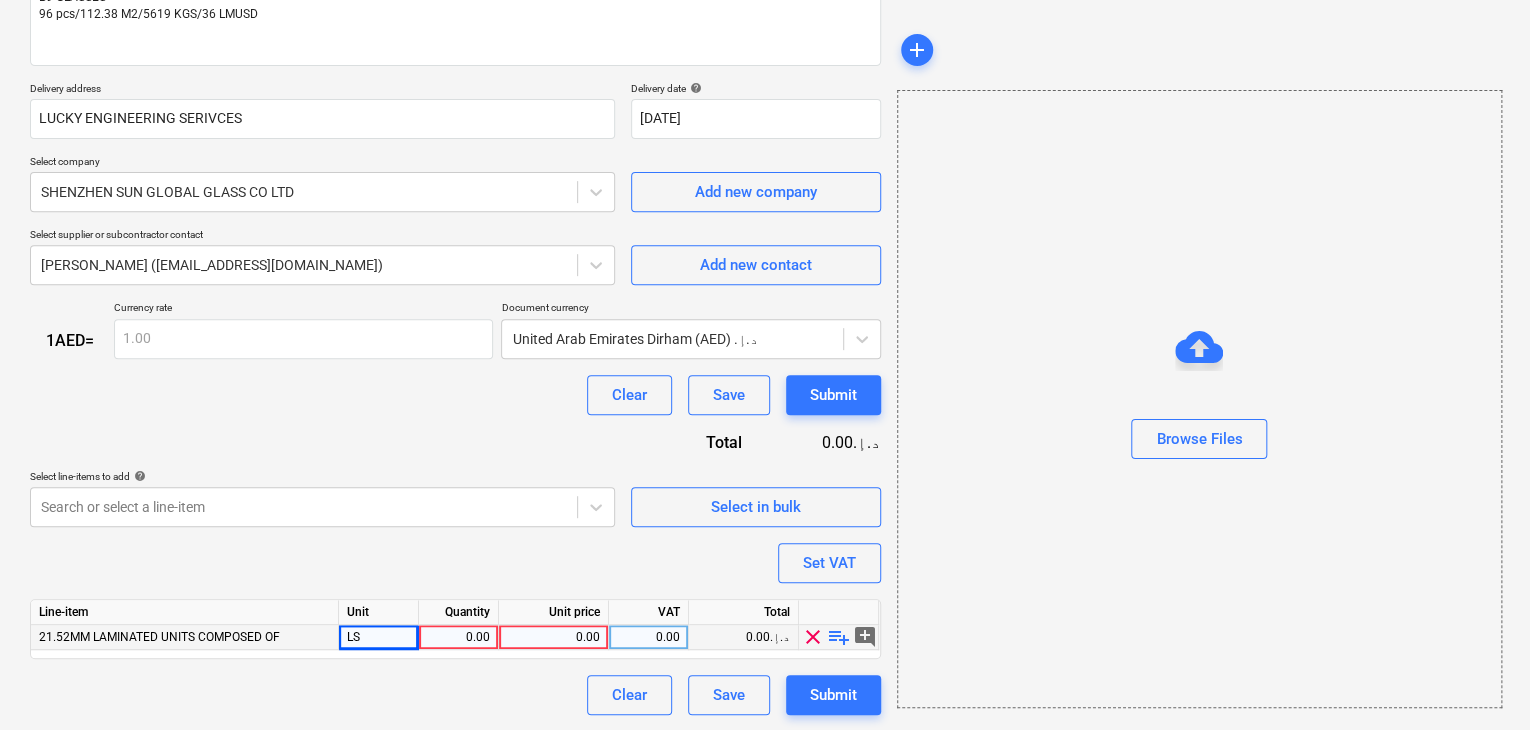 click on "0.00" at bounding box center (458, 637) 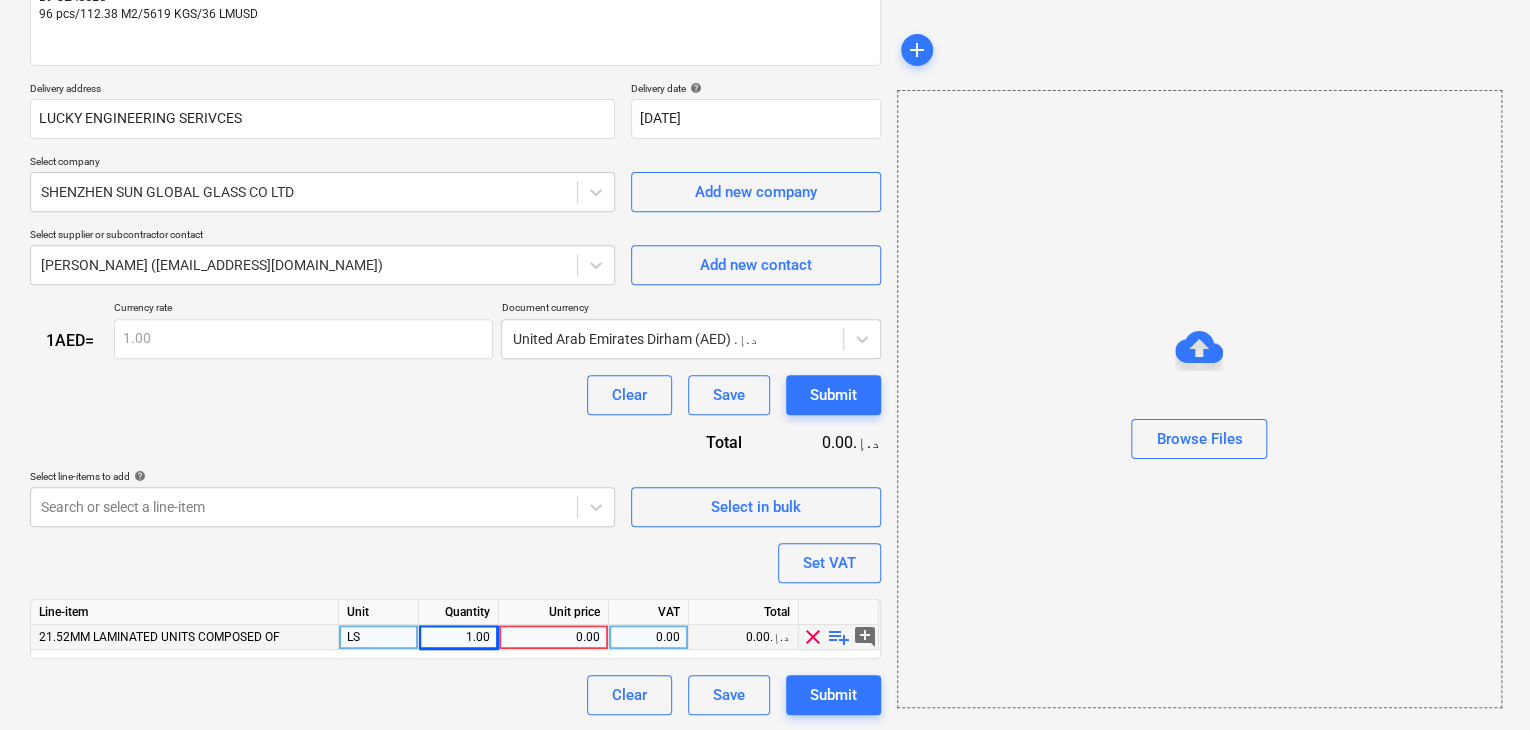 click on "0.00" at bounding box center [553, 637] 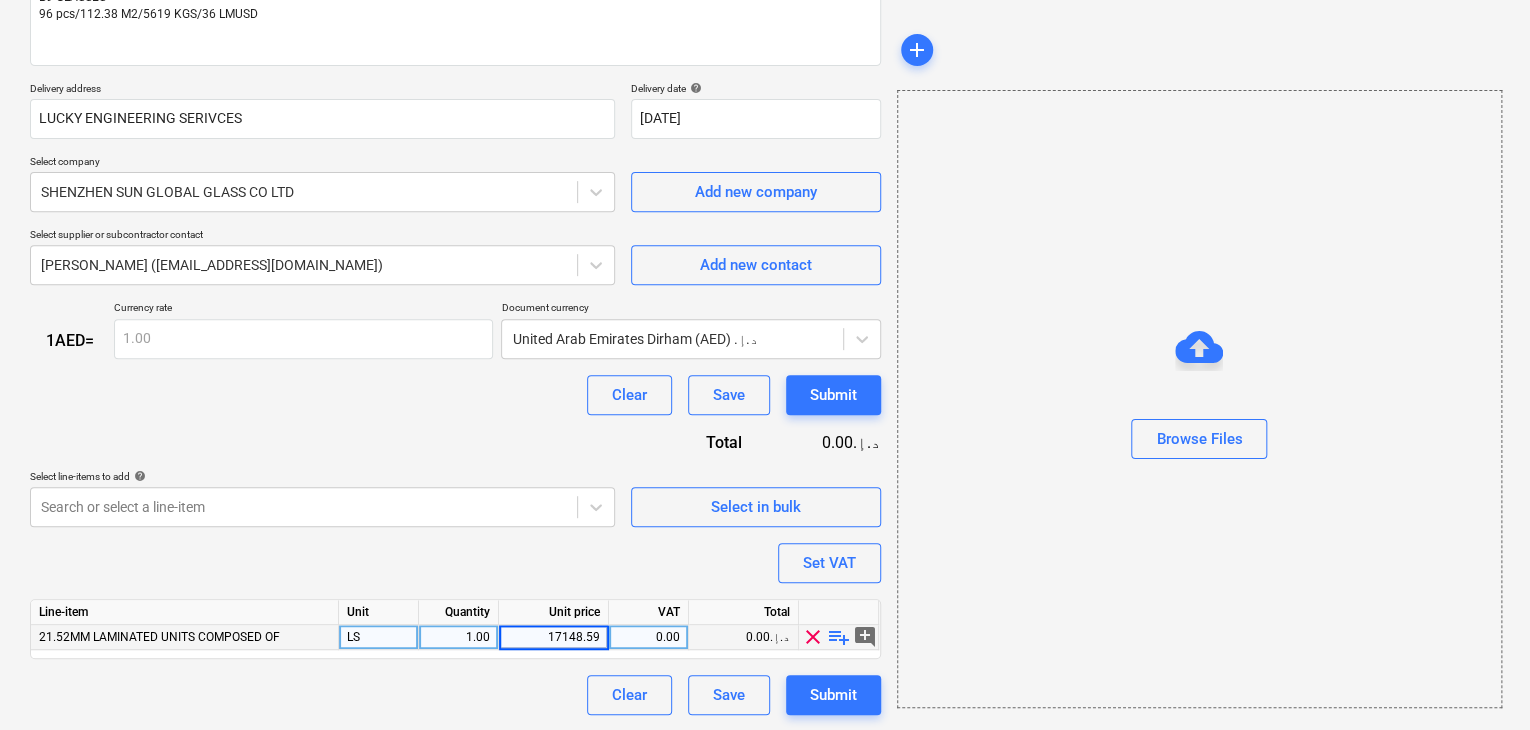click on "Browse Files" at bounding box center (1199, 399) 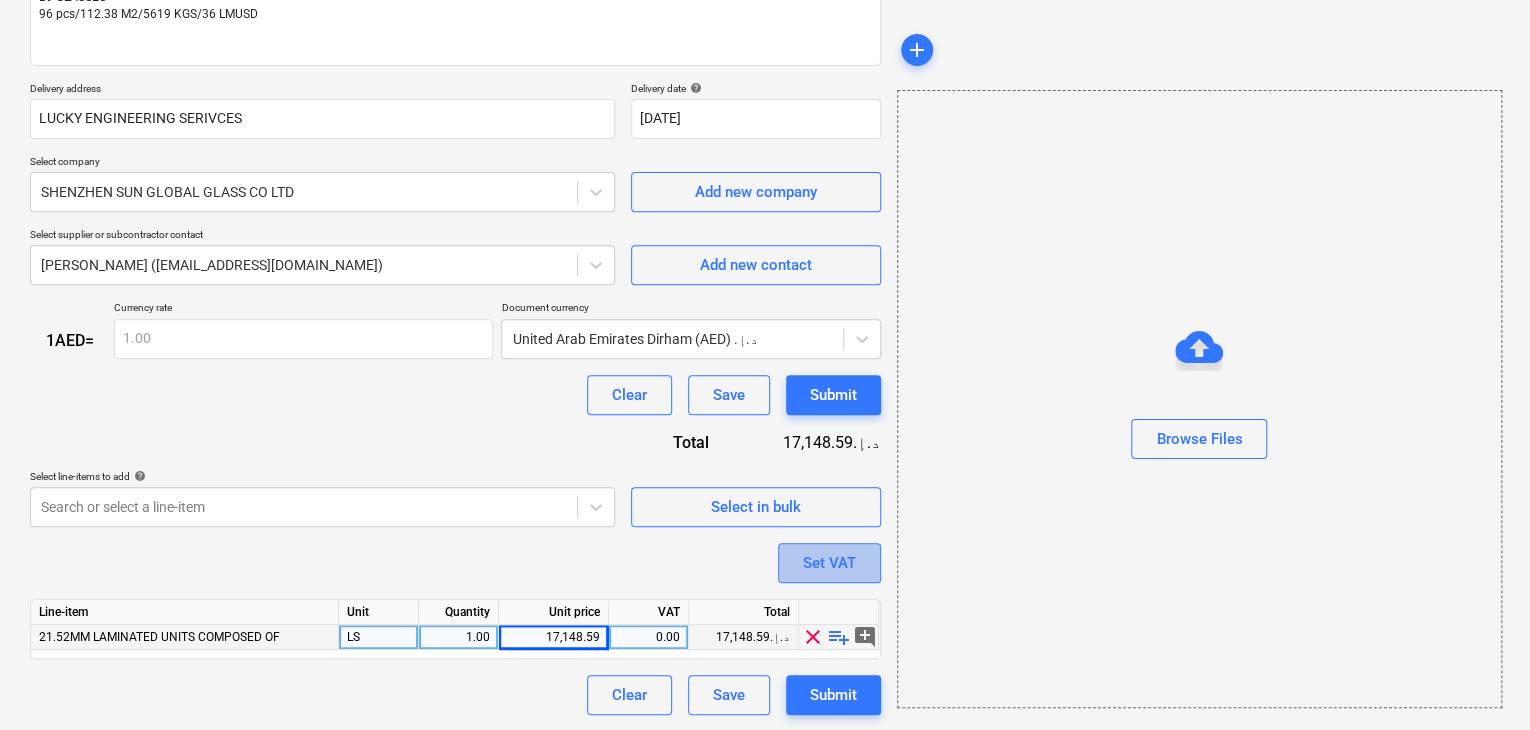 click on "Set VAT" at bounding box center (829, 563) 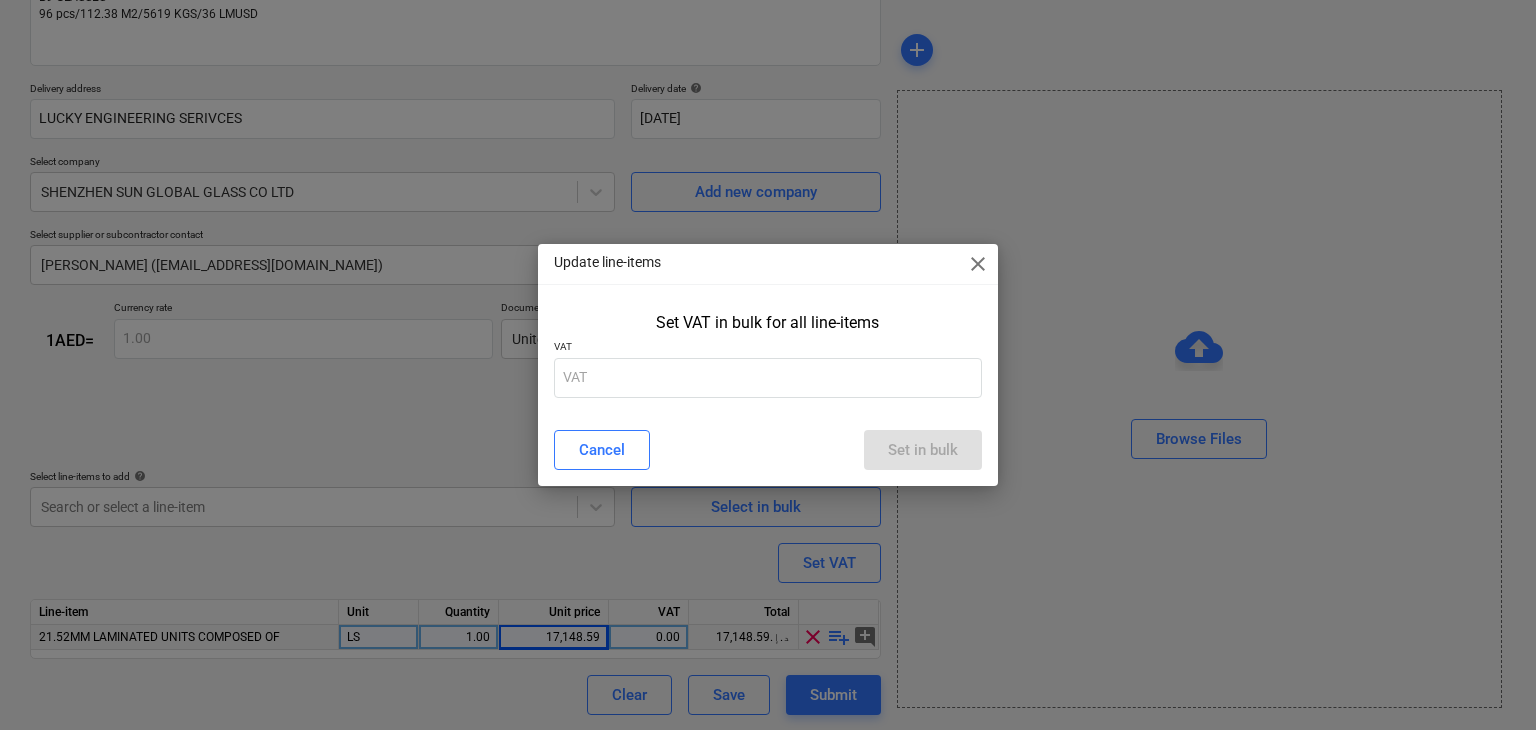 click on "Update line-items close" at bounding box center [768, 264] 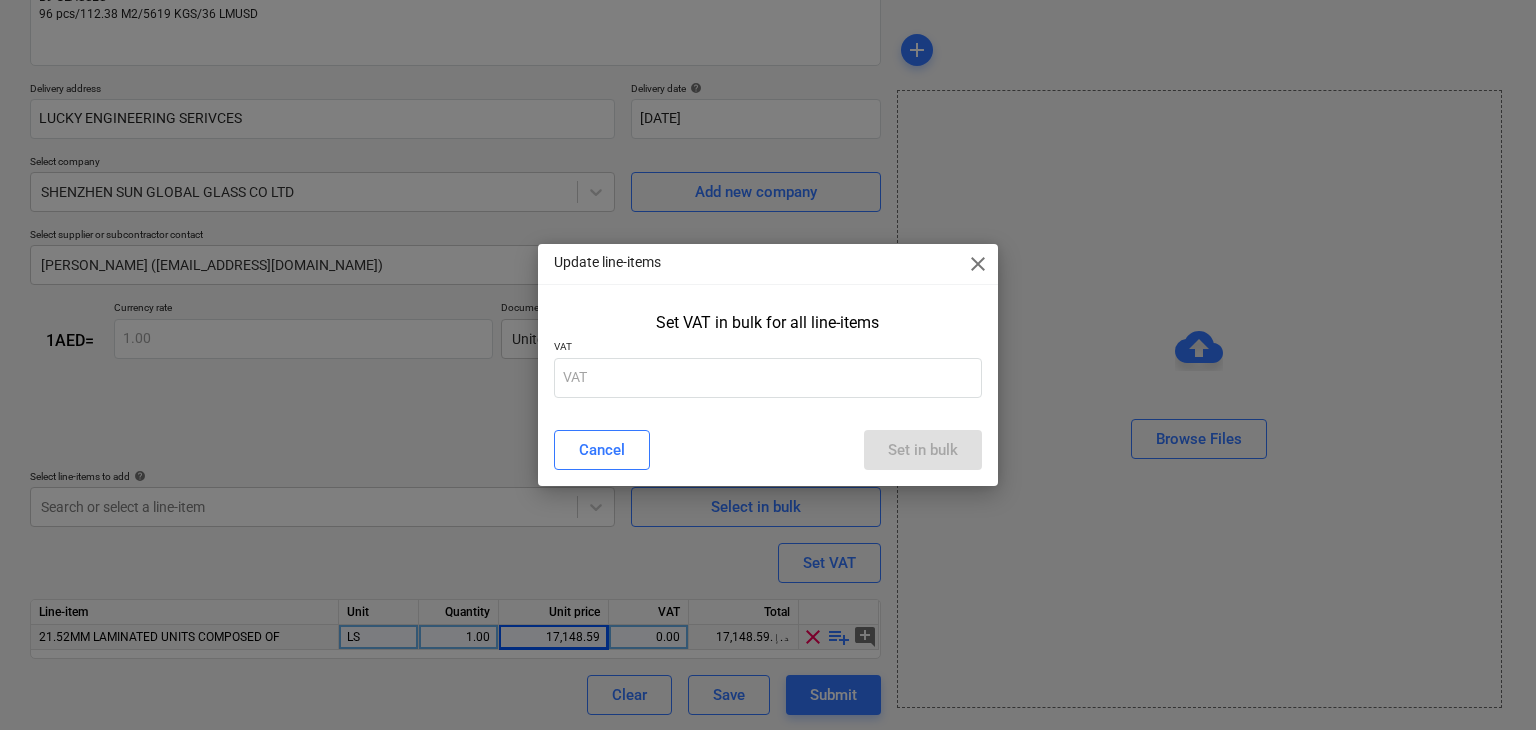 click on "Update line-items close" at bounding box center (768, 264) 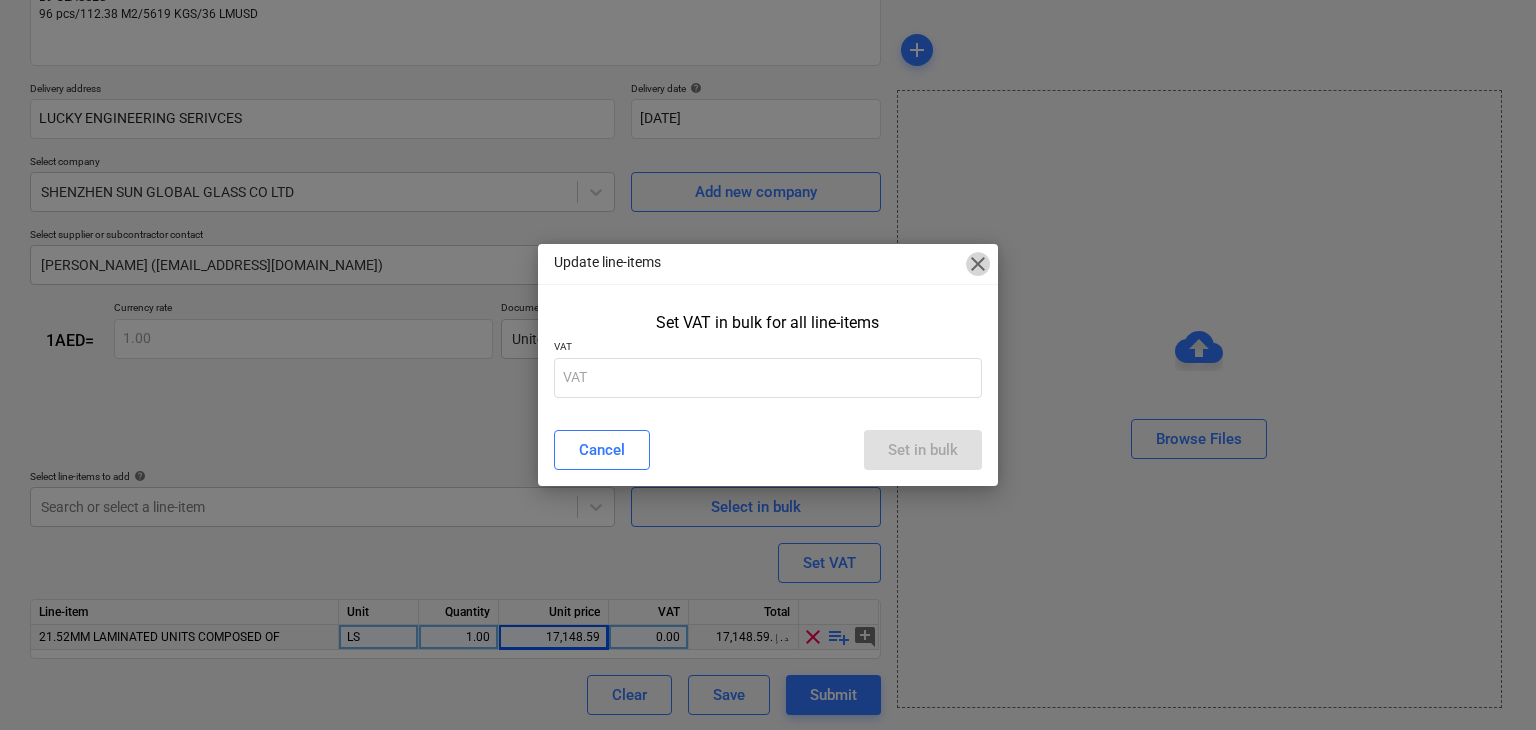 click on "close" at bounding box center (978, 264) 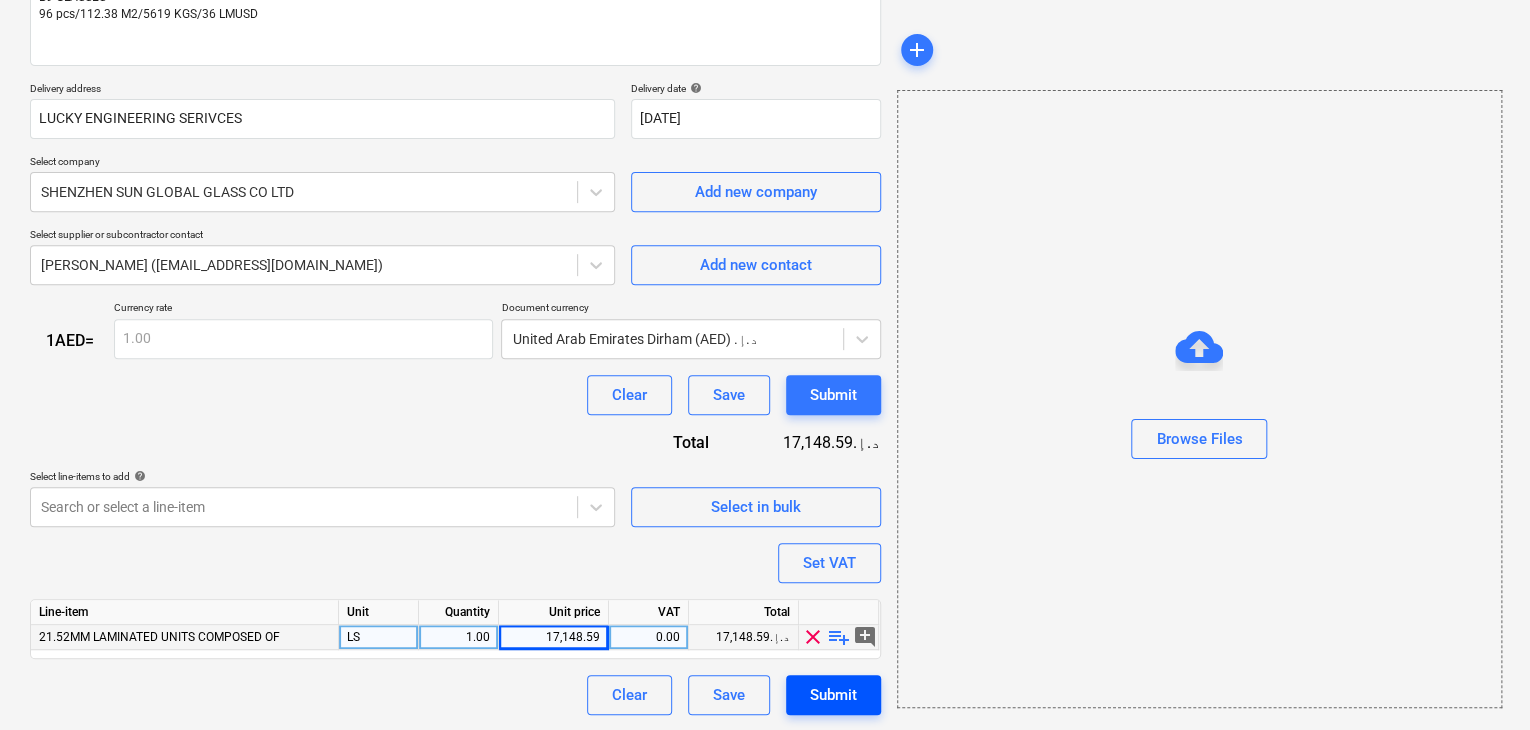 click on "Submit" at bounding box center [833, 695] 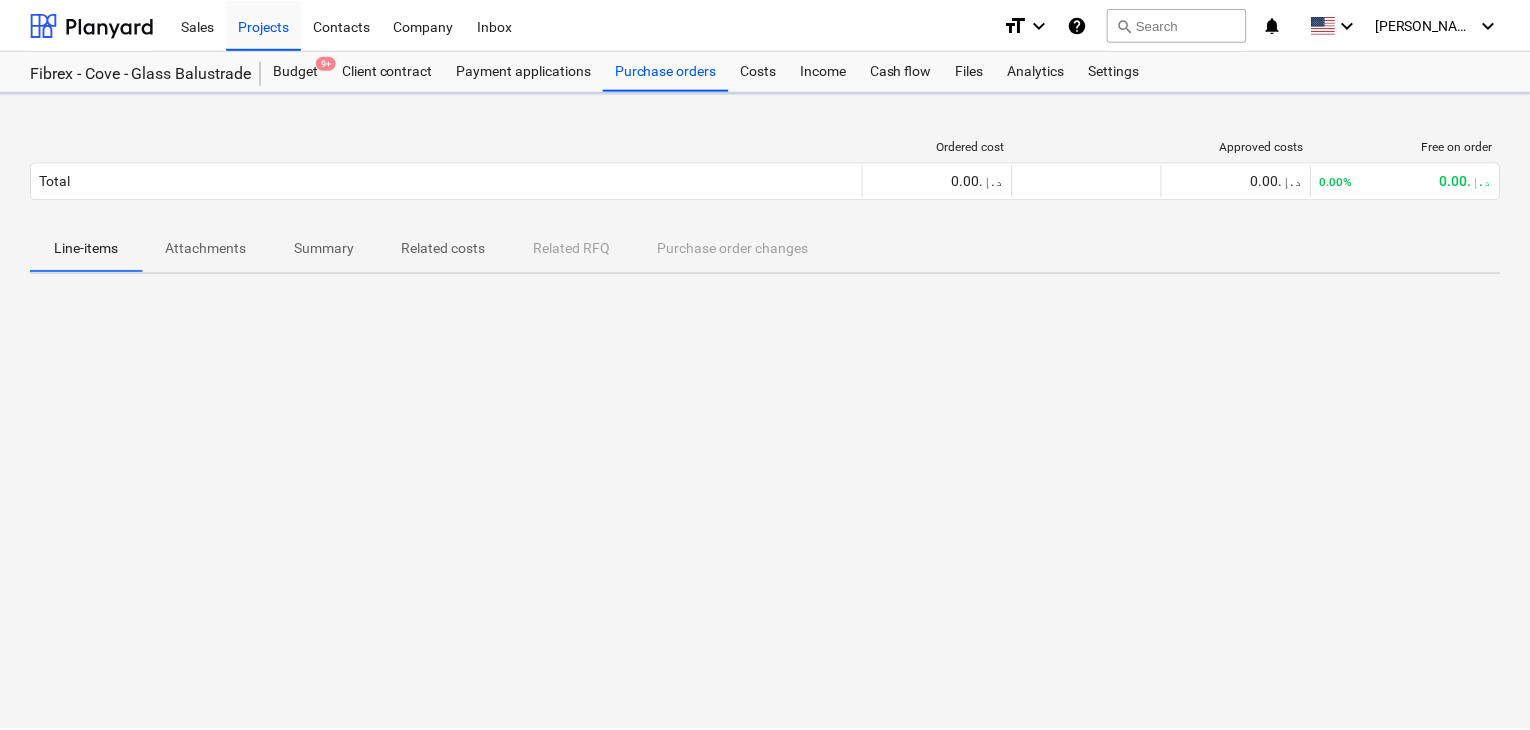 scroll, scrollTop: 0, scrollLeft: 0, axis: both 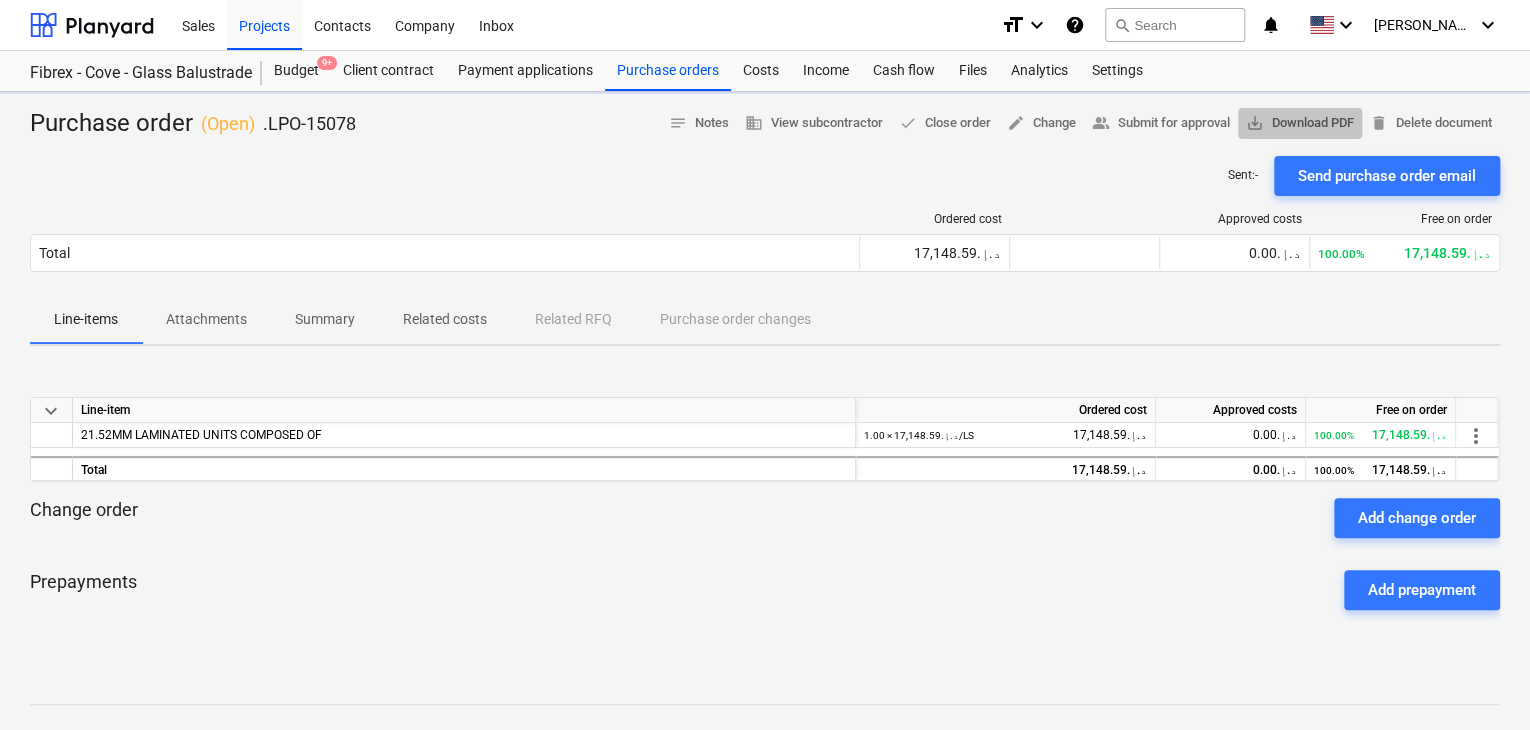 click on "save_alt Download PDF" at bounding box center [1300, 123] 